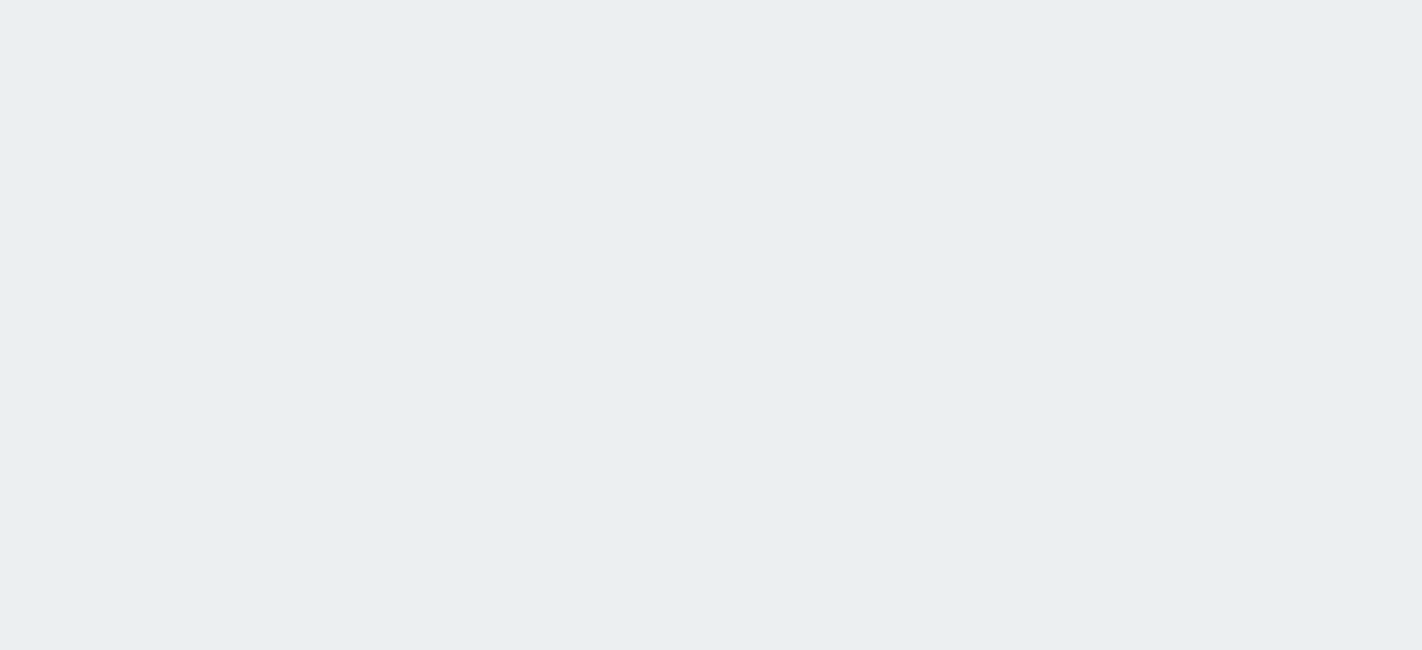 scroll, scrollTop: 0, scrollLeft: 0, axis: both 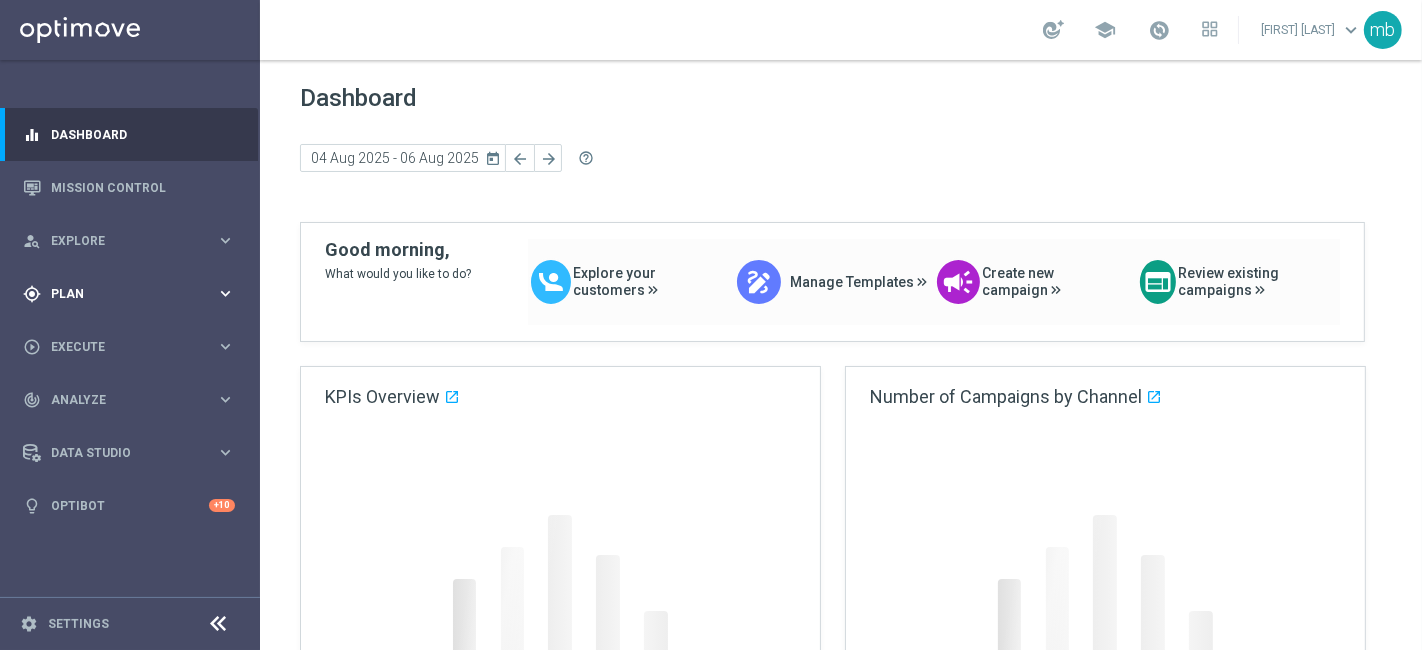 click on "keyboard_arrow_right" at bounding box center [225, 293] 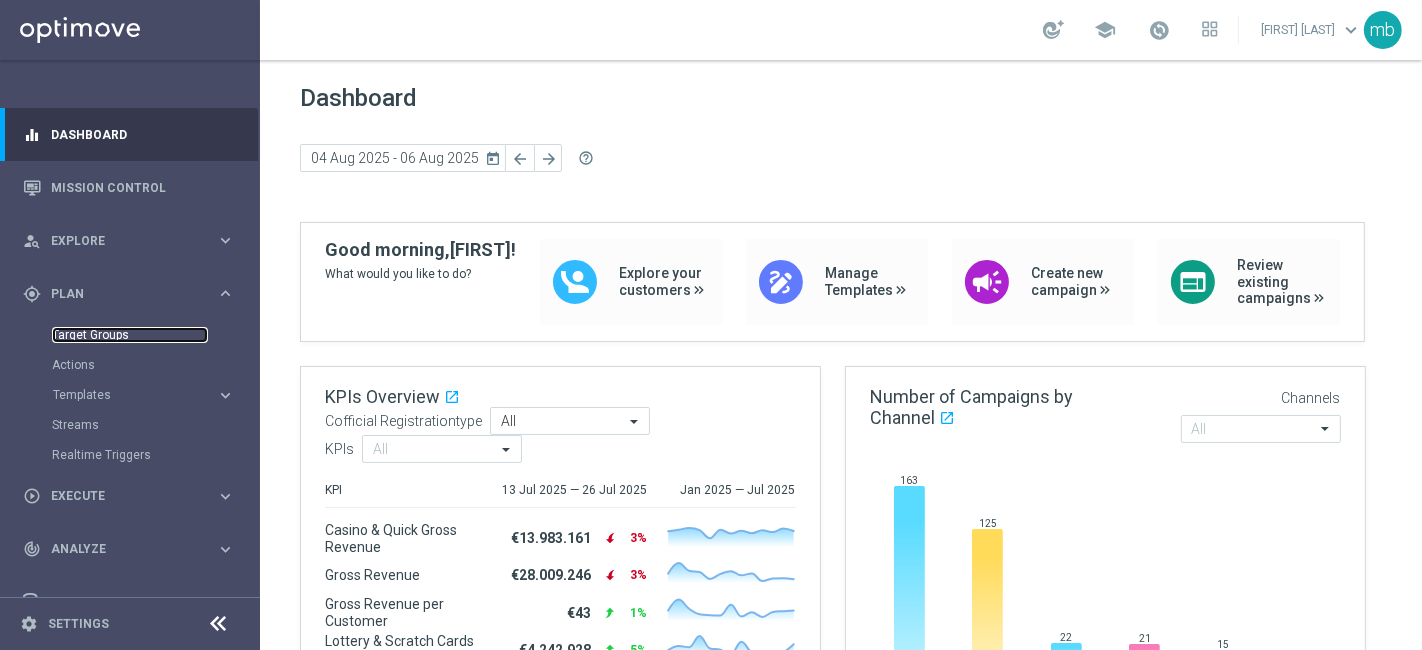 click on "Target Groups" at bounding box center [130, 335] 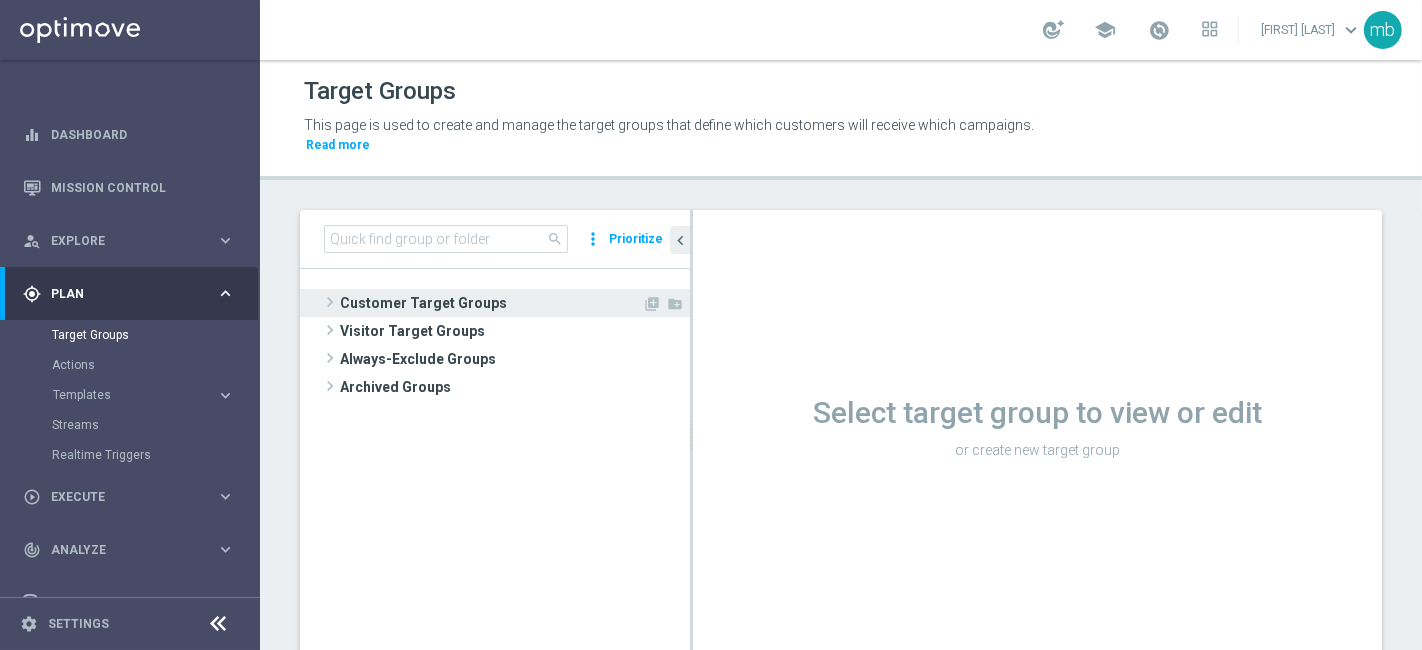 click 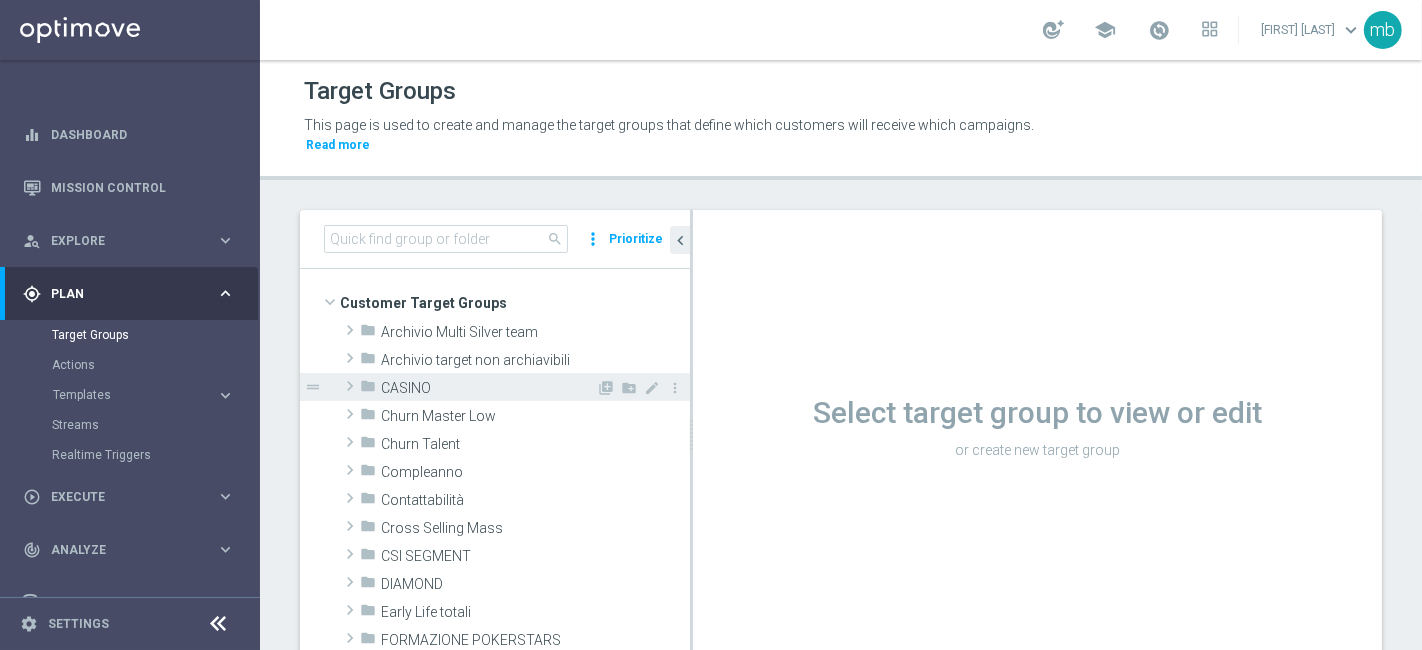 scroll, scrollTop: 111, scrollLeft: 0, axis: vertical 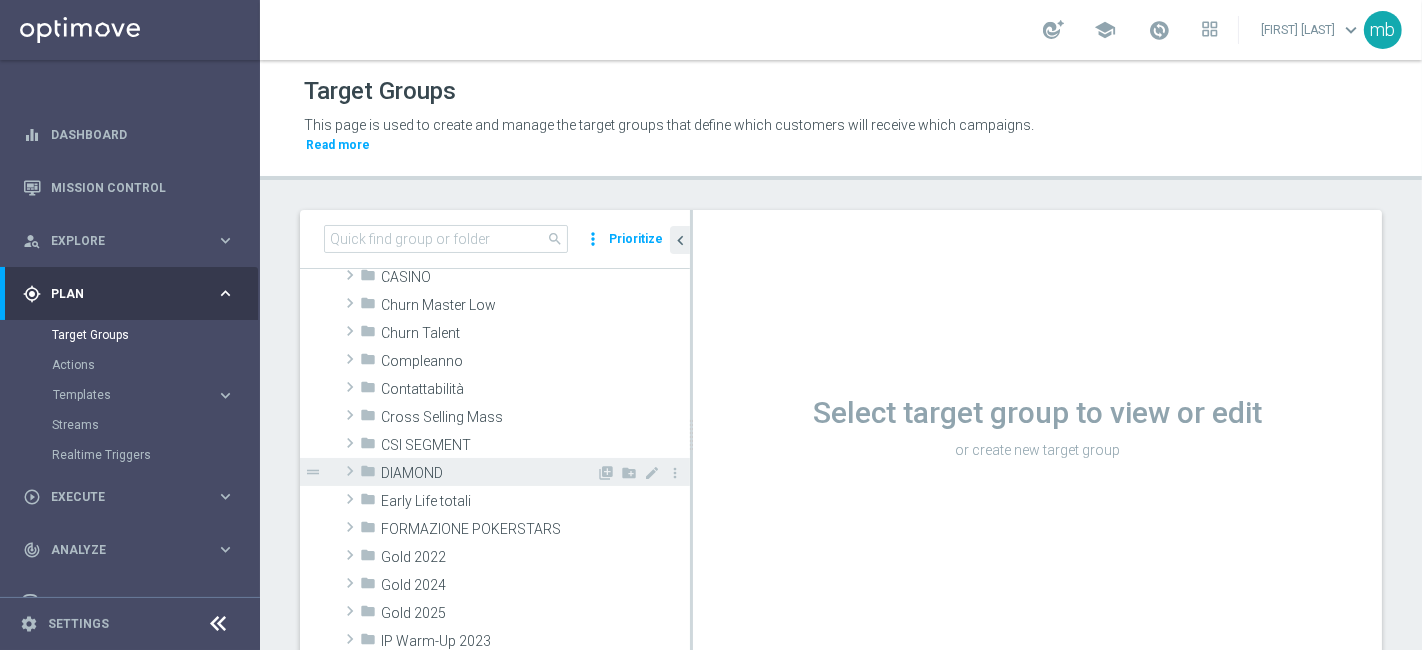 click 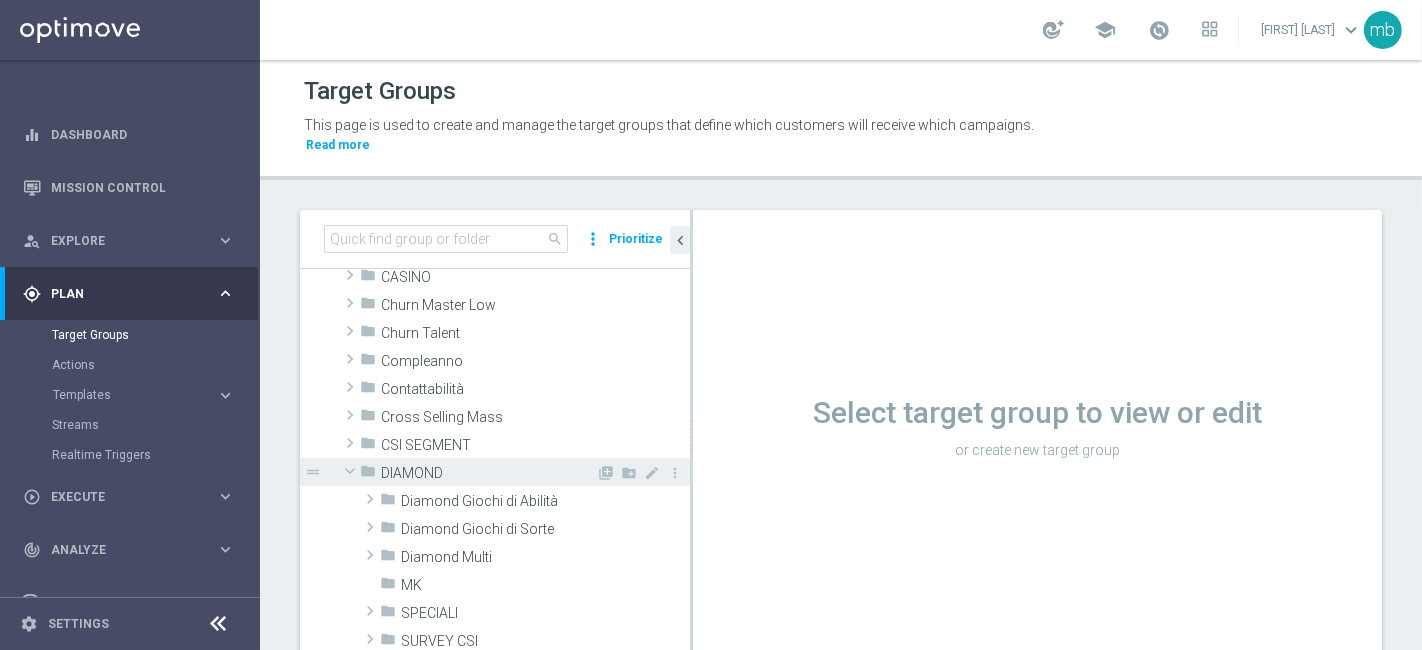 scroll, scrollTop: 222, scrollLeft: 0, axis: vertical 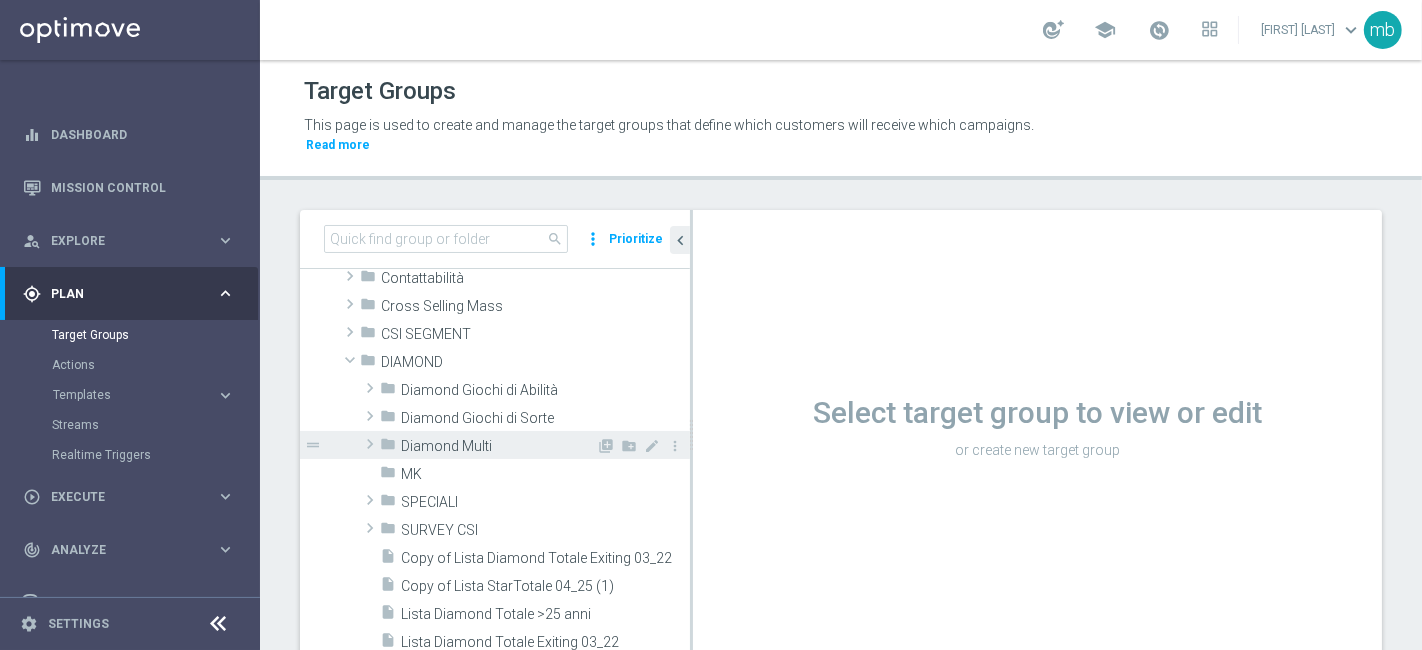 click 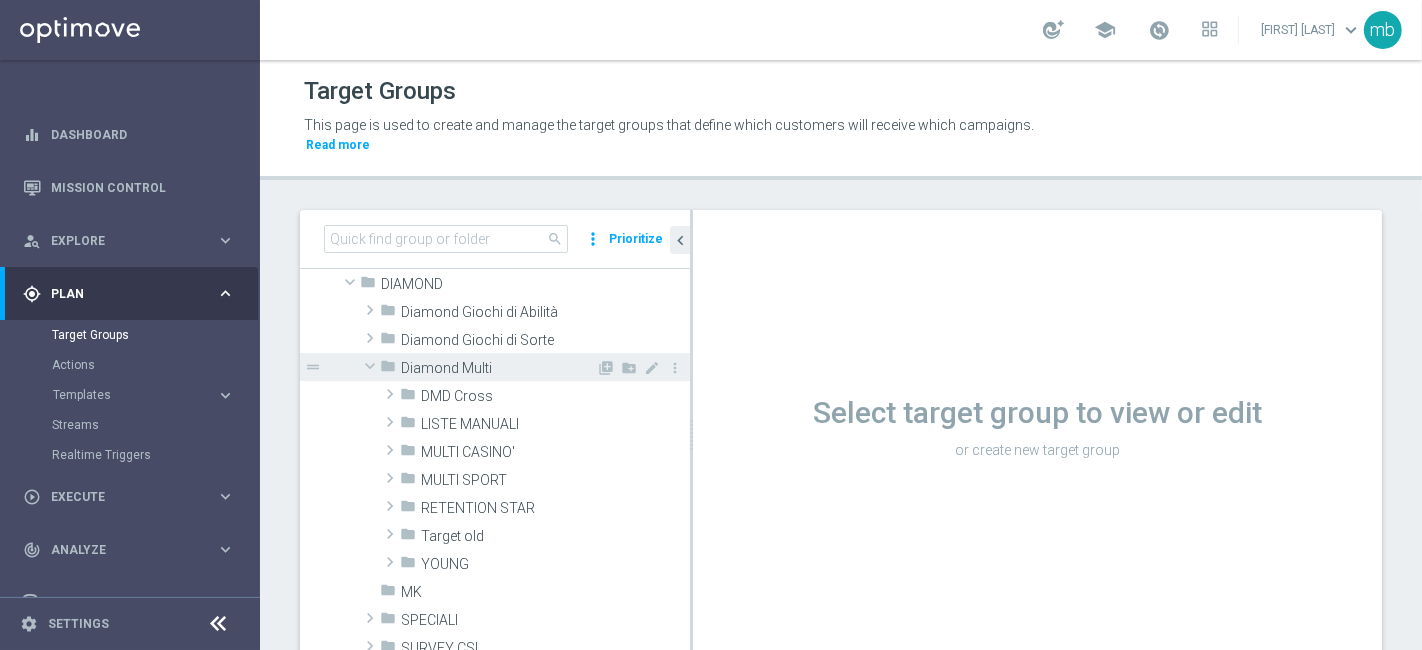 scroll, scrollTop: 333, scrollLeft: 0, axis: vertical 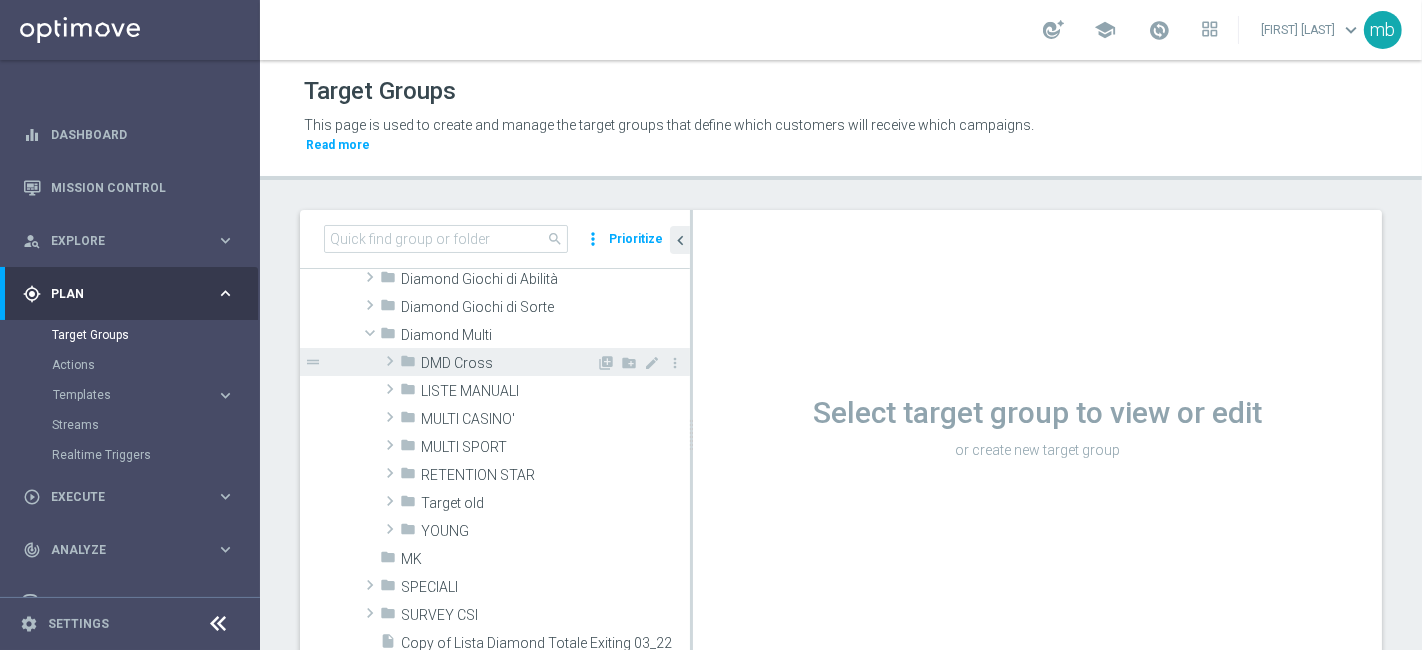 click 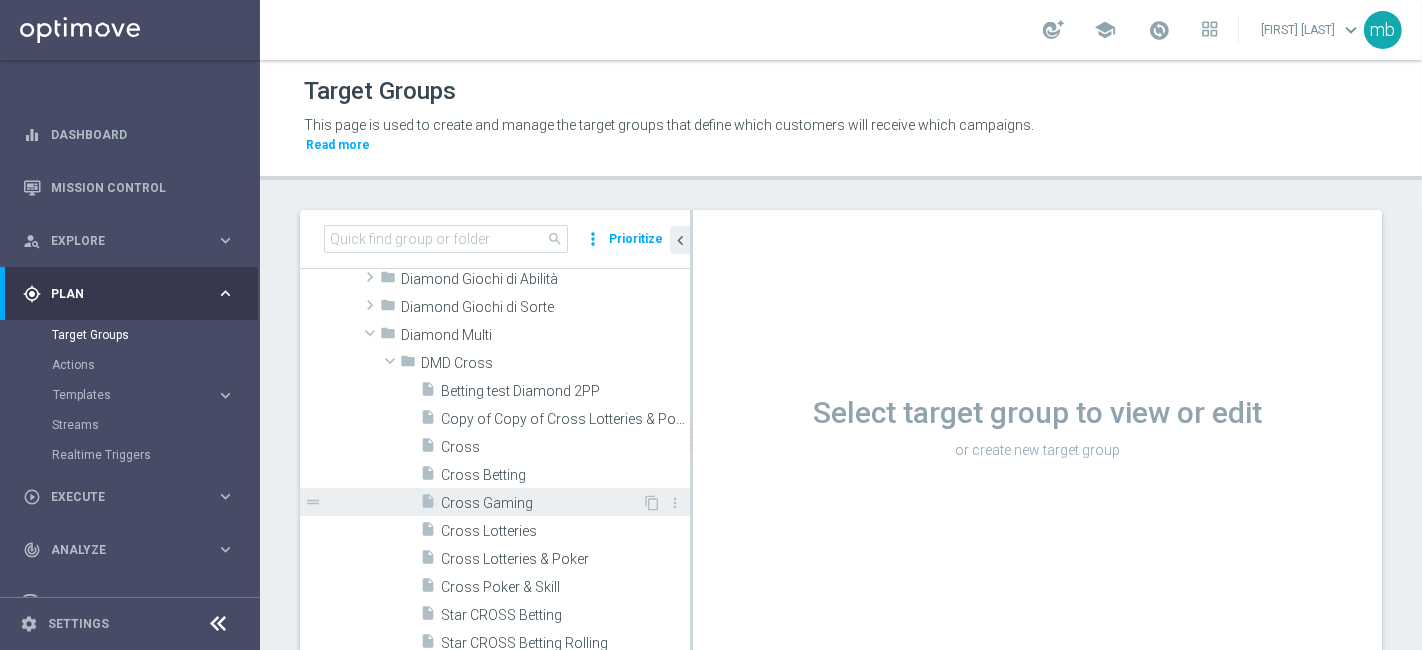 click on "Cross Gaming" at bounding box center (541, 503) 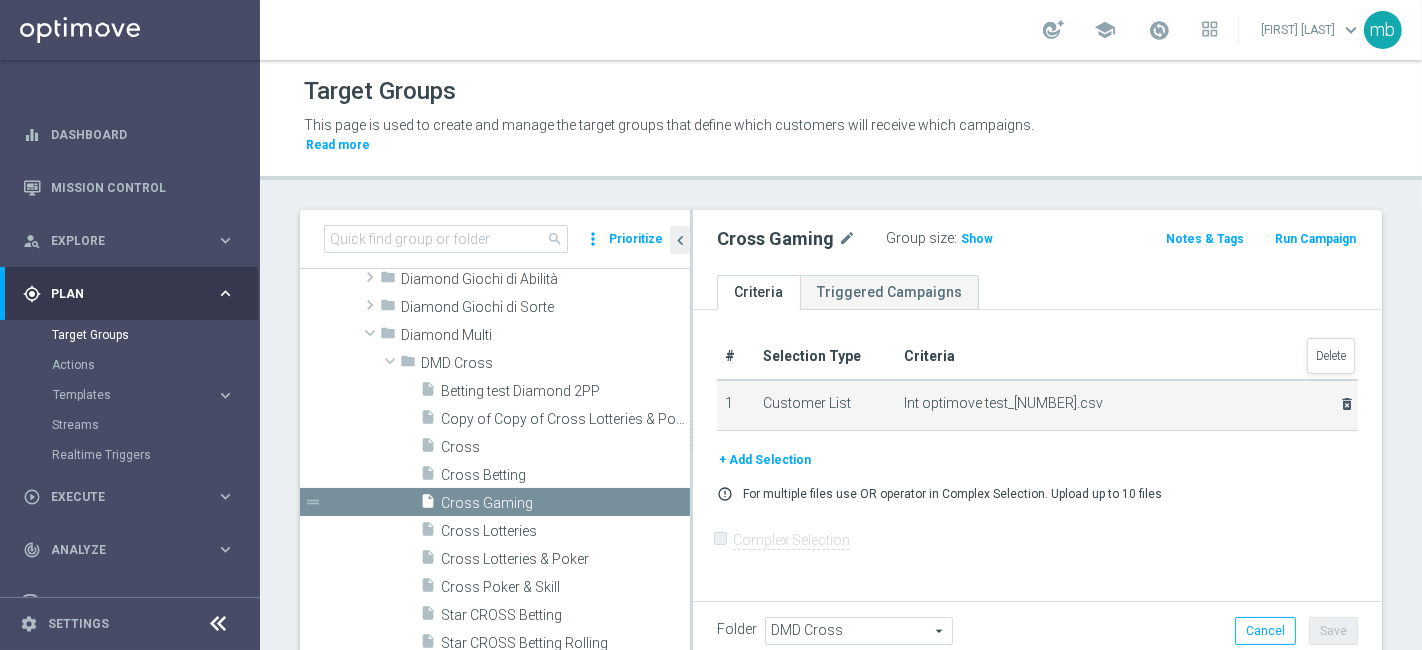 click on "delete_forever" 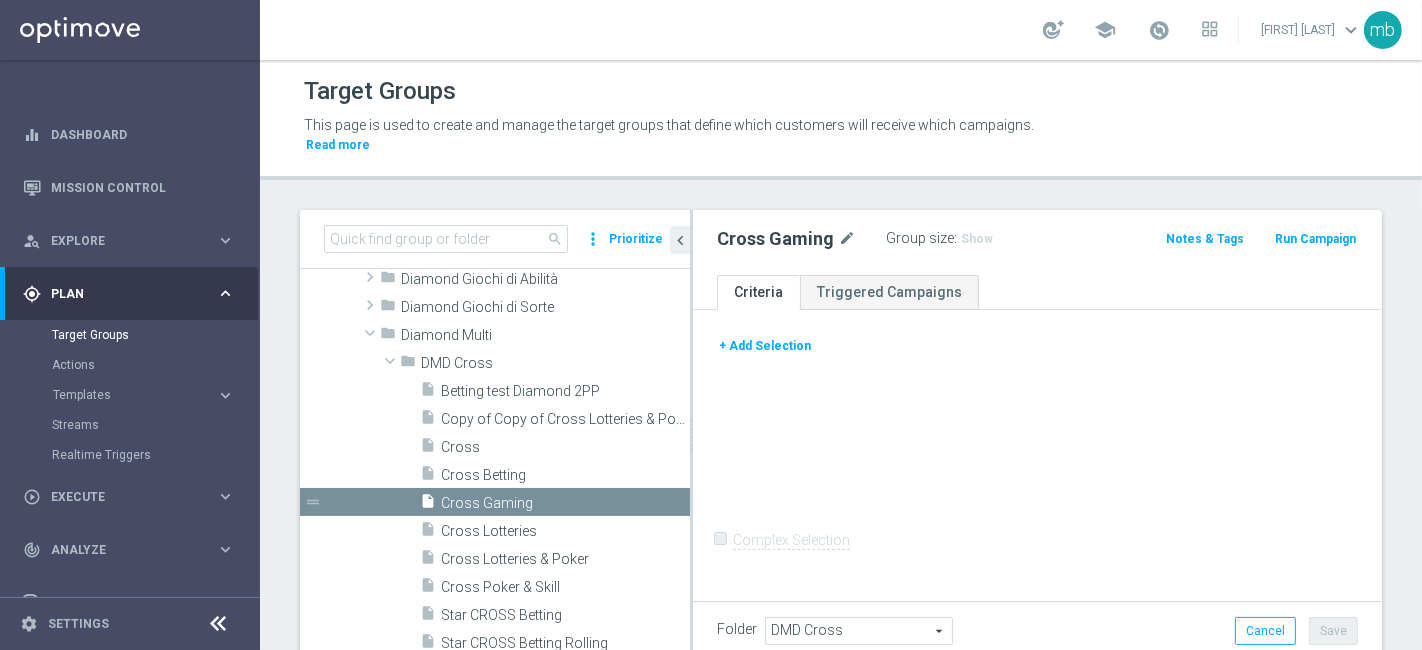 click on "+ Add Selection" 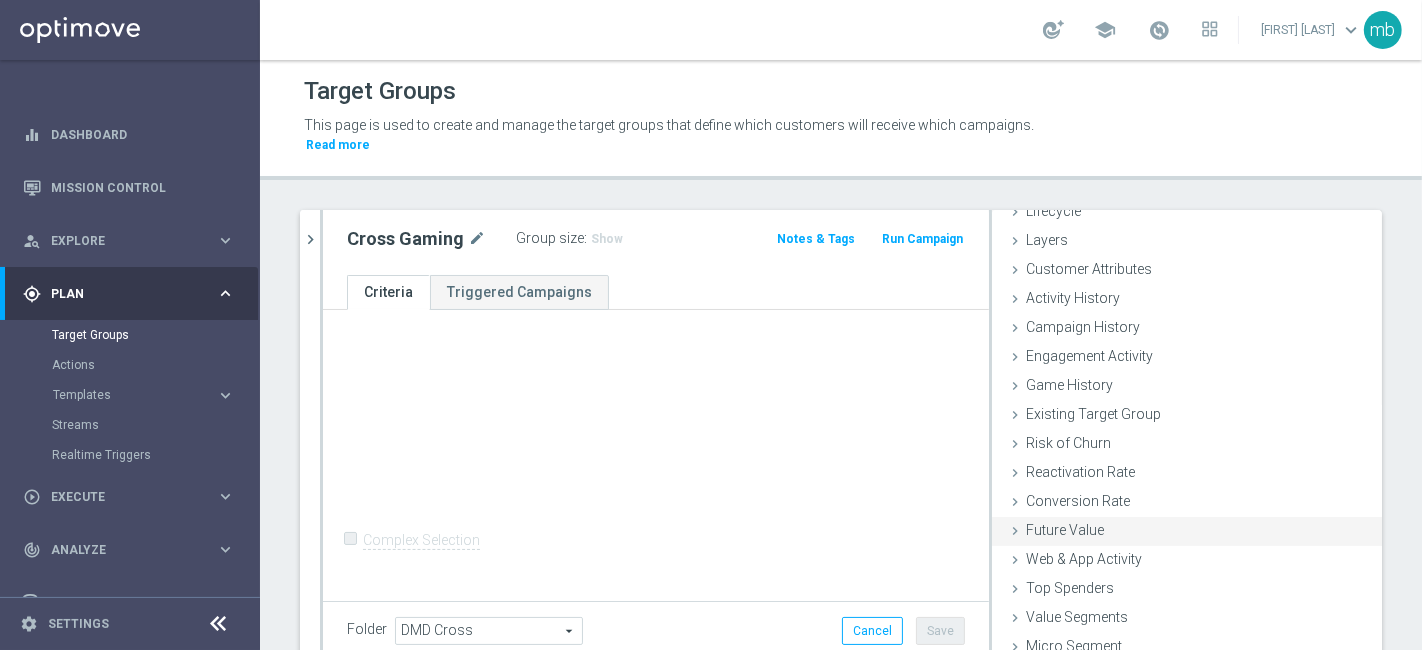scroll, scrollTop: 91, scrollLeft: 0, axis: vertical 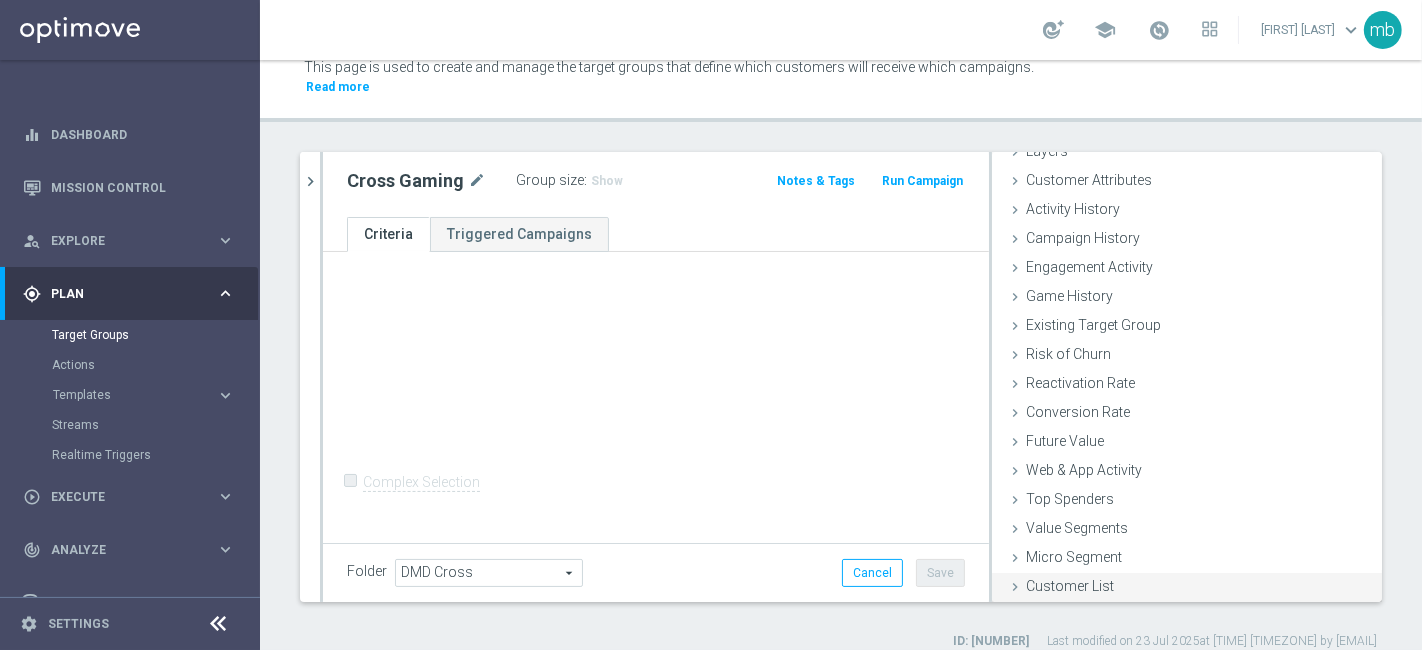 click on "Customer List" at bounding box center (1070, 586) 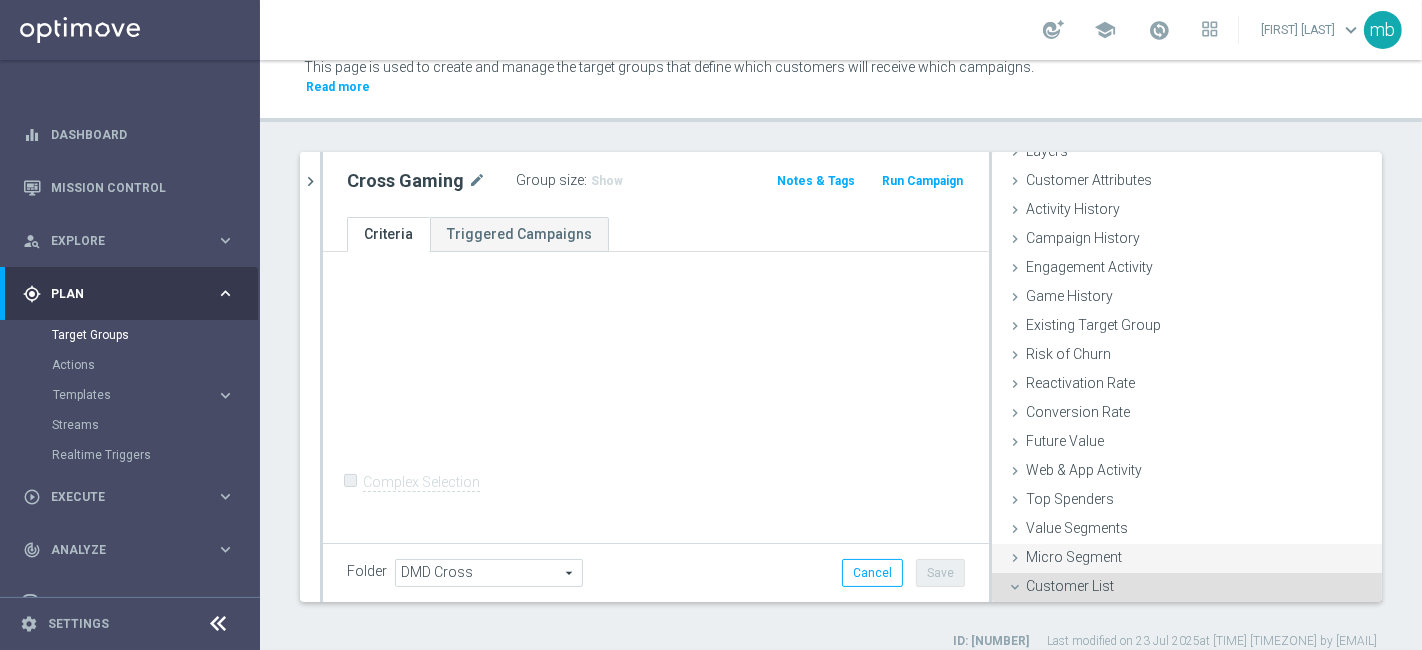 scroll, scrollTop: 271, scrollLeft: 0, axis: vertical 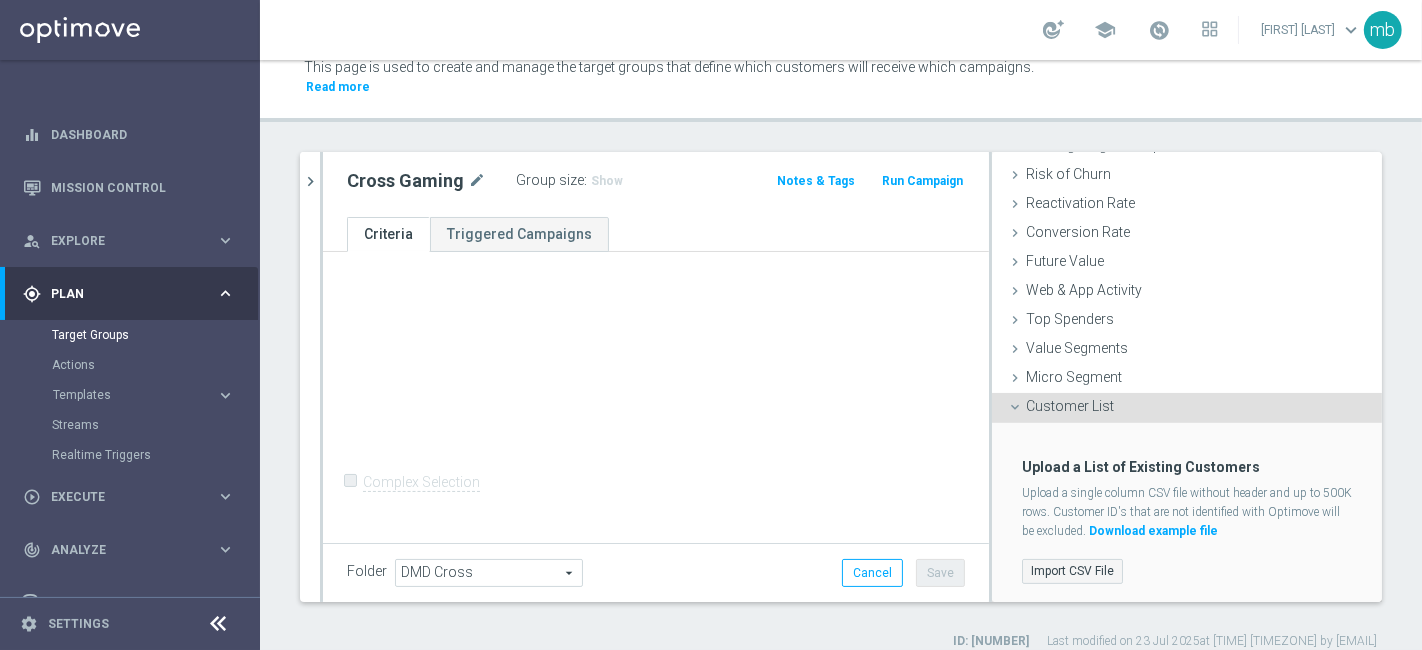 click on "Import CSV File" at bounding box center (1072, 571) 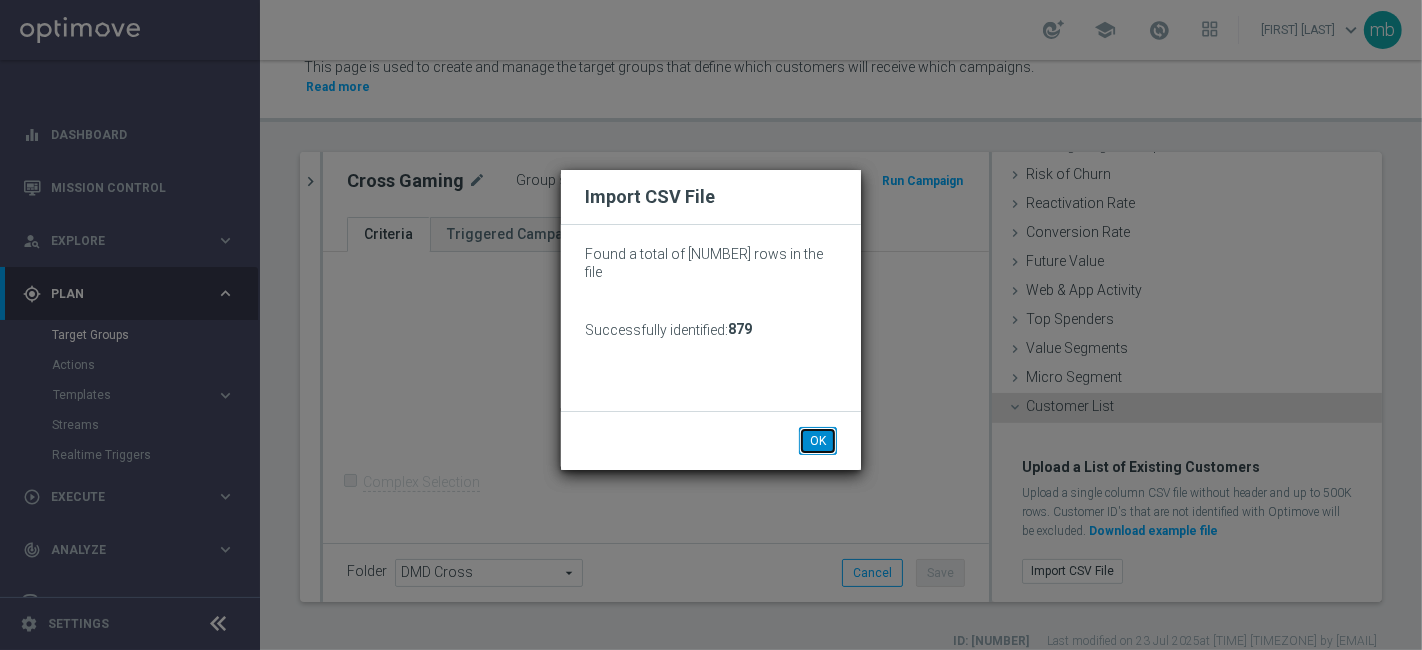 click on "OK" at bounding box center [818, 441] 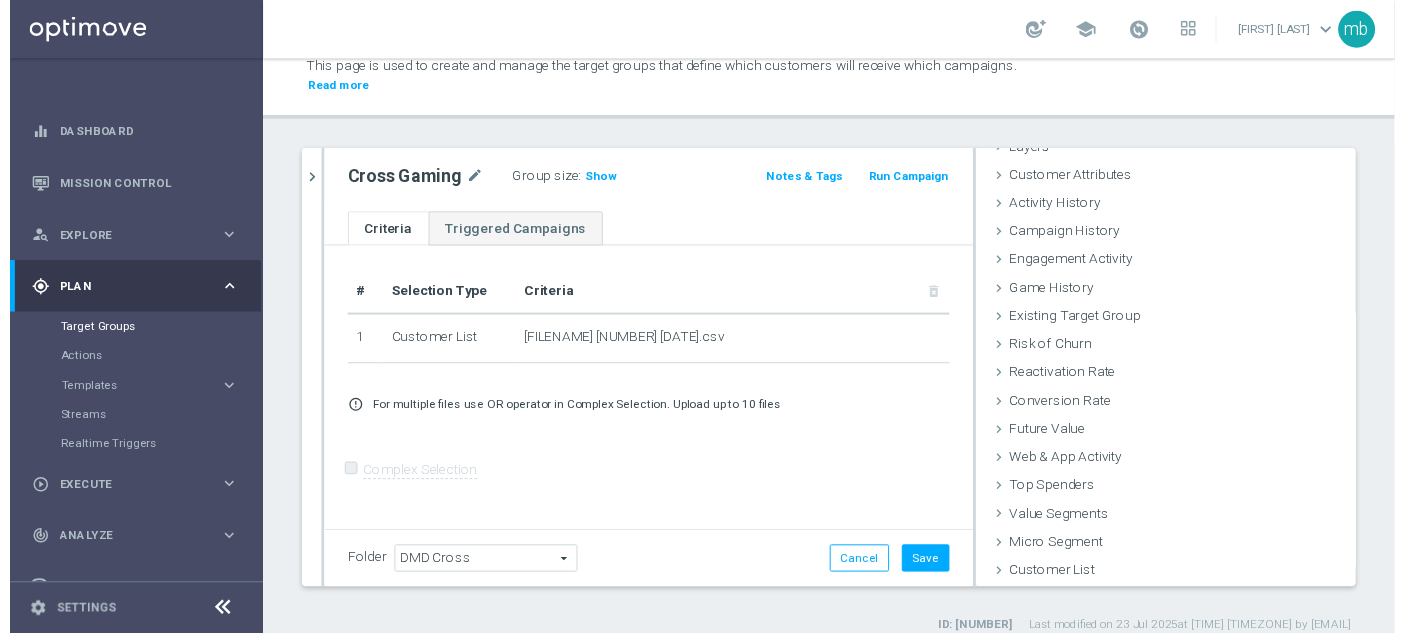 scroll, scrollTop: 91, scrollLeft: 0, axis: vertical 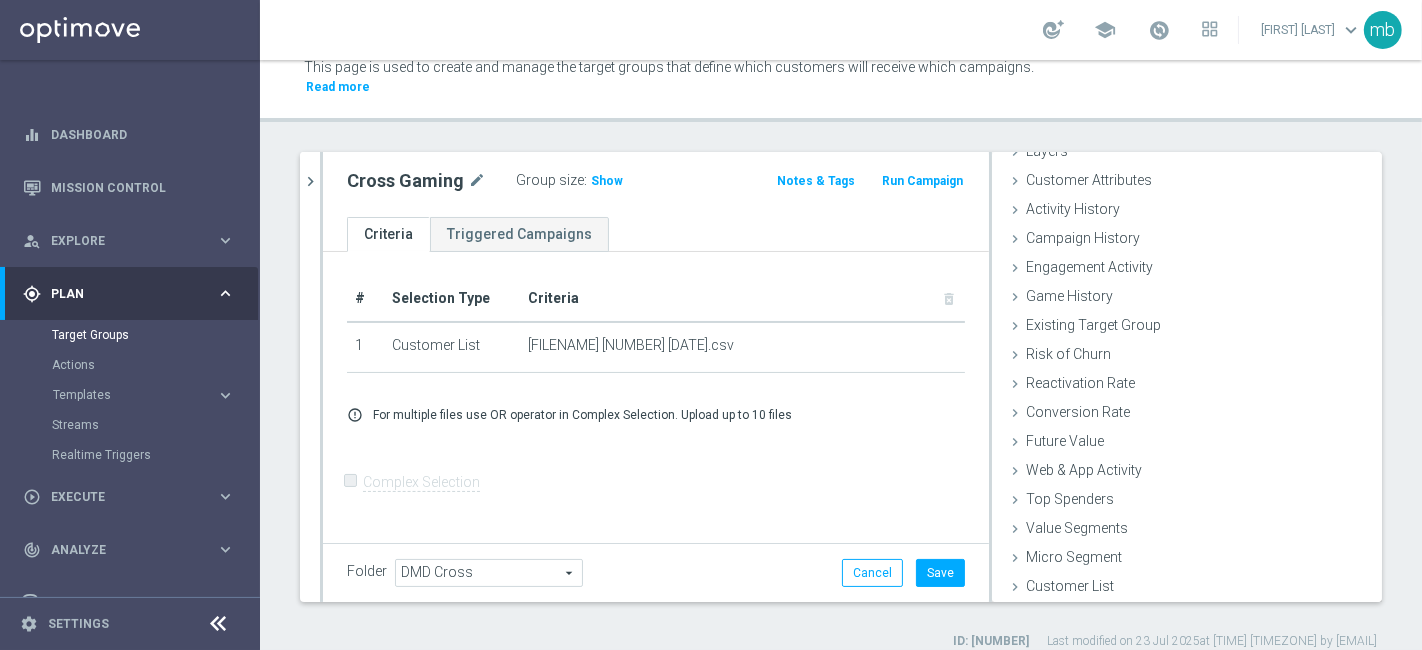 click on "Folder
DMD Cross
DMD Cross
arrow_drop_down
search
Cancel
Save
Saving..." 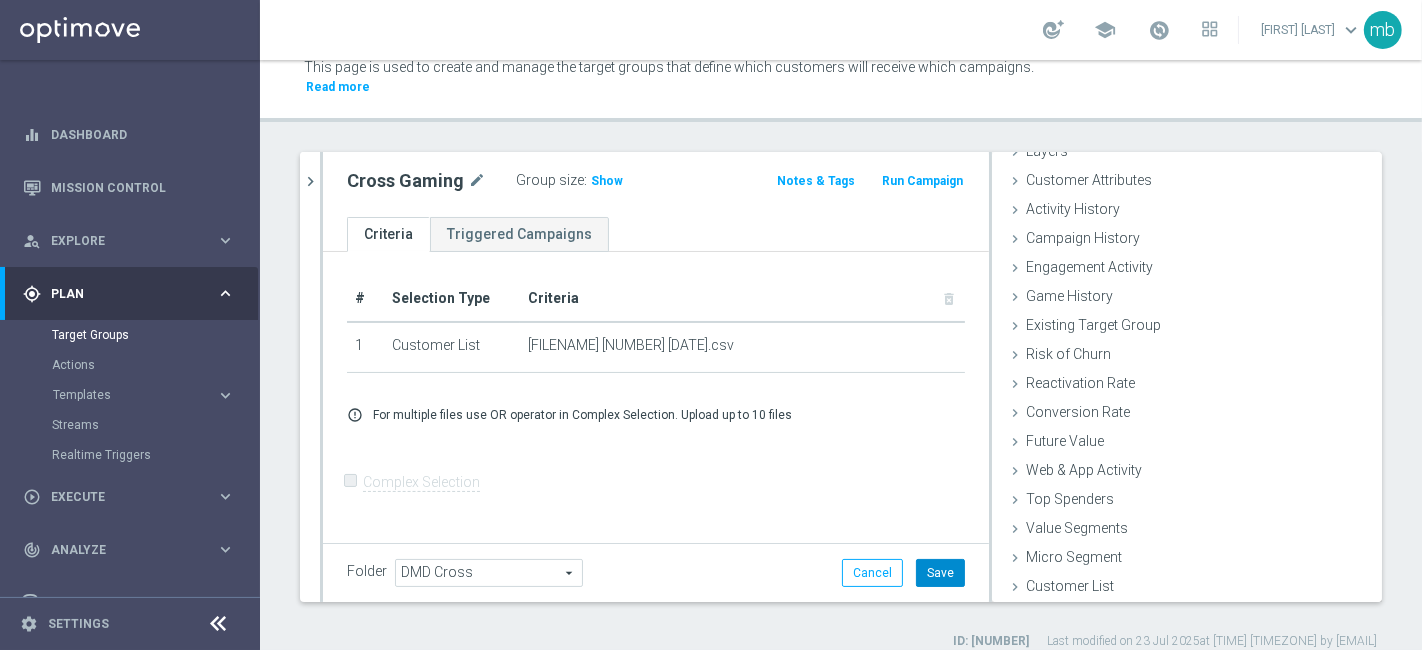 click on "Save" 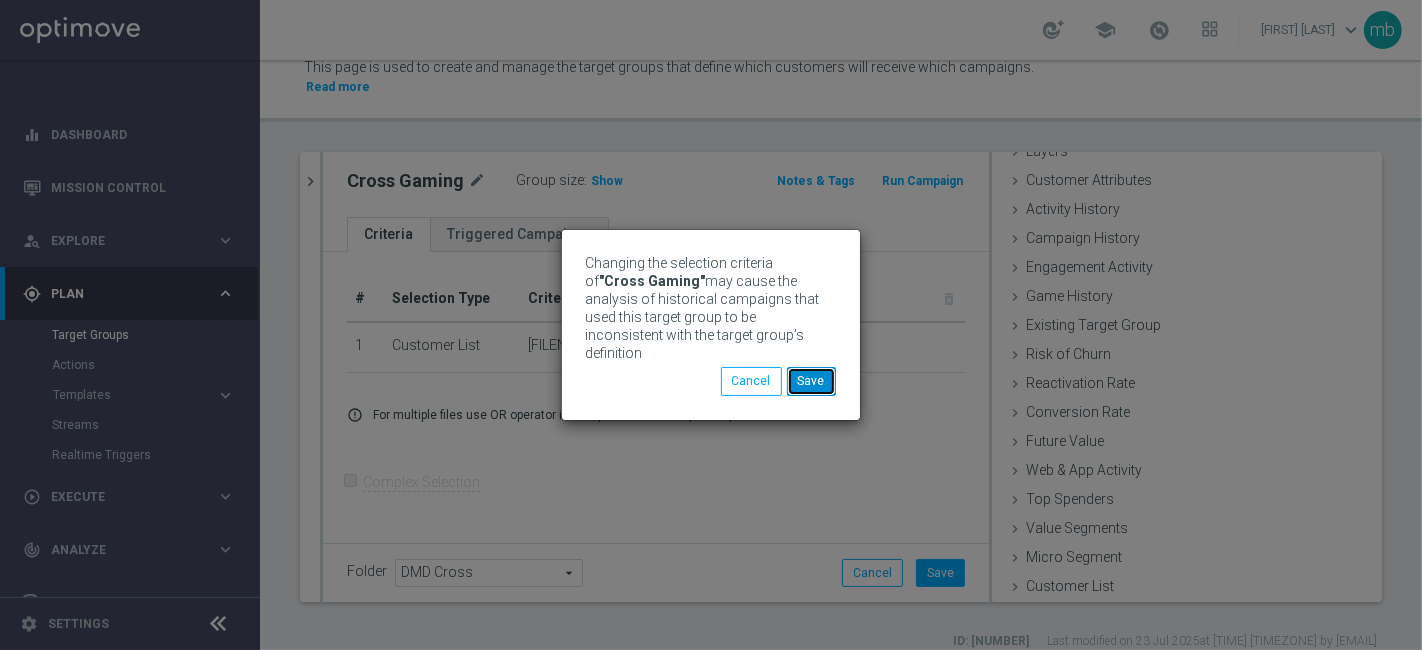 click on "Save" at bounding box center [811, 381] 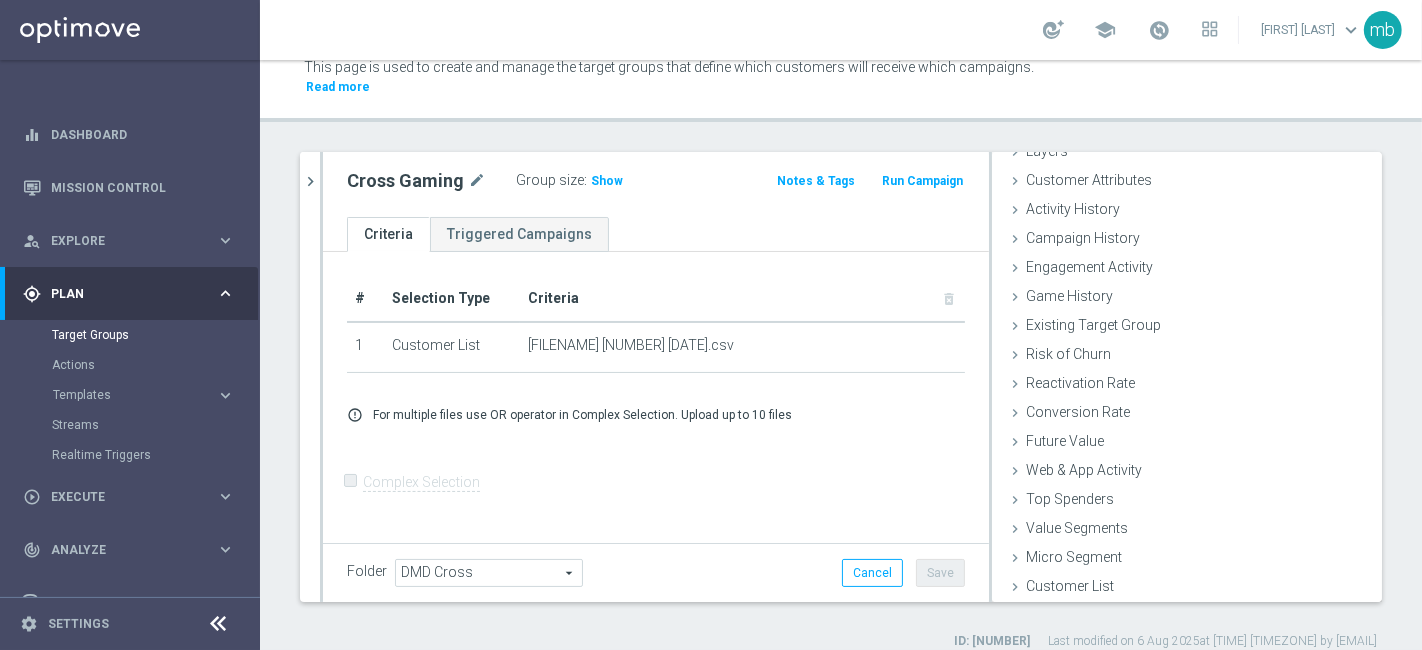 click on "Run Campaign" 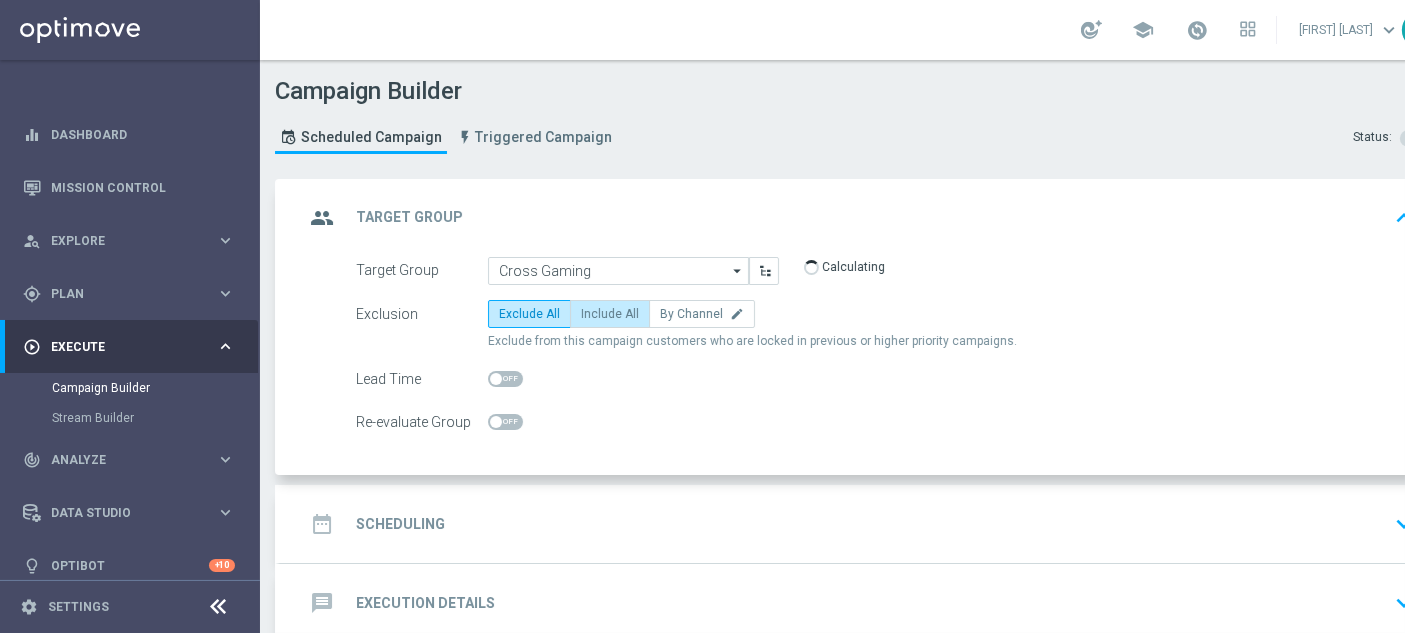 click on "Include All" 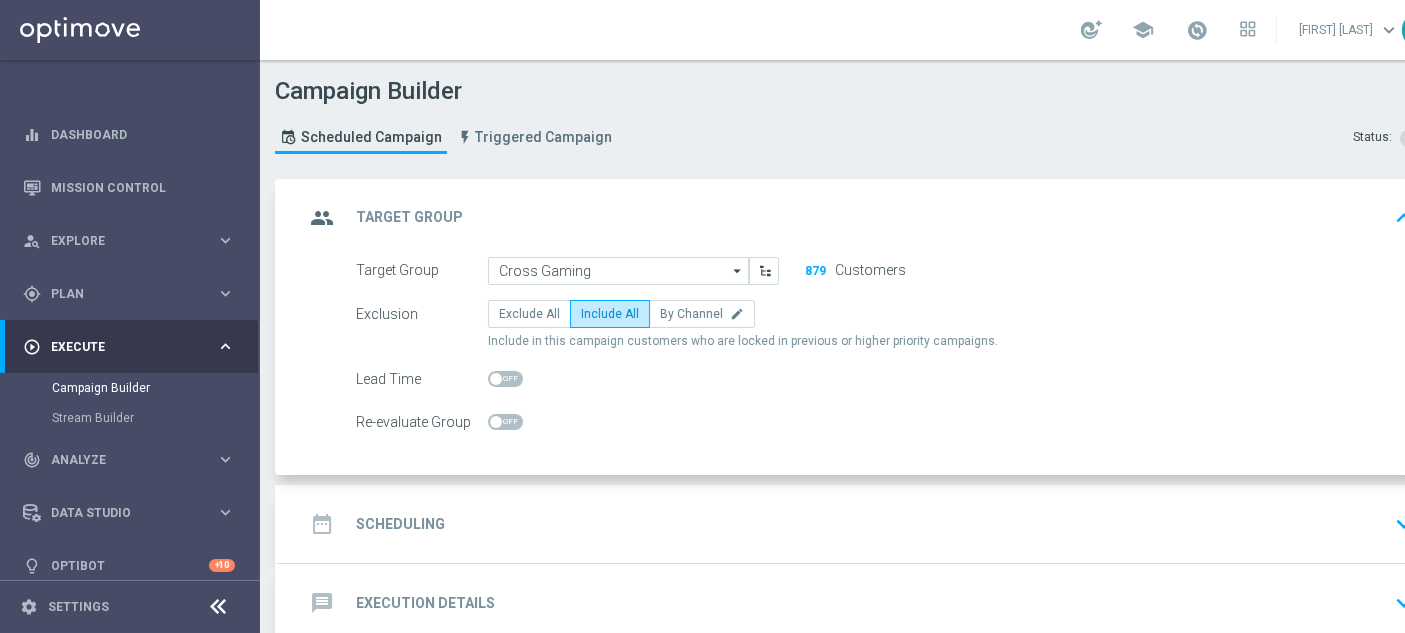 click on "Scheduling" 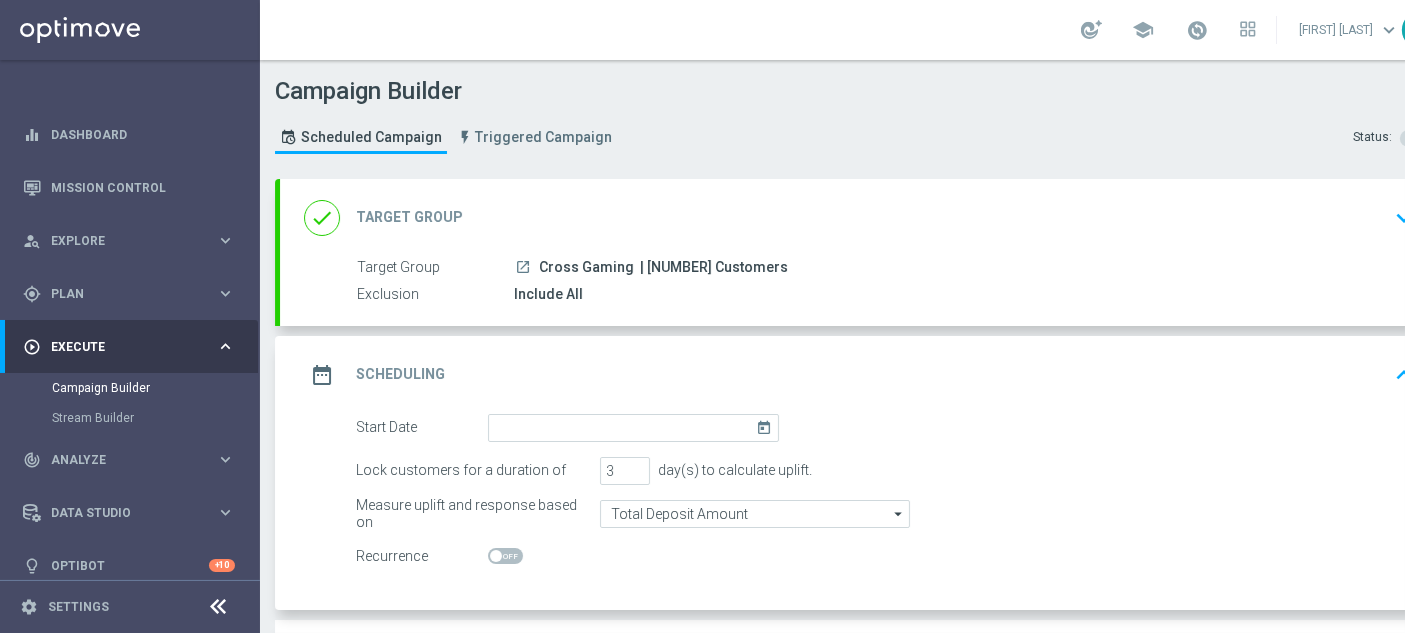 click on "today" 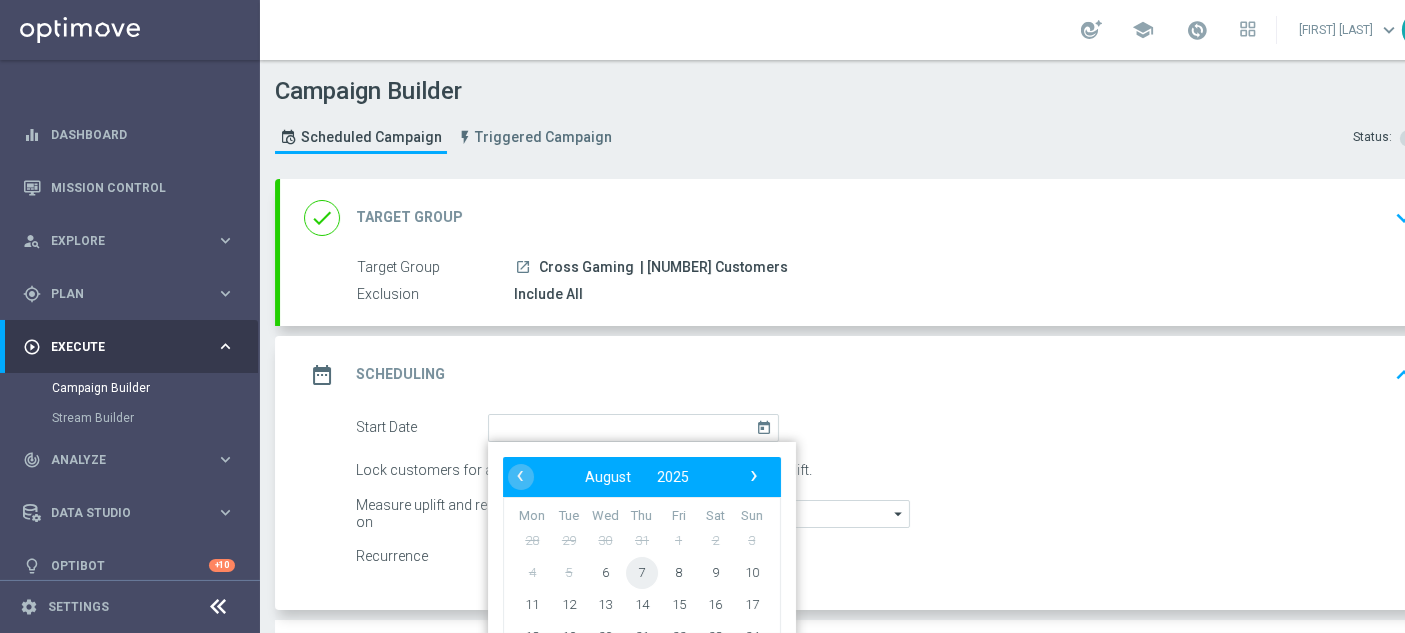 click on "7" 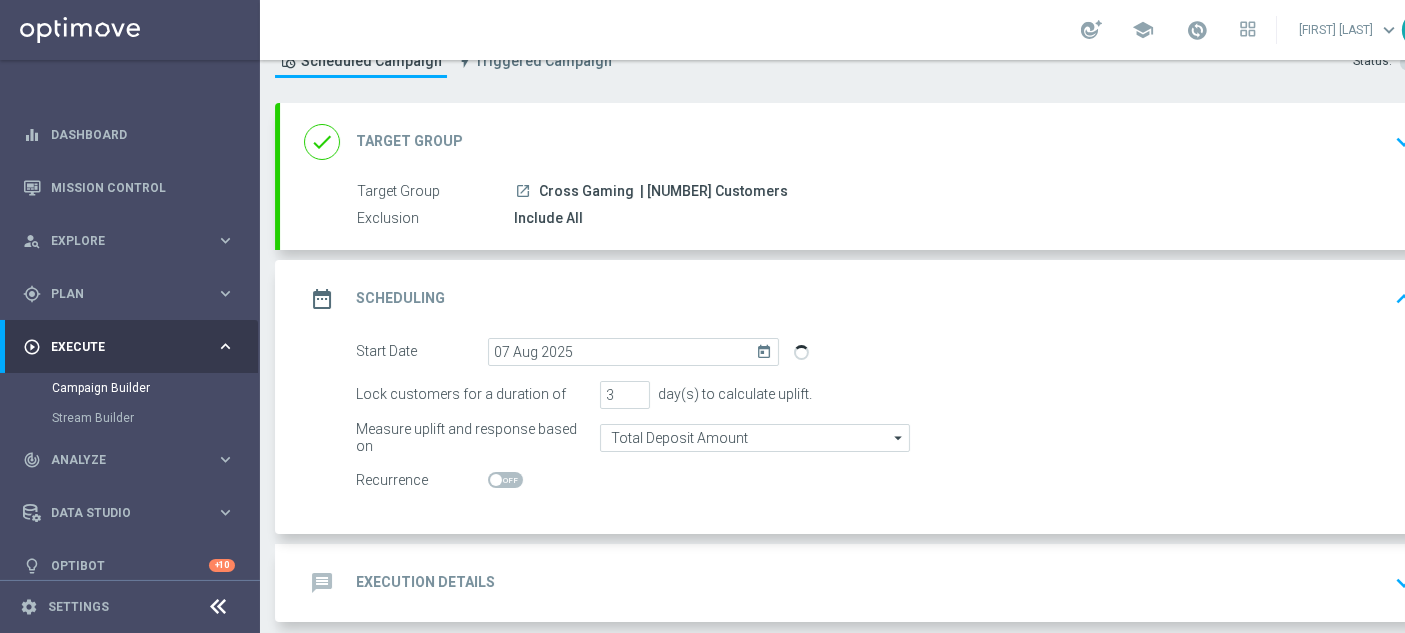 scroll, scrollTop: 111, scrollLeft: 0, axis: vertical 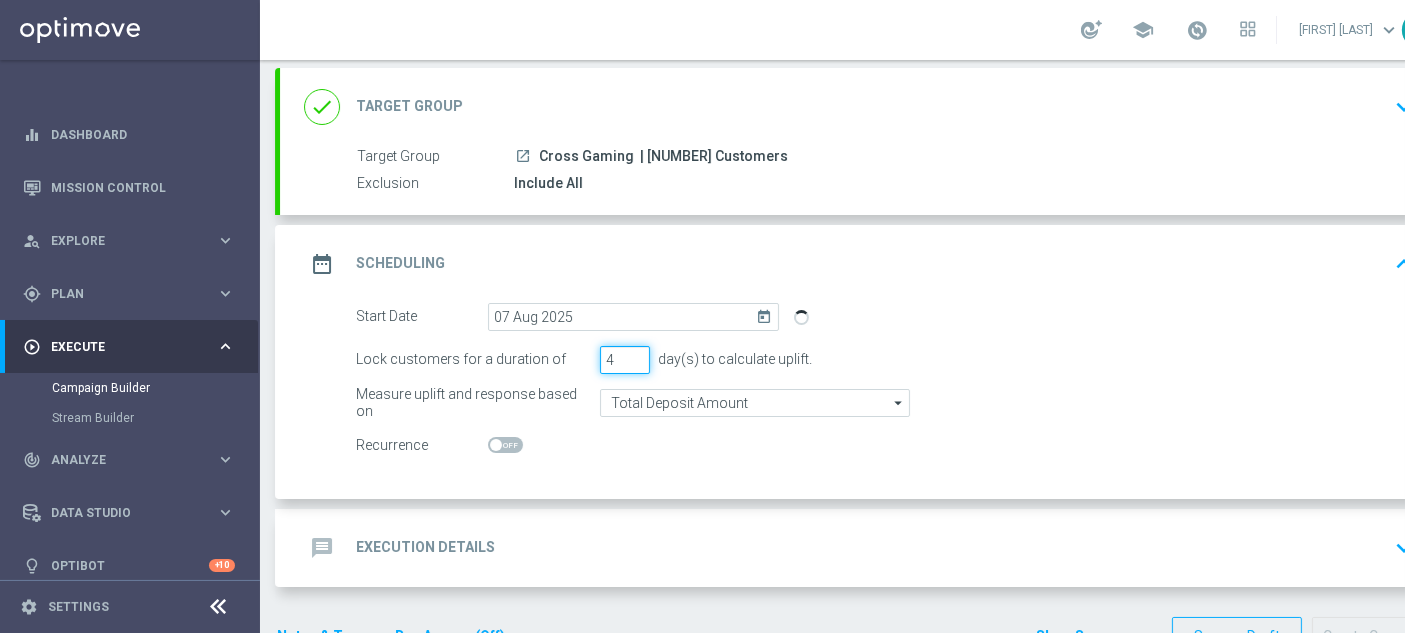 click on "4" 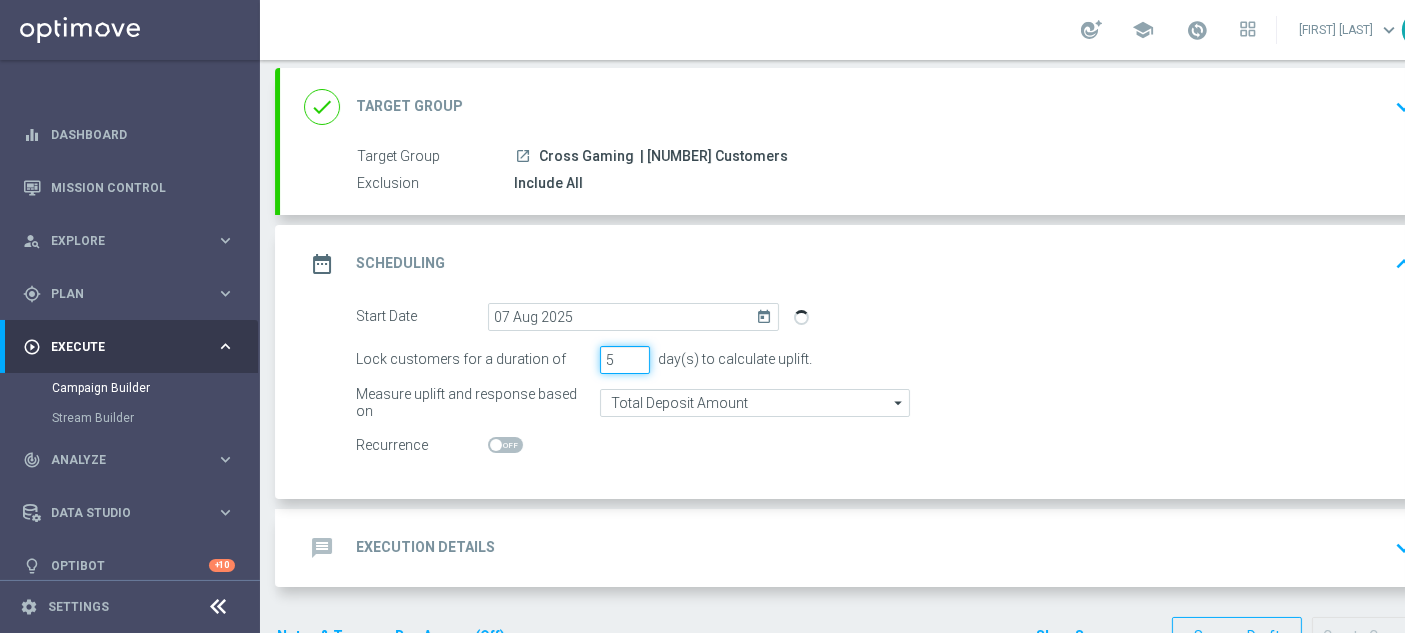 click on "5" 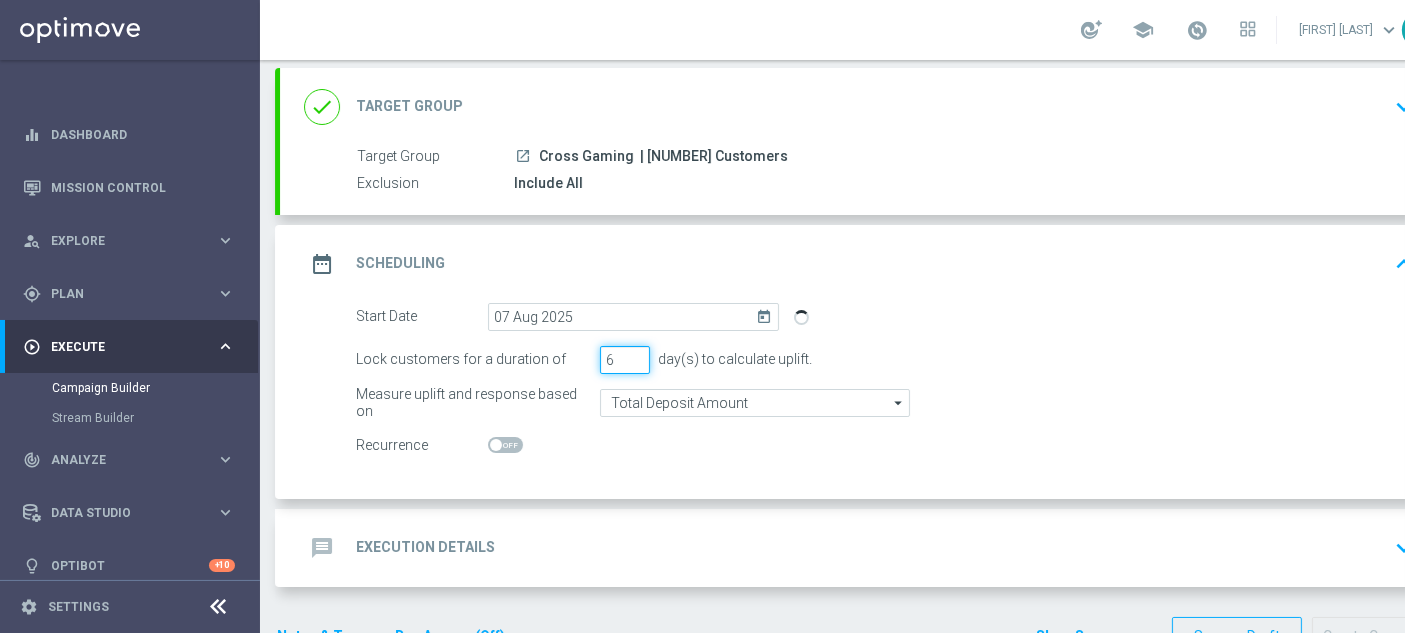 click on "6" 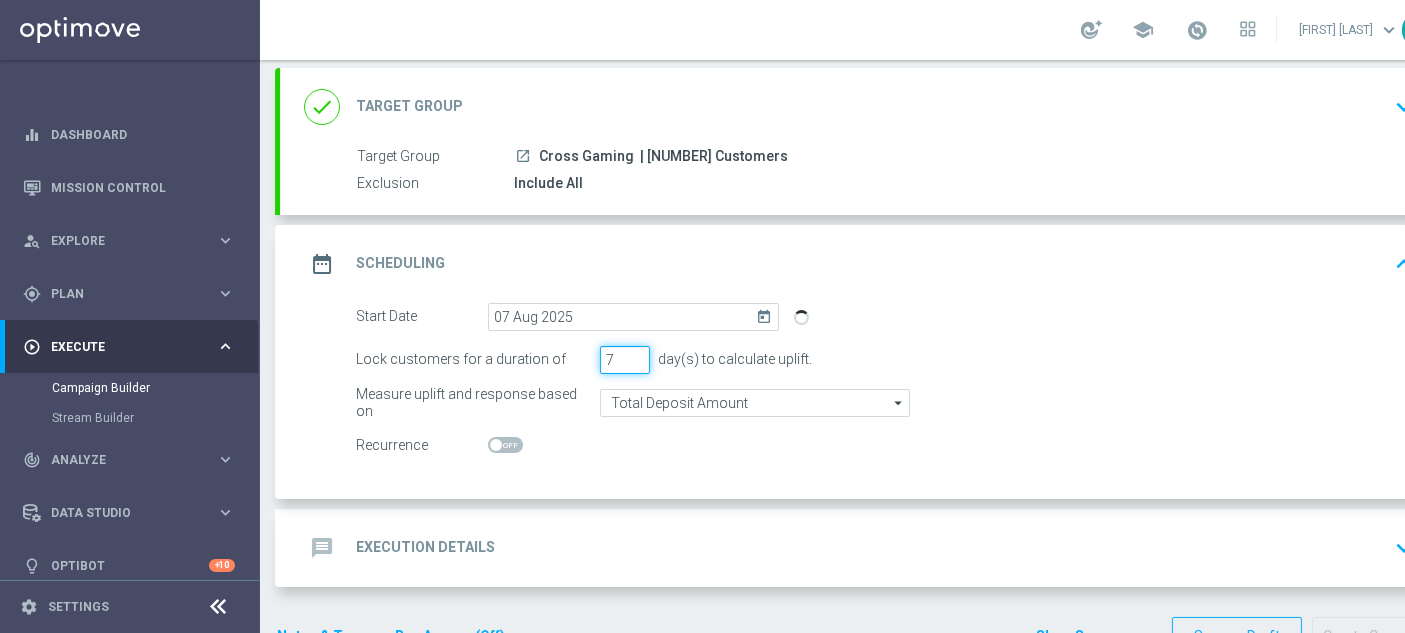 type on "7" 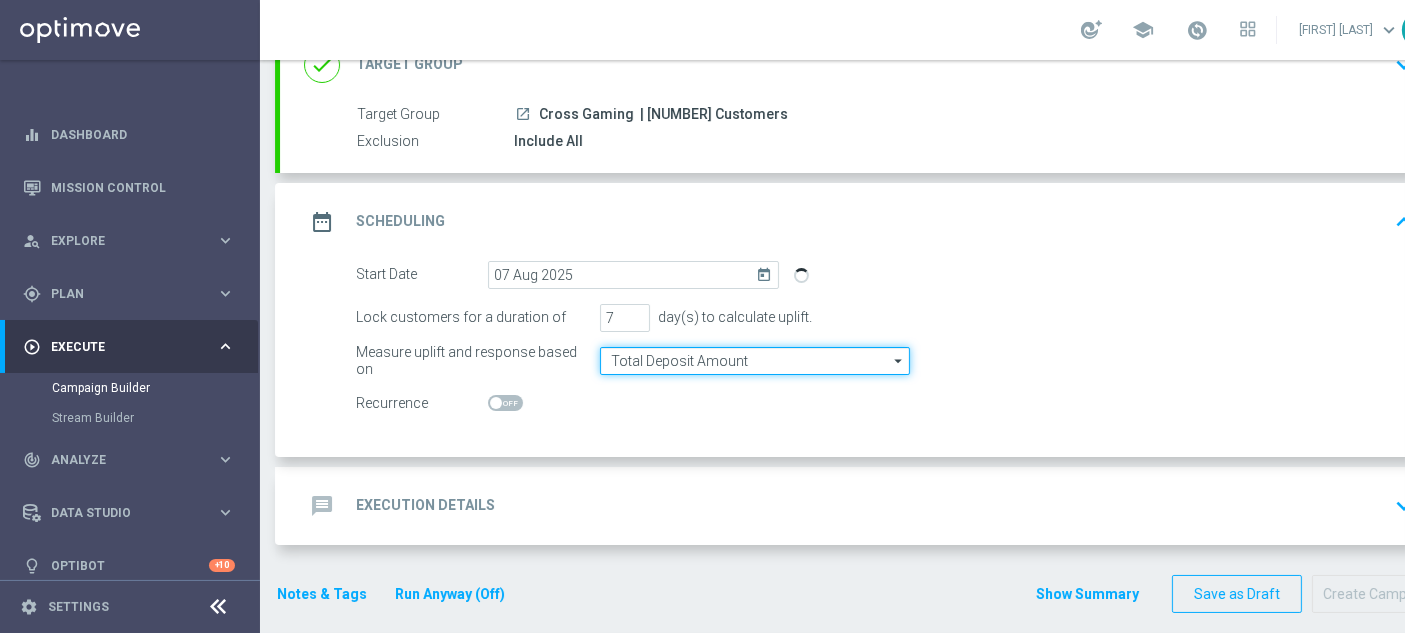 click on "Total Deposit Amount" 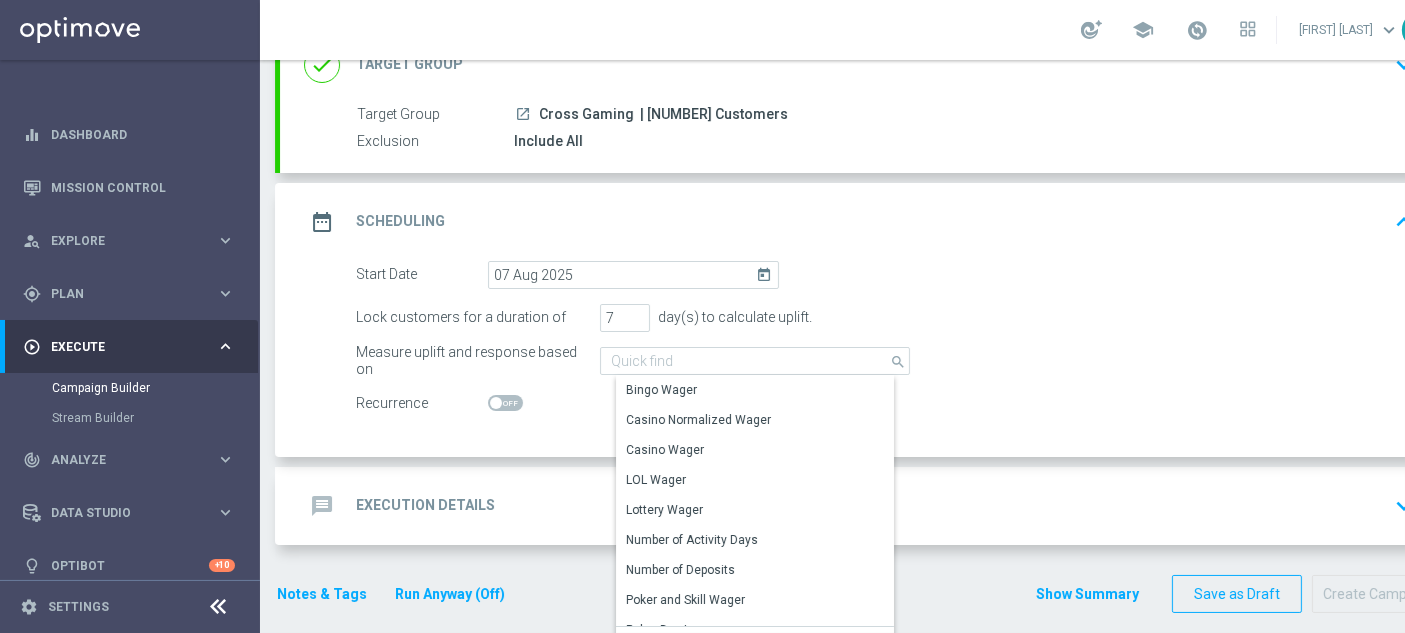 click on "Measure uplift and response based on
Total Deposit Amount
search
Show Selected
0 of NaN
Bingo Wager" 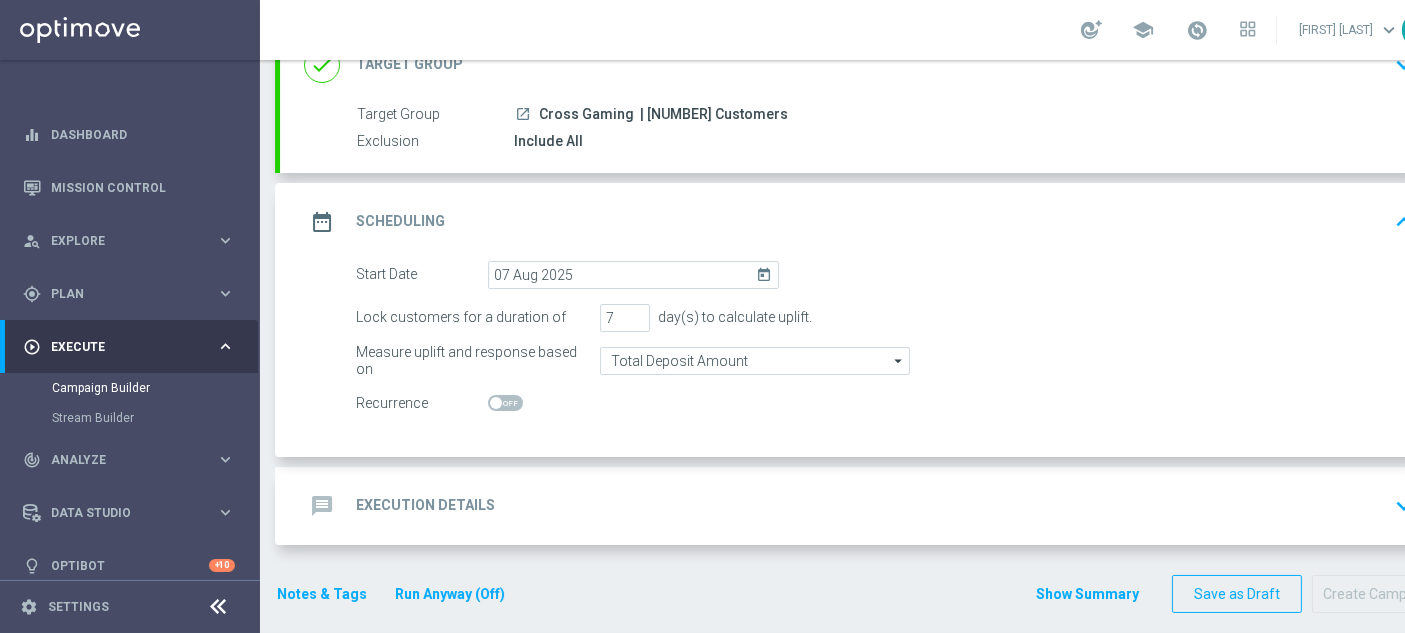 click on "Execution Details" 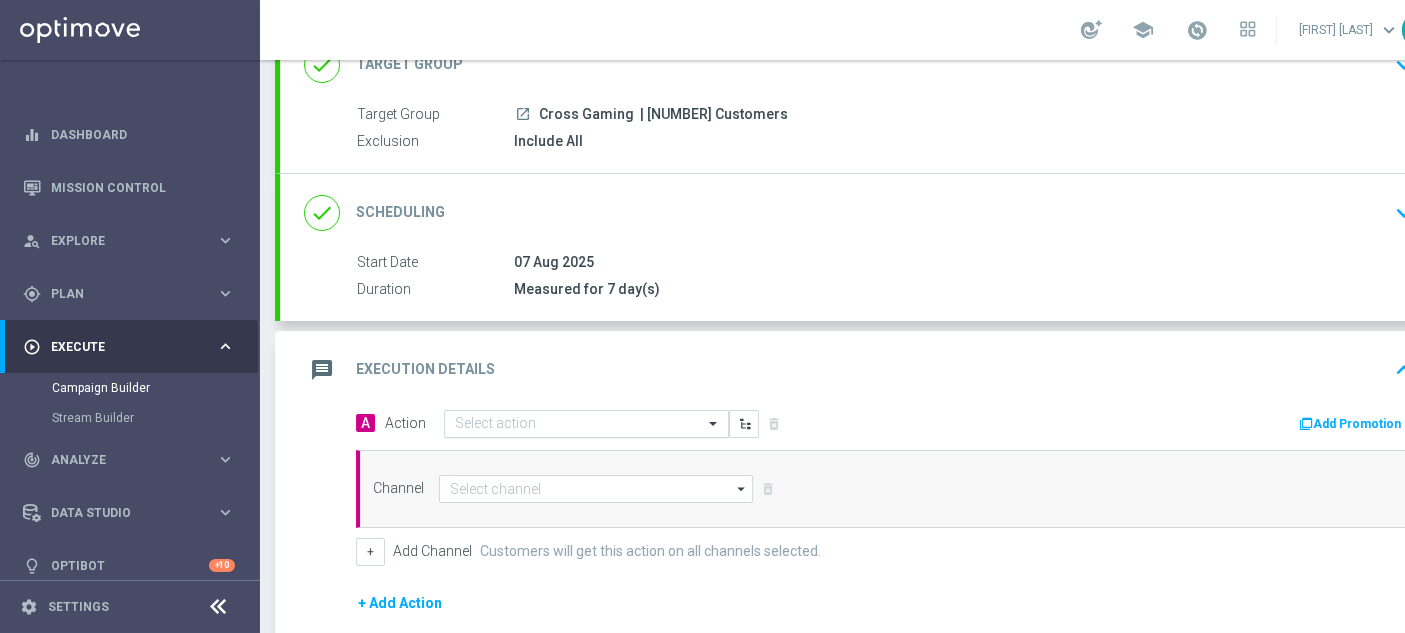 click on "Select action" 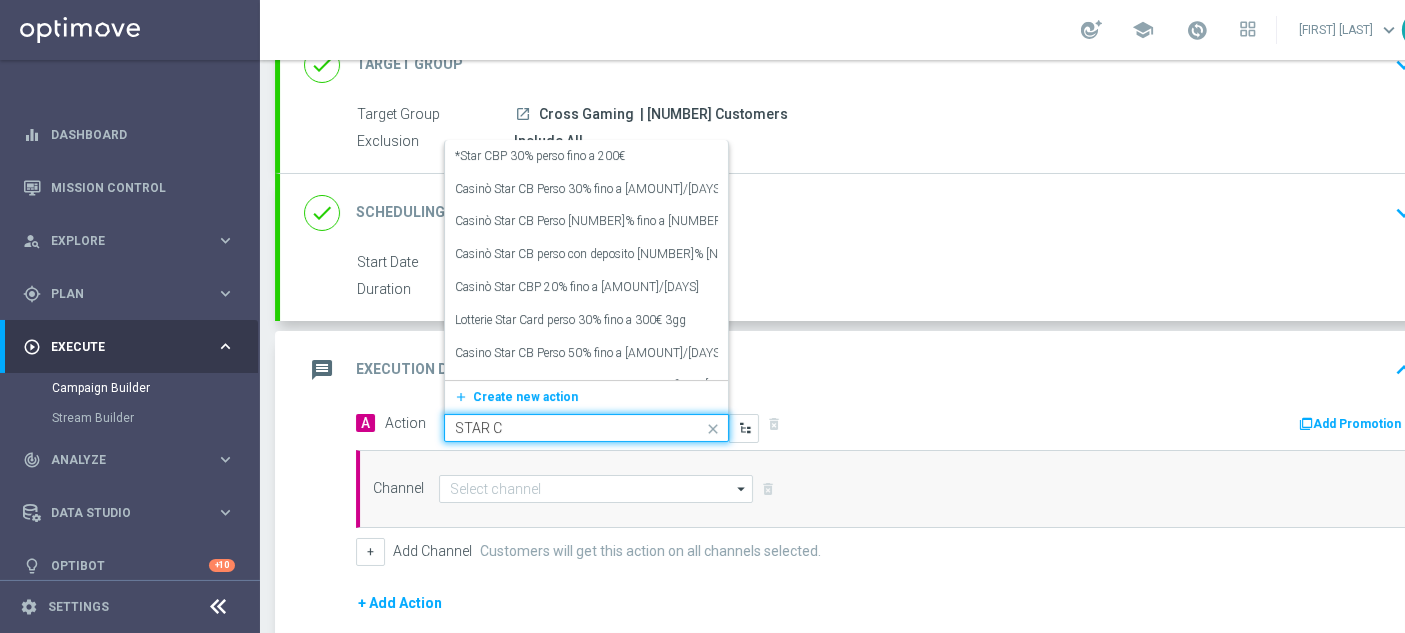type on "STAR CR" 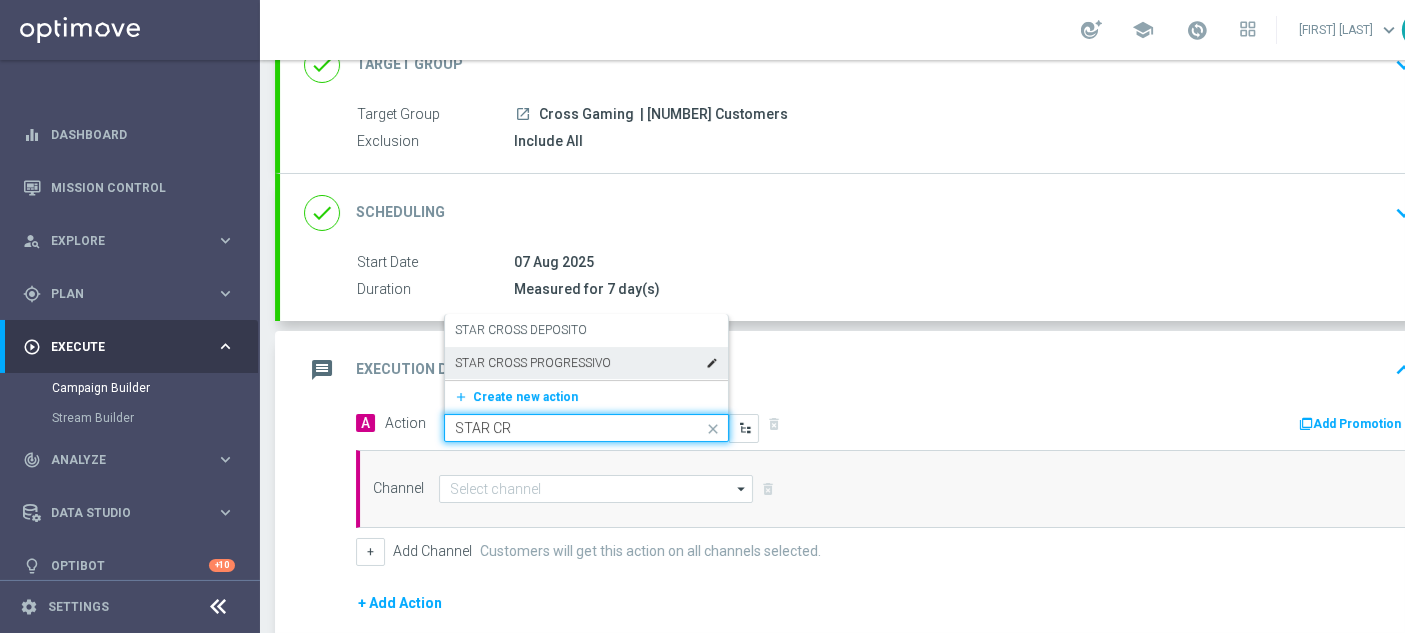 click on "STAR CROSS PROGRESSIVO  edit" at bounding box center (586, 363) 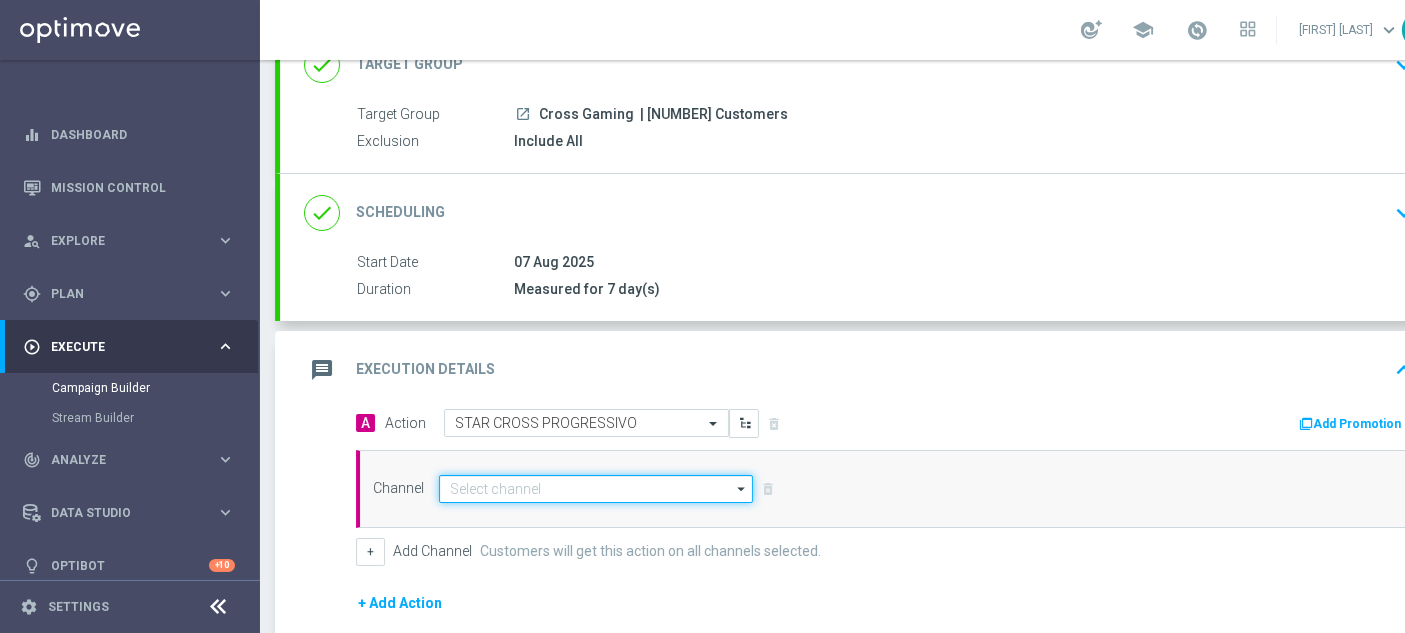 click 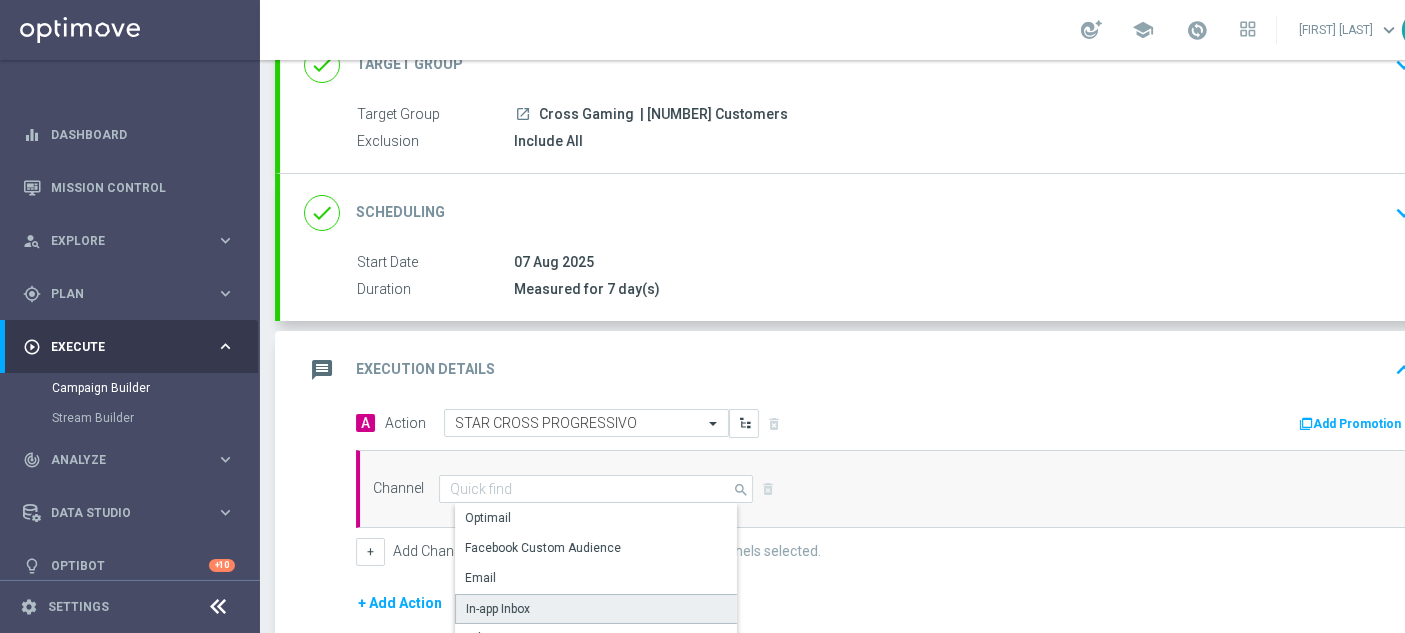 click on "In-app Inbox" 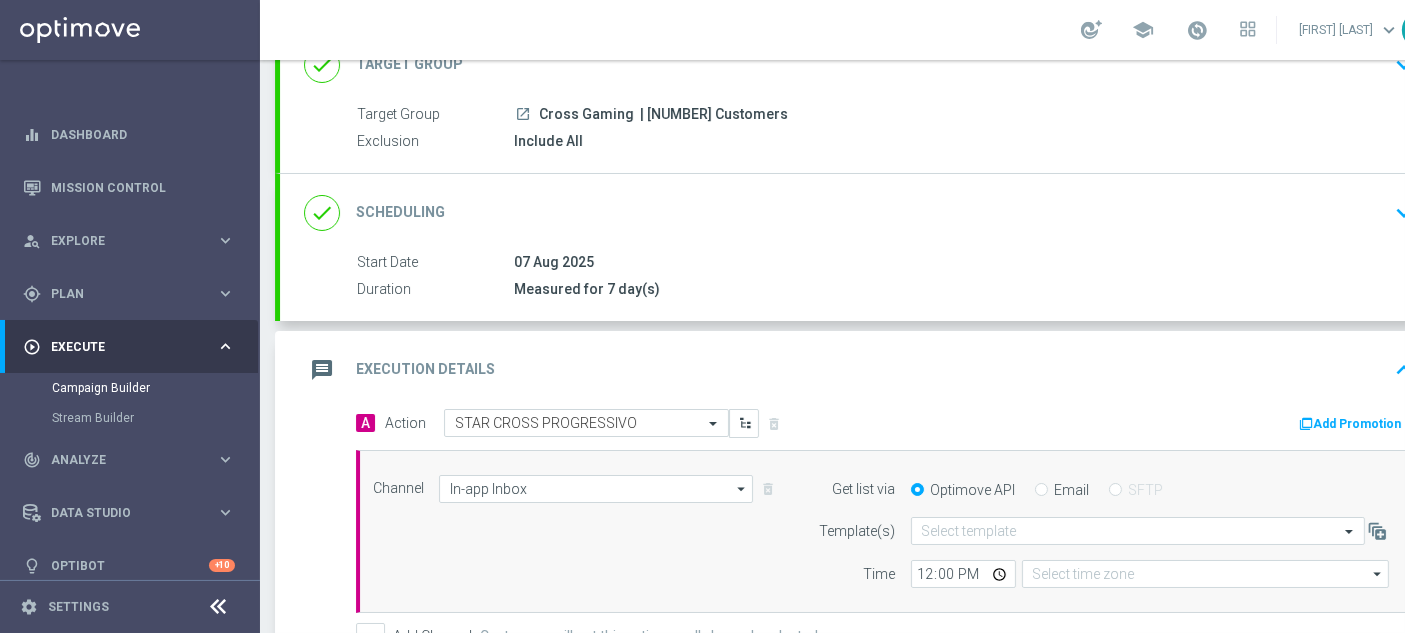 type on "Coordinated Universal Time (UTC 00:00)" 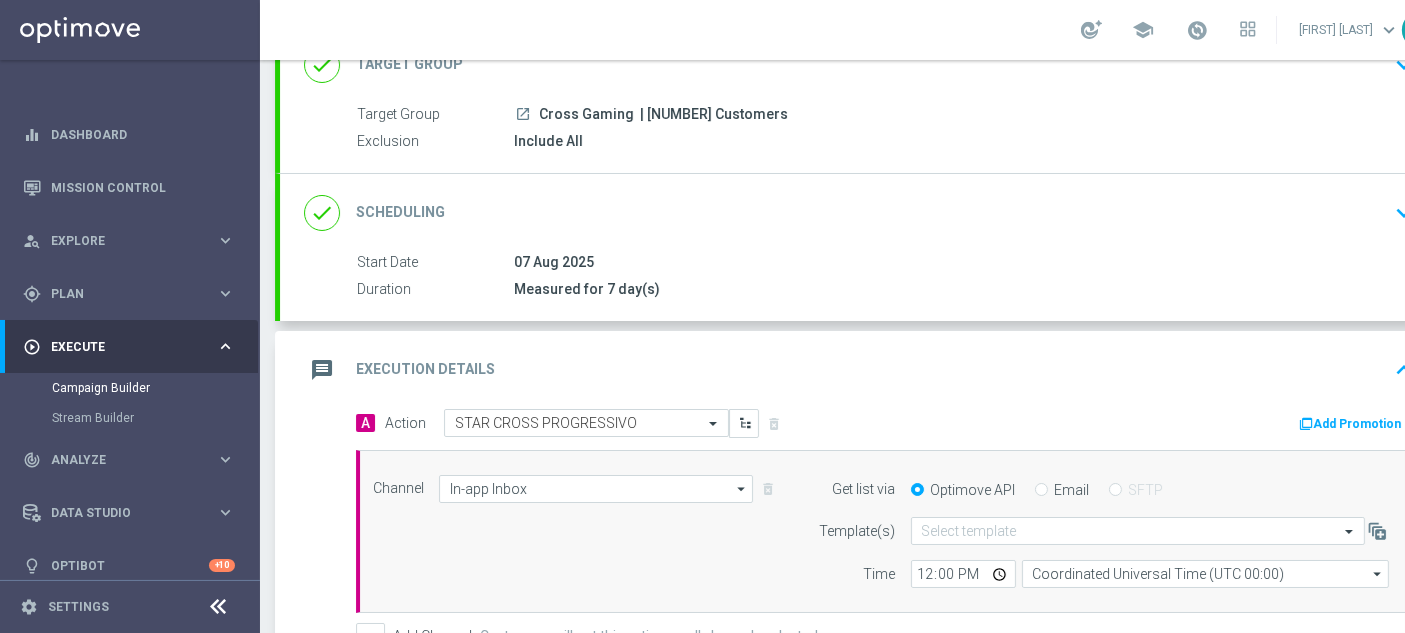 scroll, scrollTop: 0, scrollLeft: 71, axis: horizontal 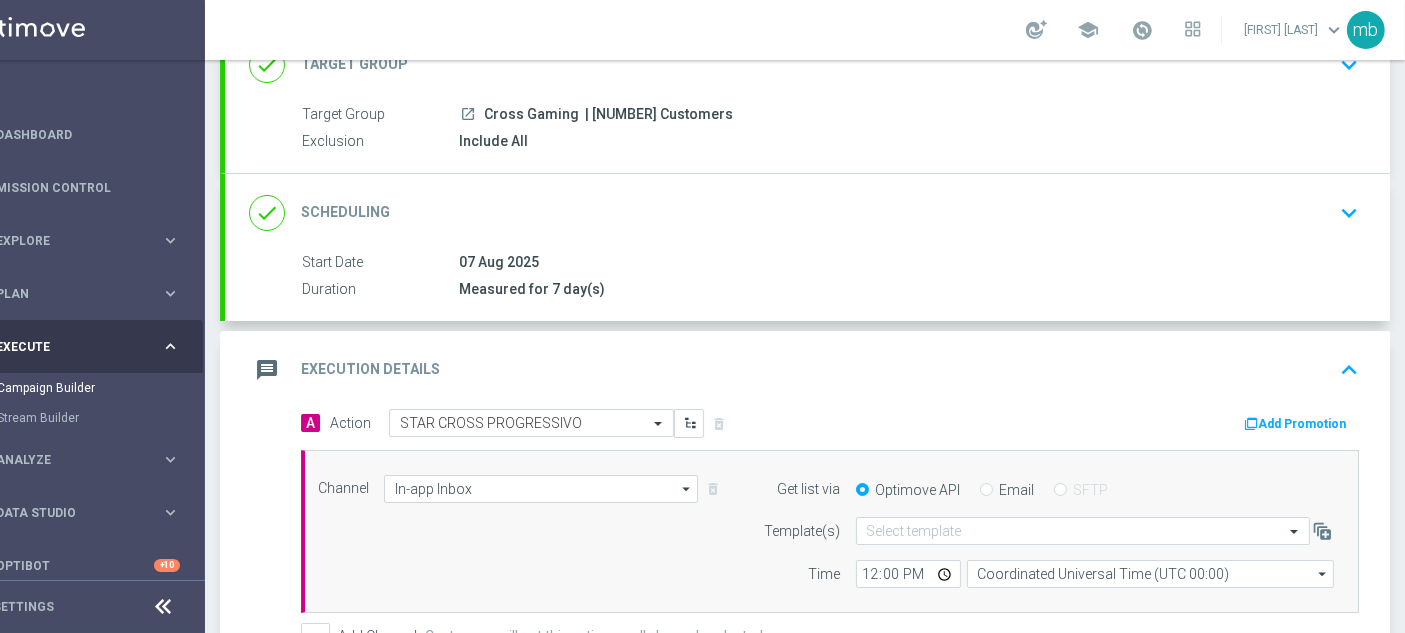 click on "Add Promotion" 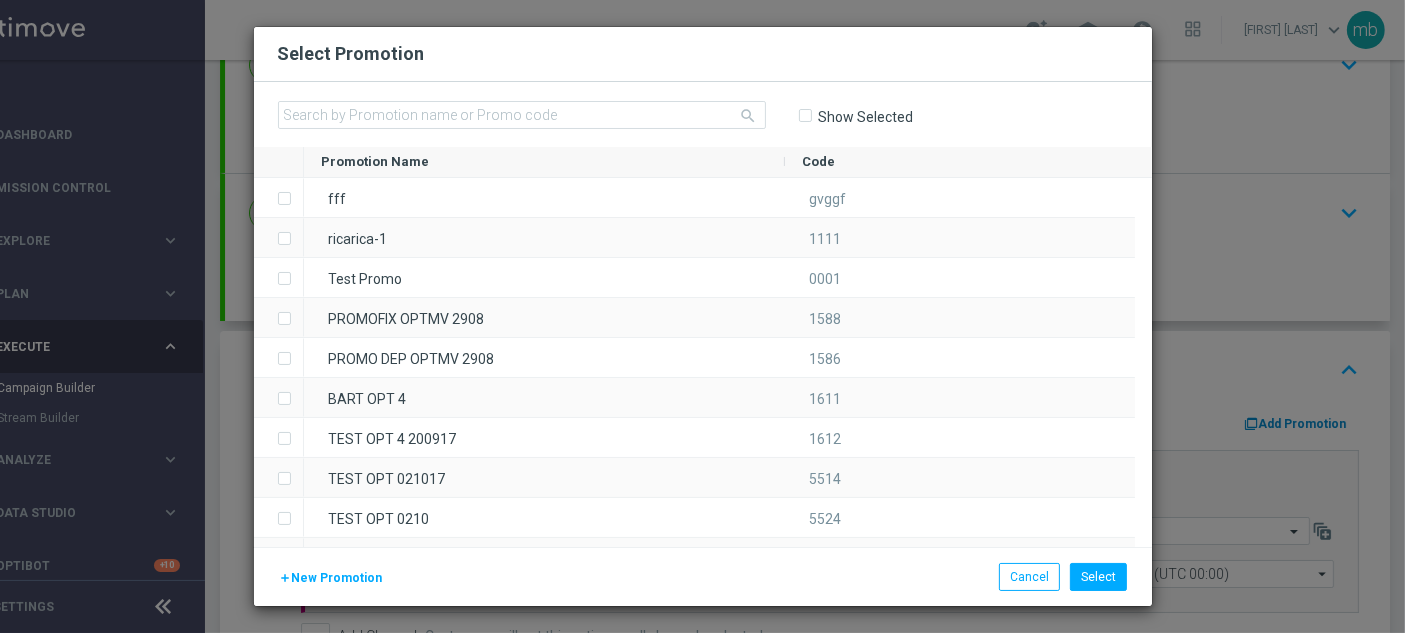 scroll, scrollTop: 0, scrollLeft: 54, axis: horizontal 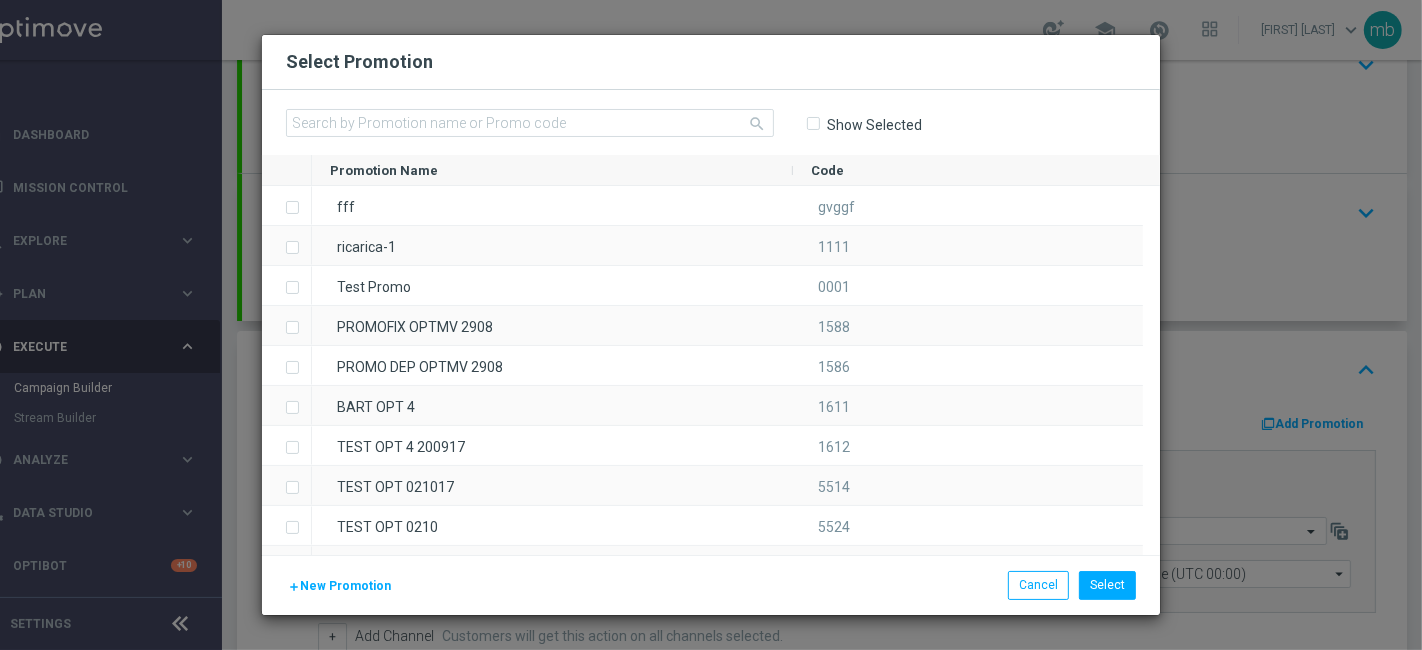 click on "New Promotion" 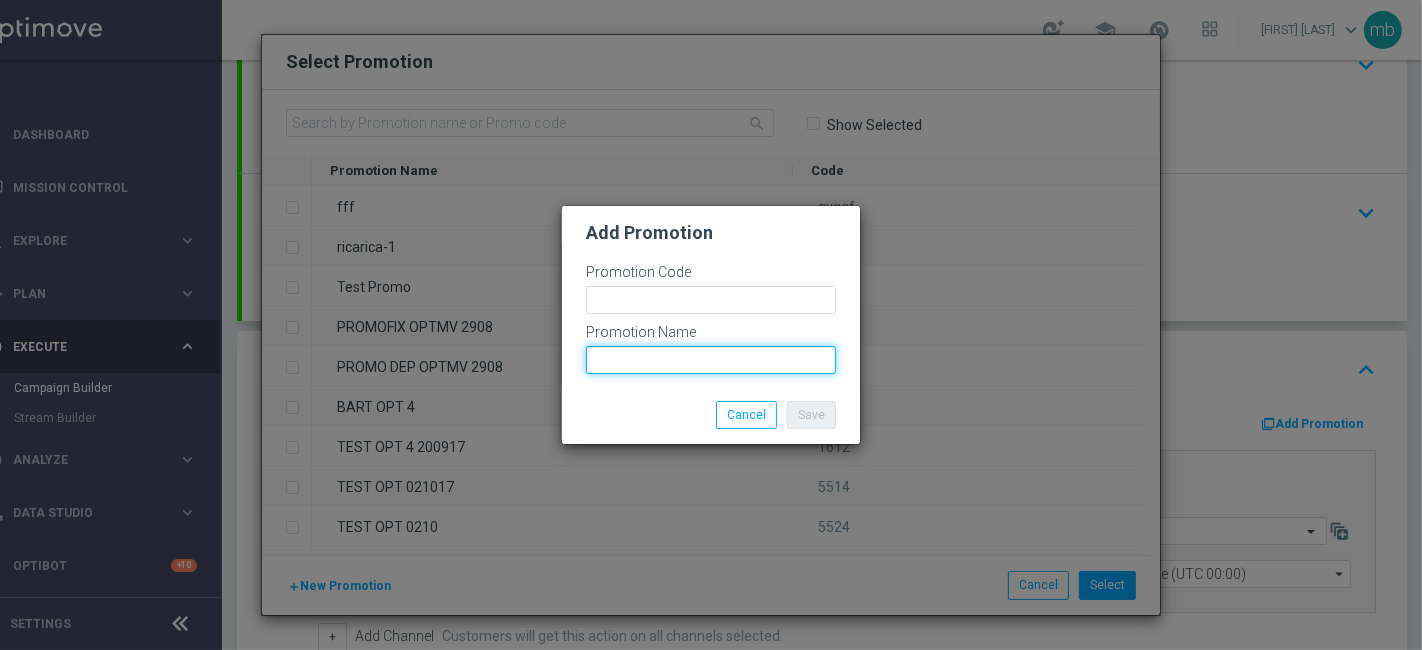 click 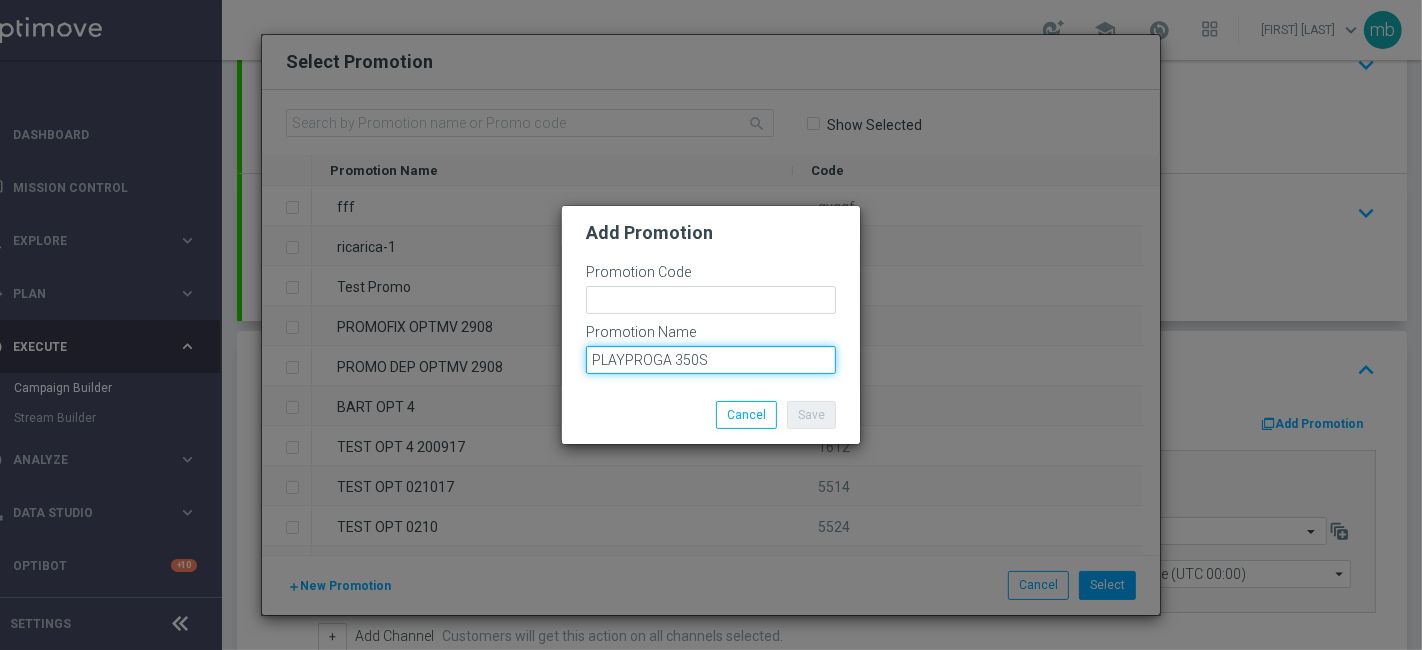 type on "PLAYPROGA 350S" 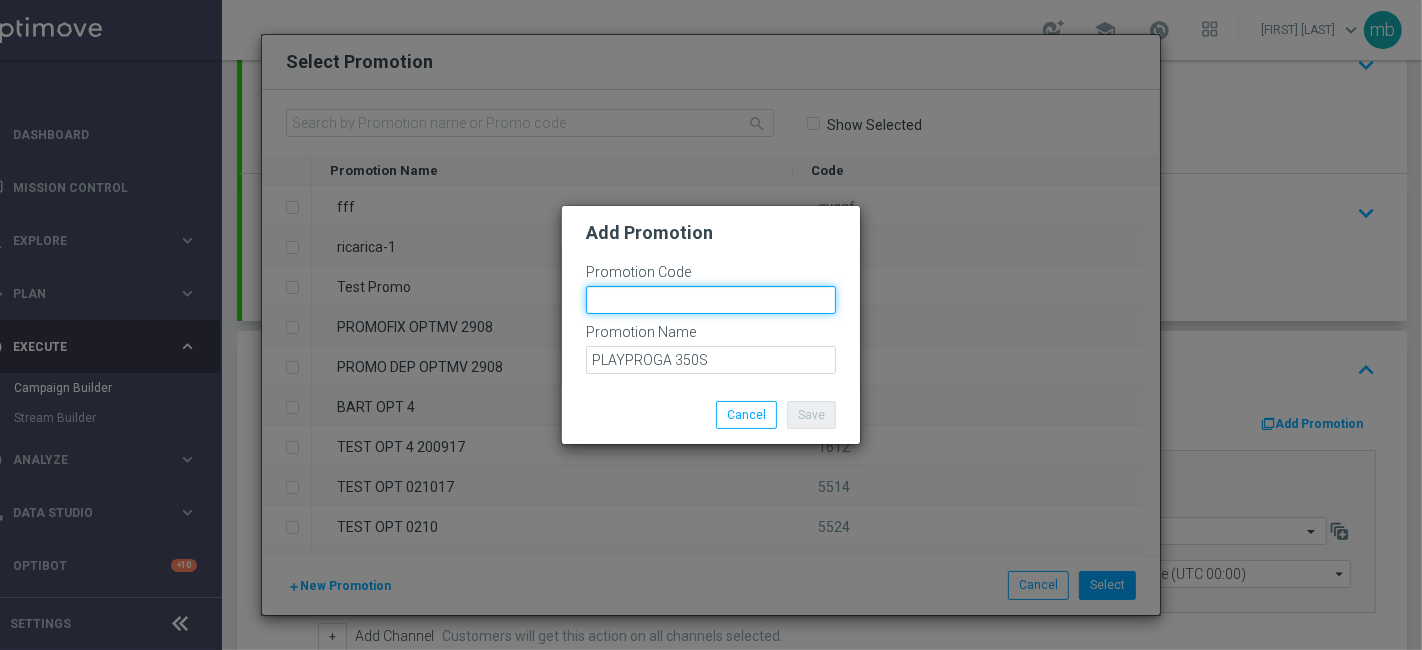 click 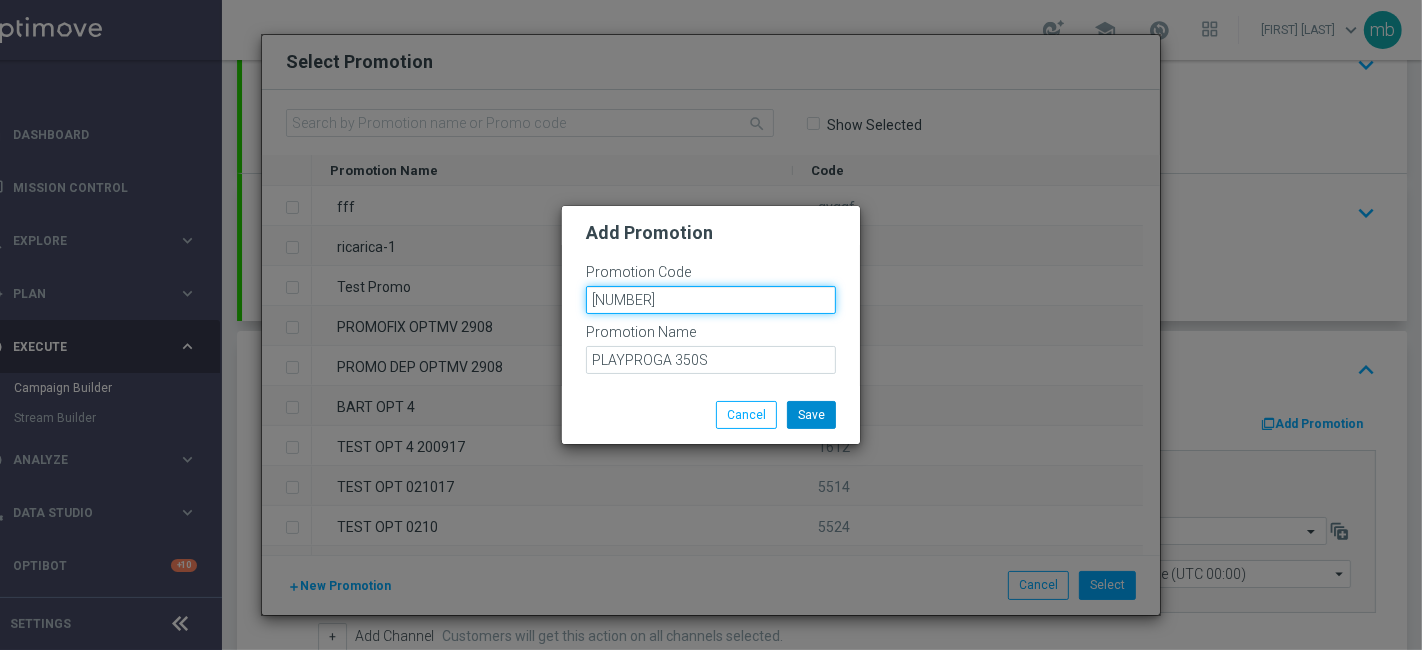 type on "[NUMBER]" 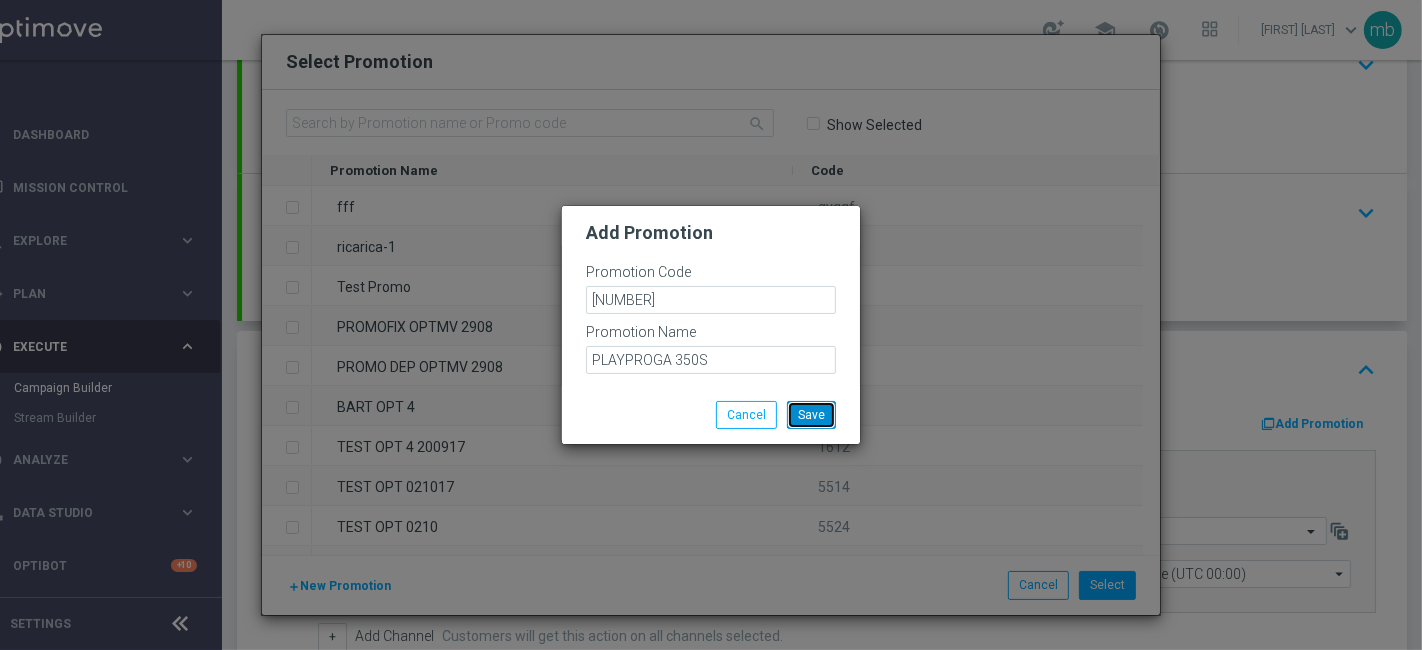click on "Save" 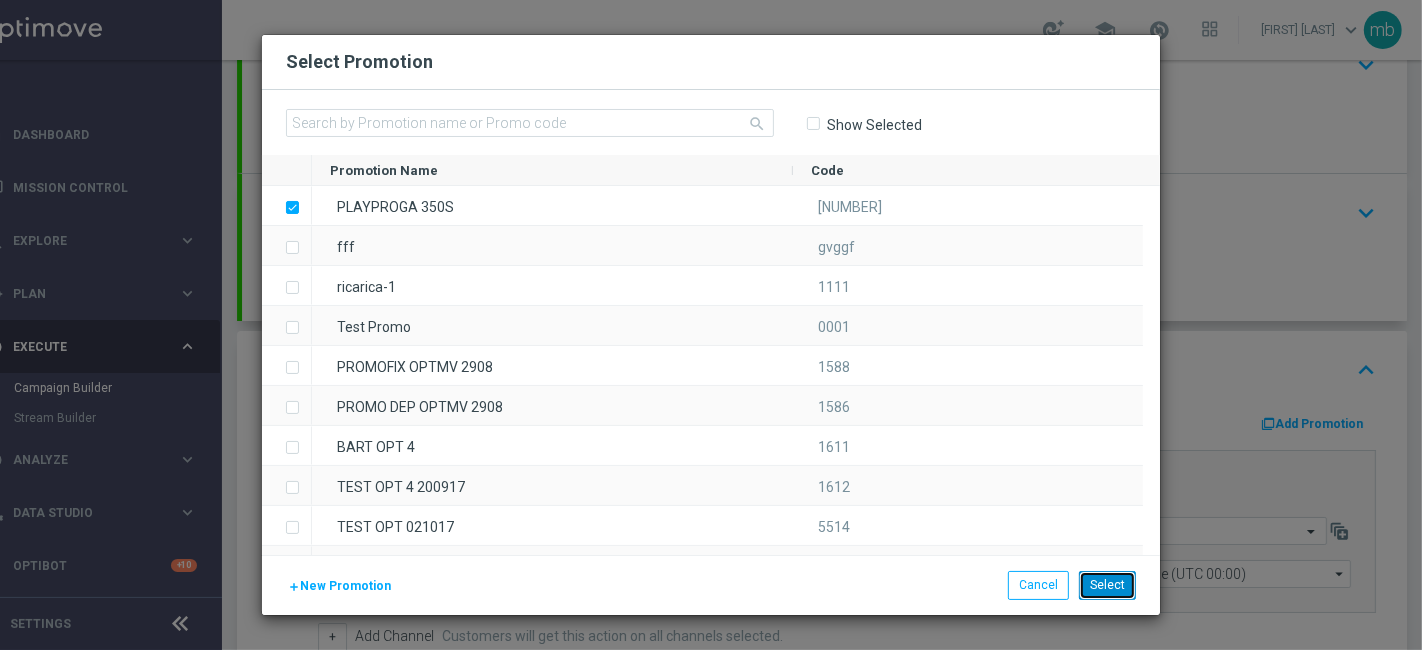 click on "Select" 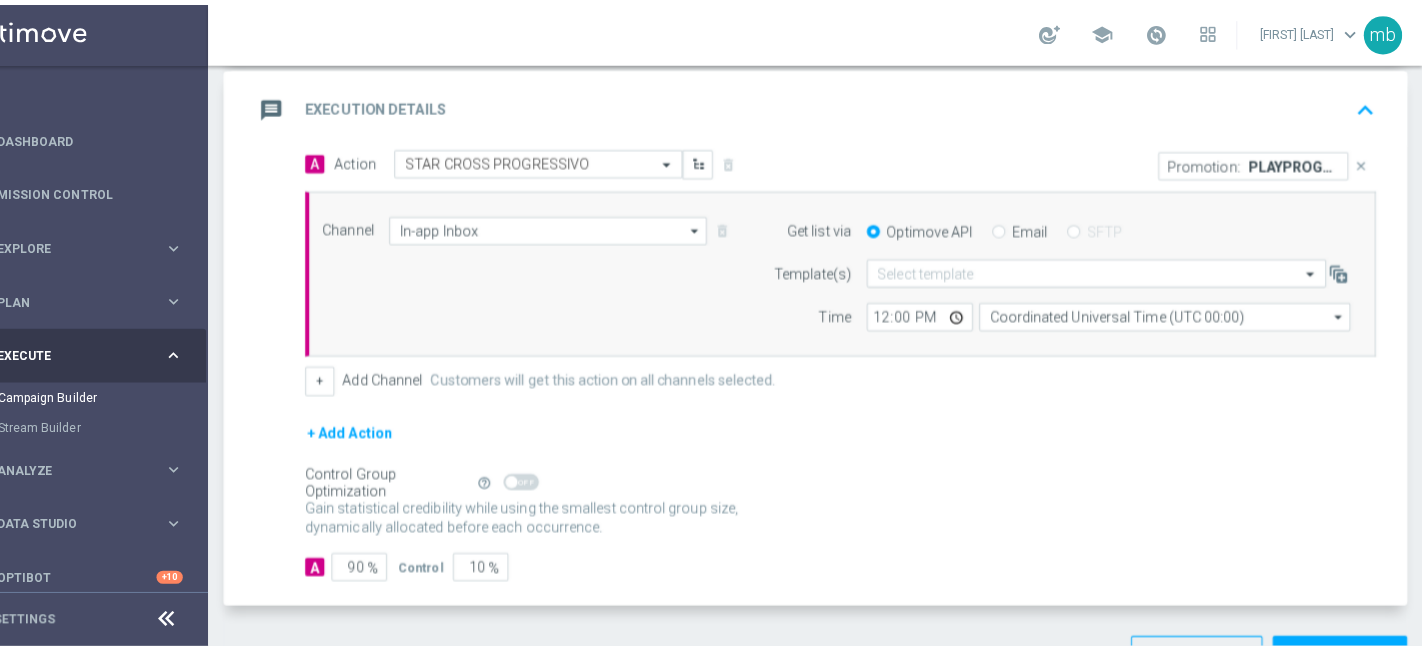 scroll, scrollTop: 465, scrollLeft: 0, axis: vertical 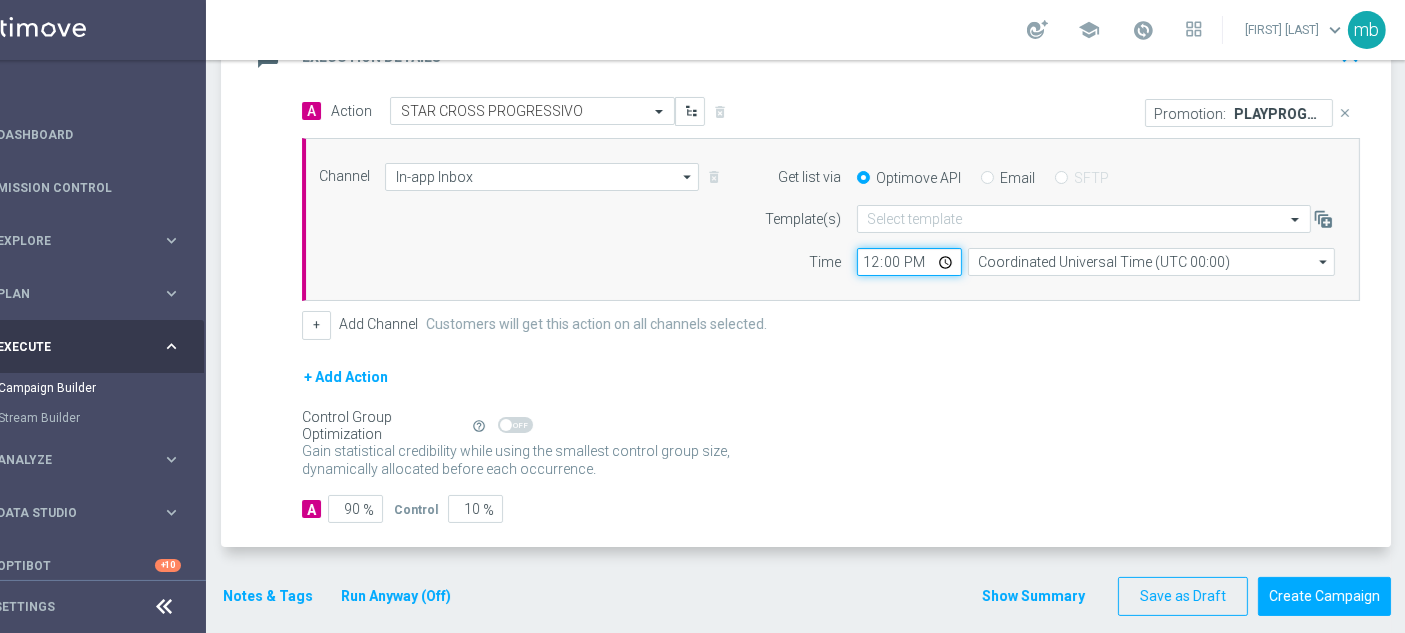 click on "12:00" 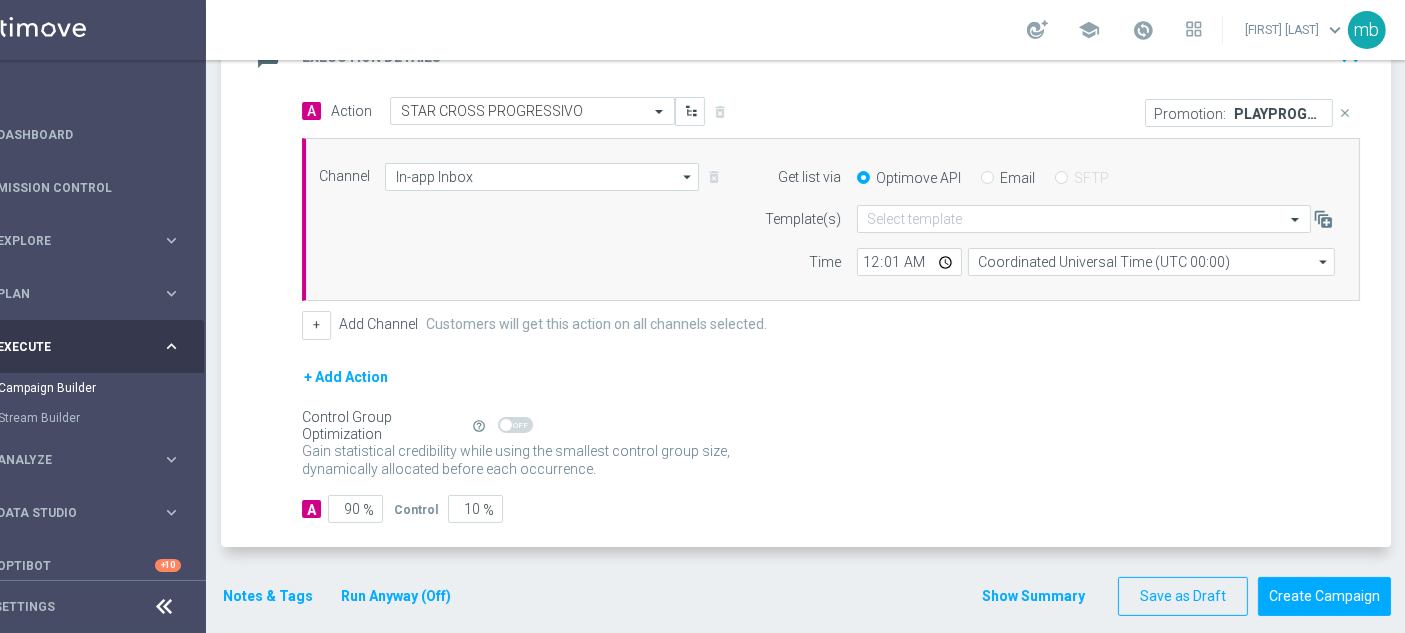 type on "00:01" 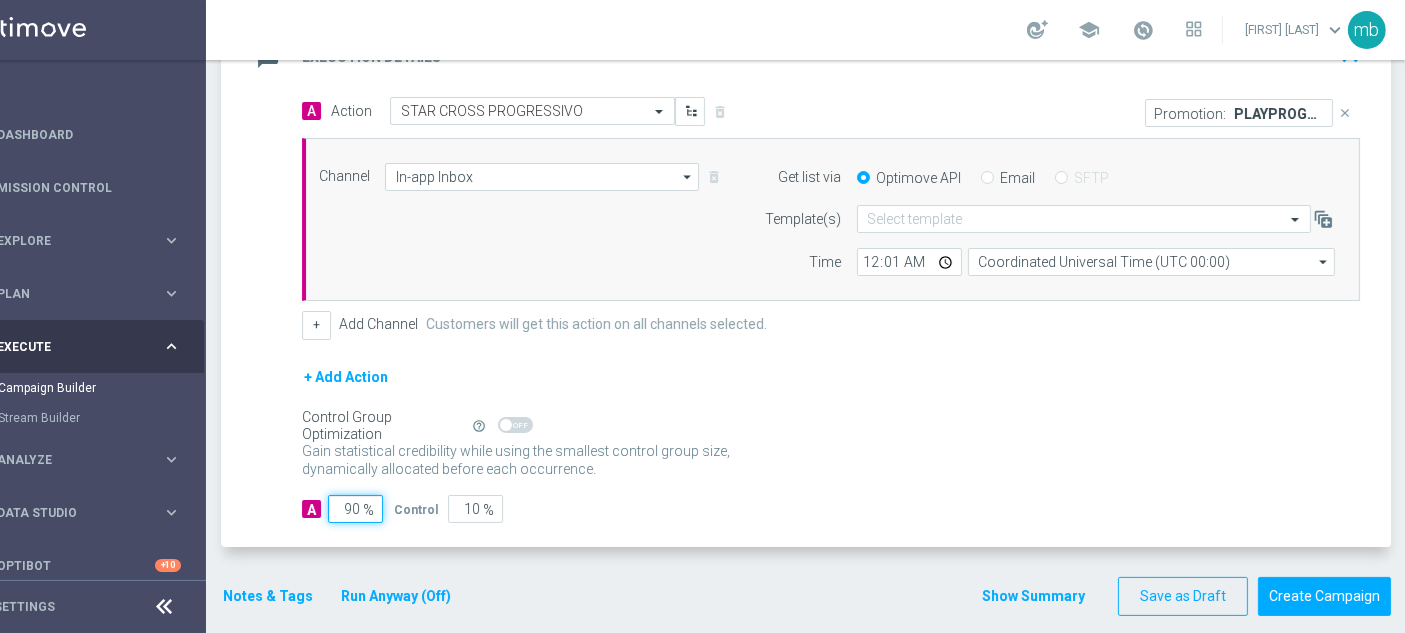 drag, startPoint x: 357, startPoint y: 504, endPoint x: 337, endPoint y: 504, distance: 20 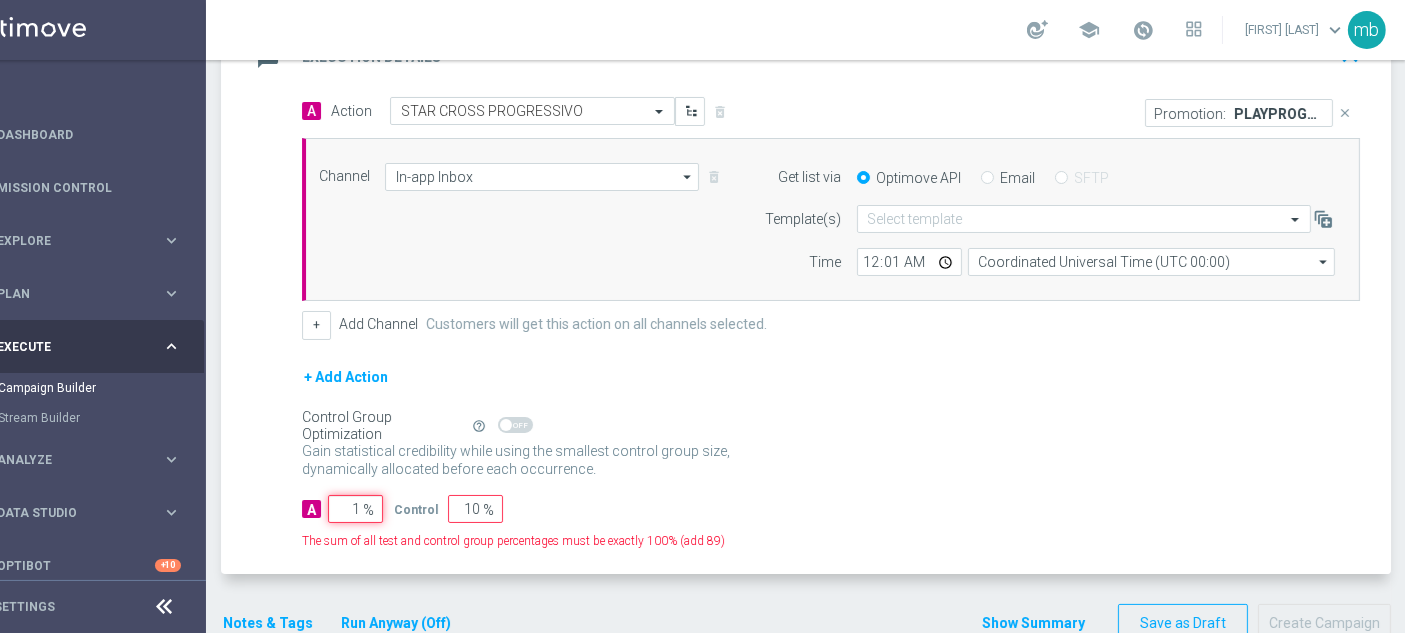 type on "99" 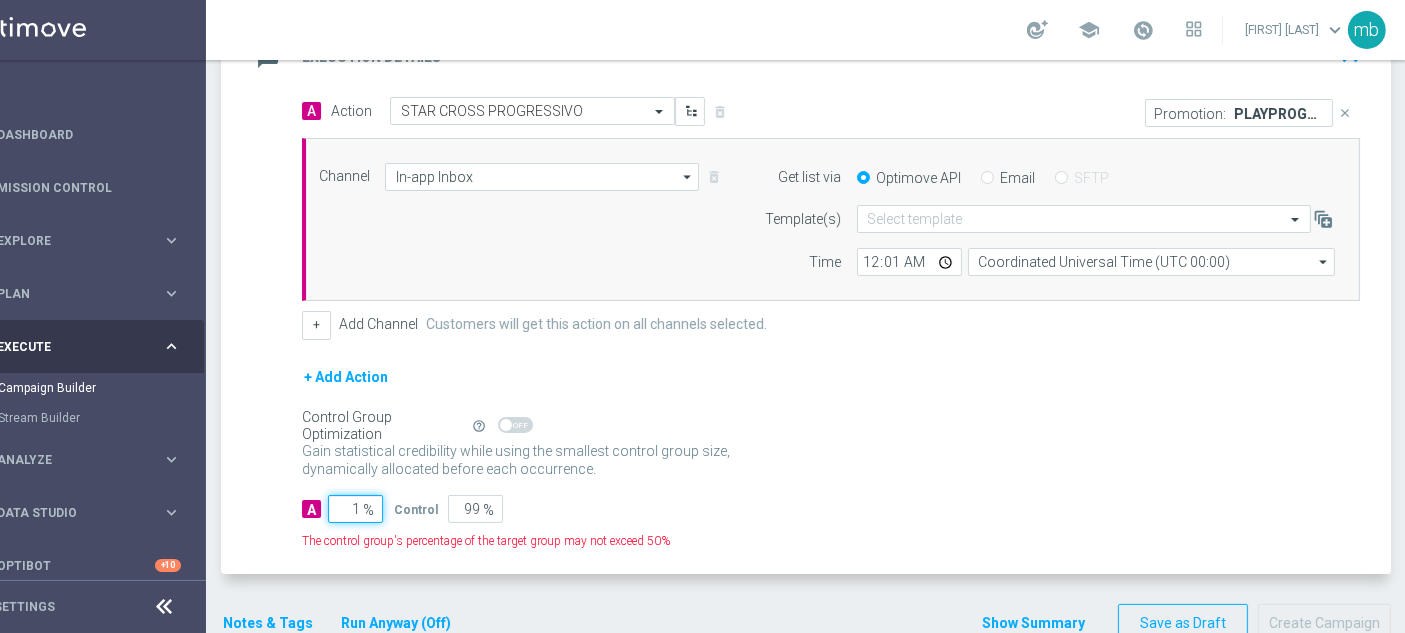 type on "10" 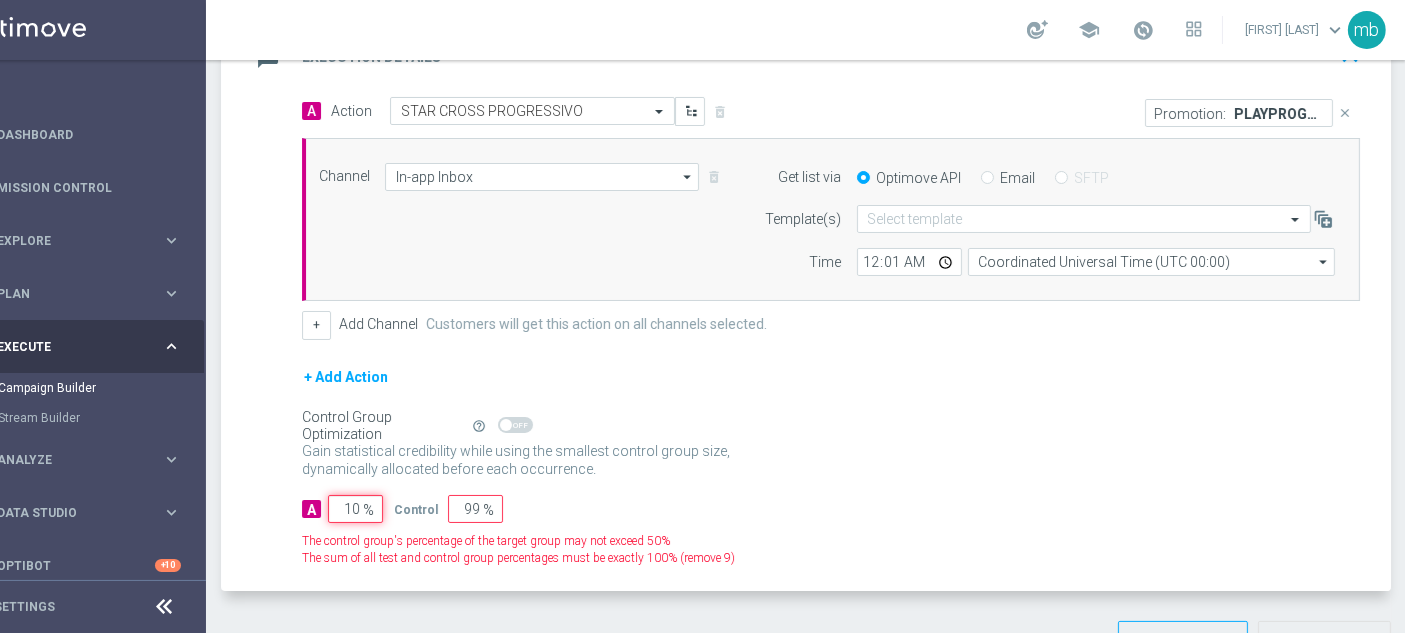 type on "90" 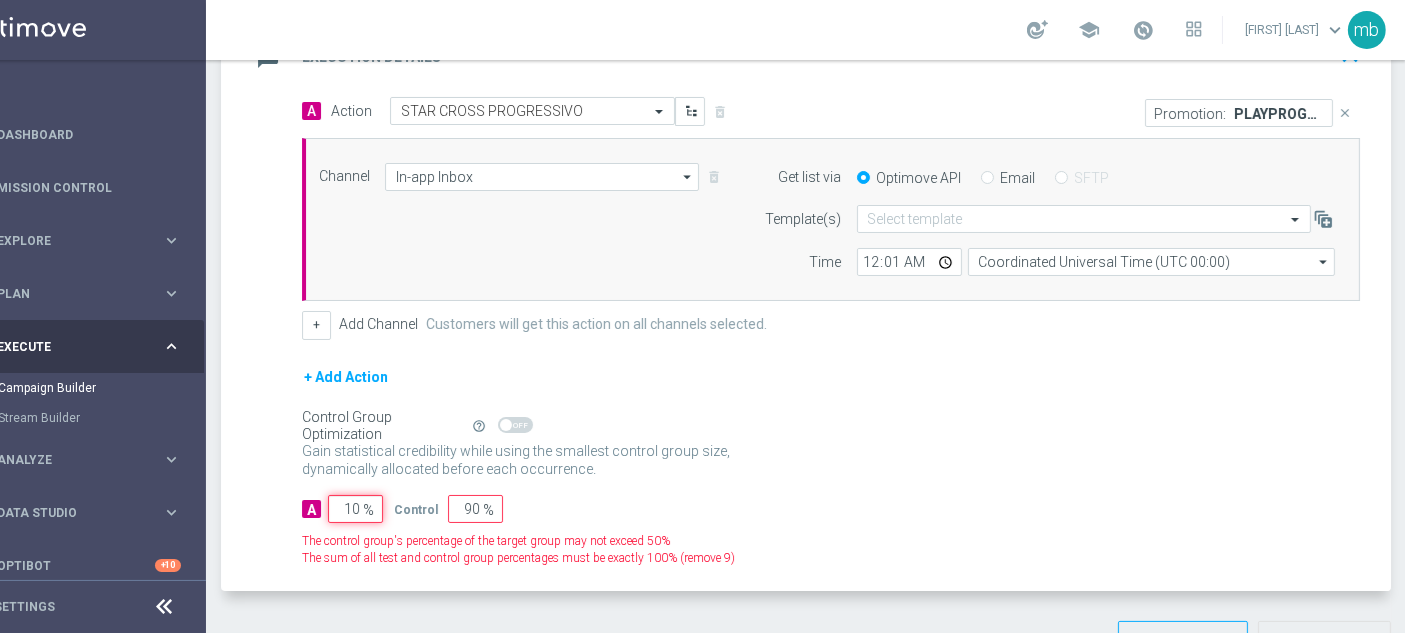 type on "100" 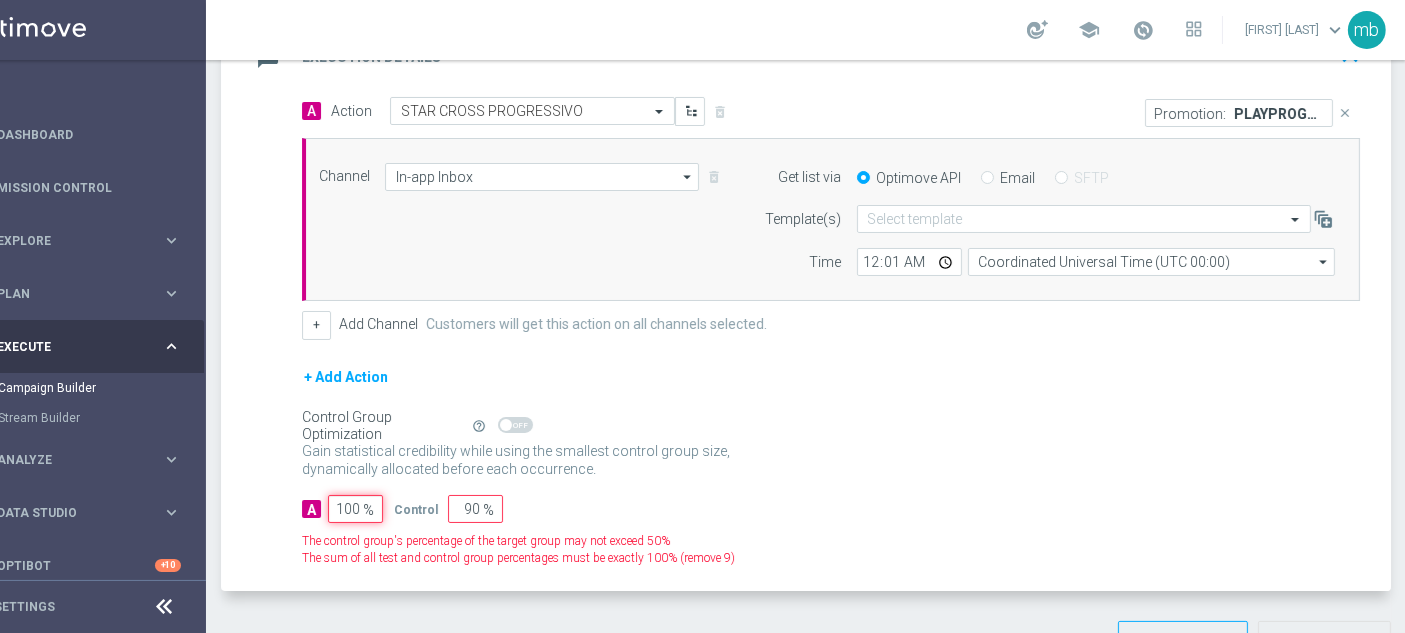 type on "0" 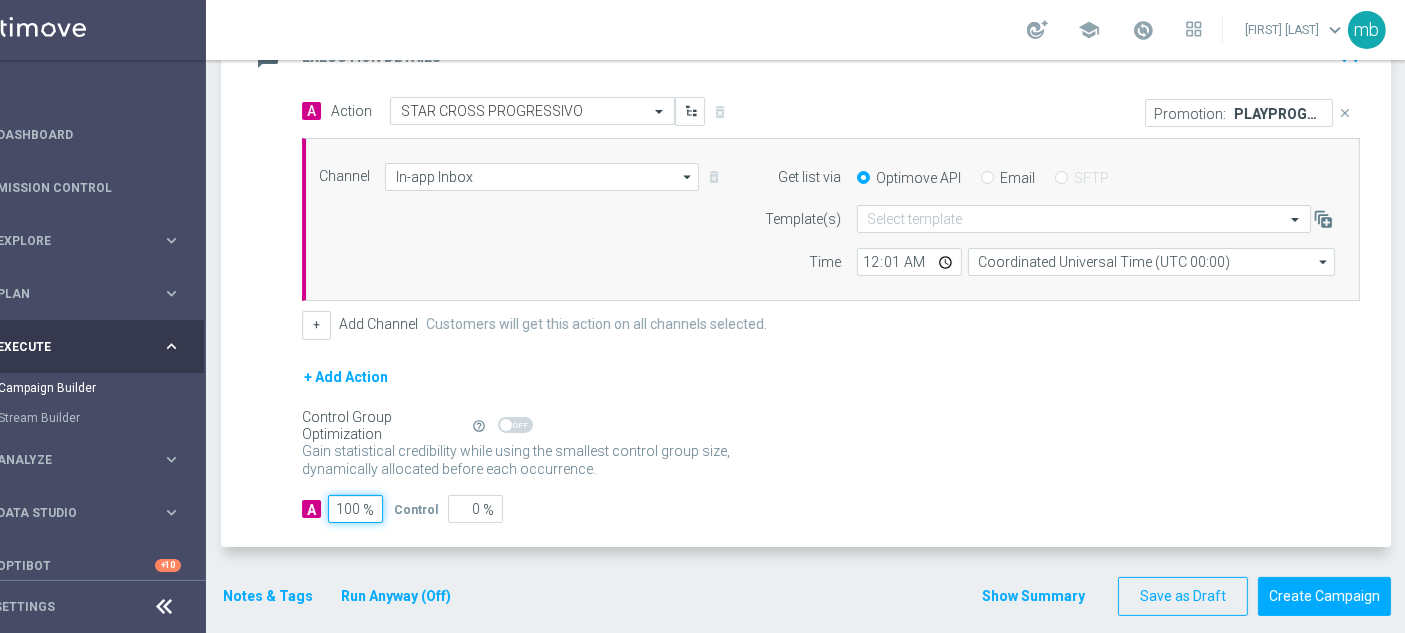 type on "100" 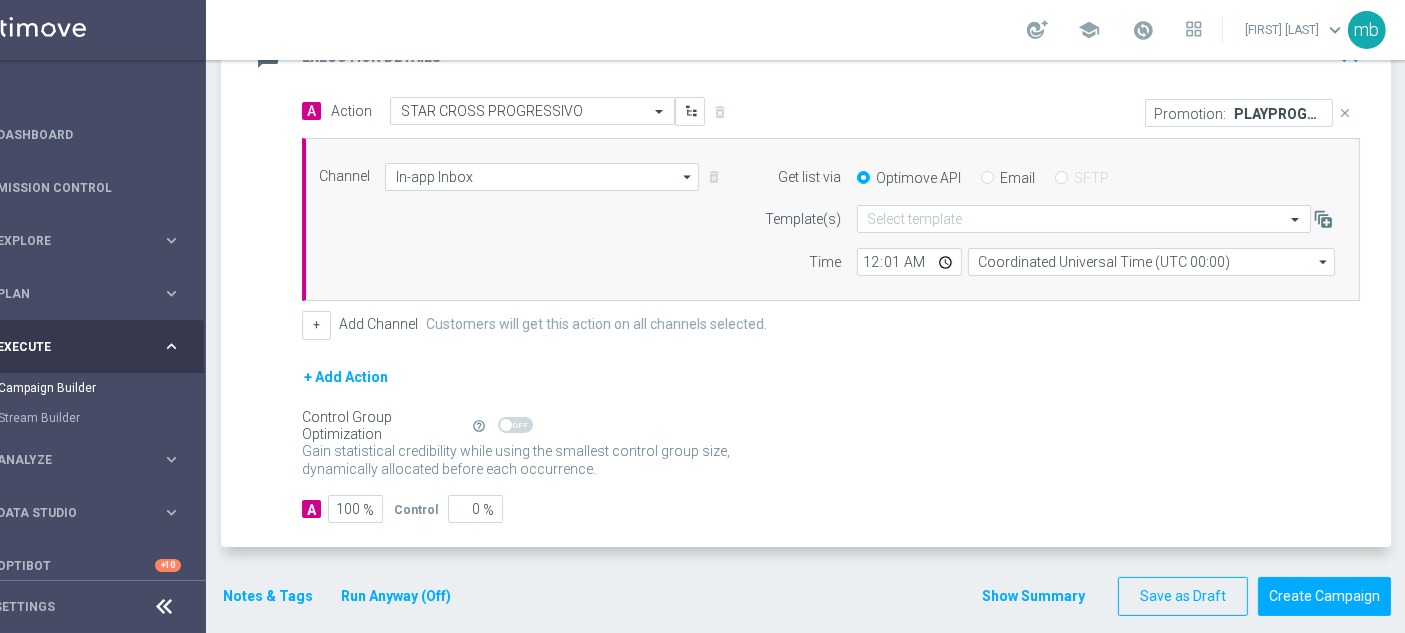 click on "Gain higher response rates by matching the most effective action with each customer. The action-customer fit increases after each occurrence." 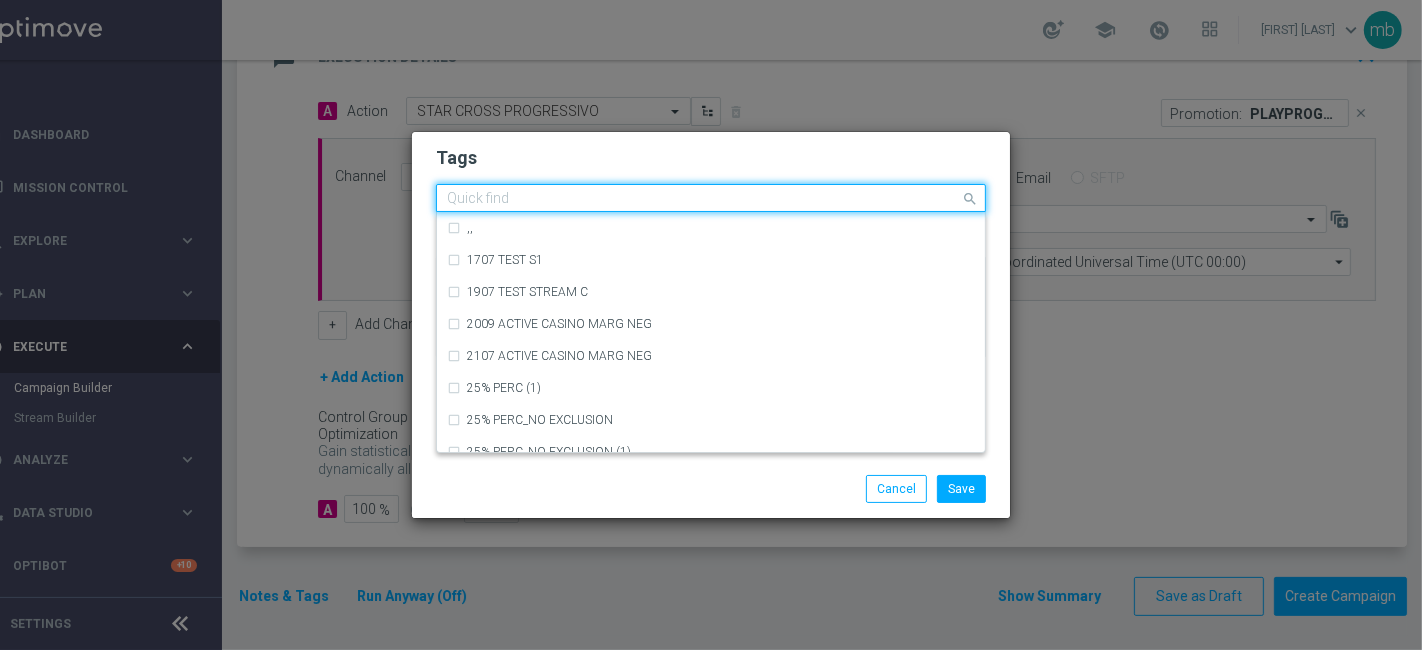 click 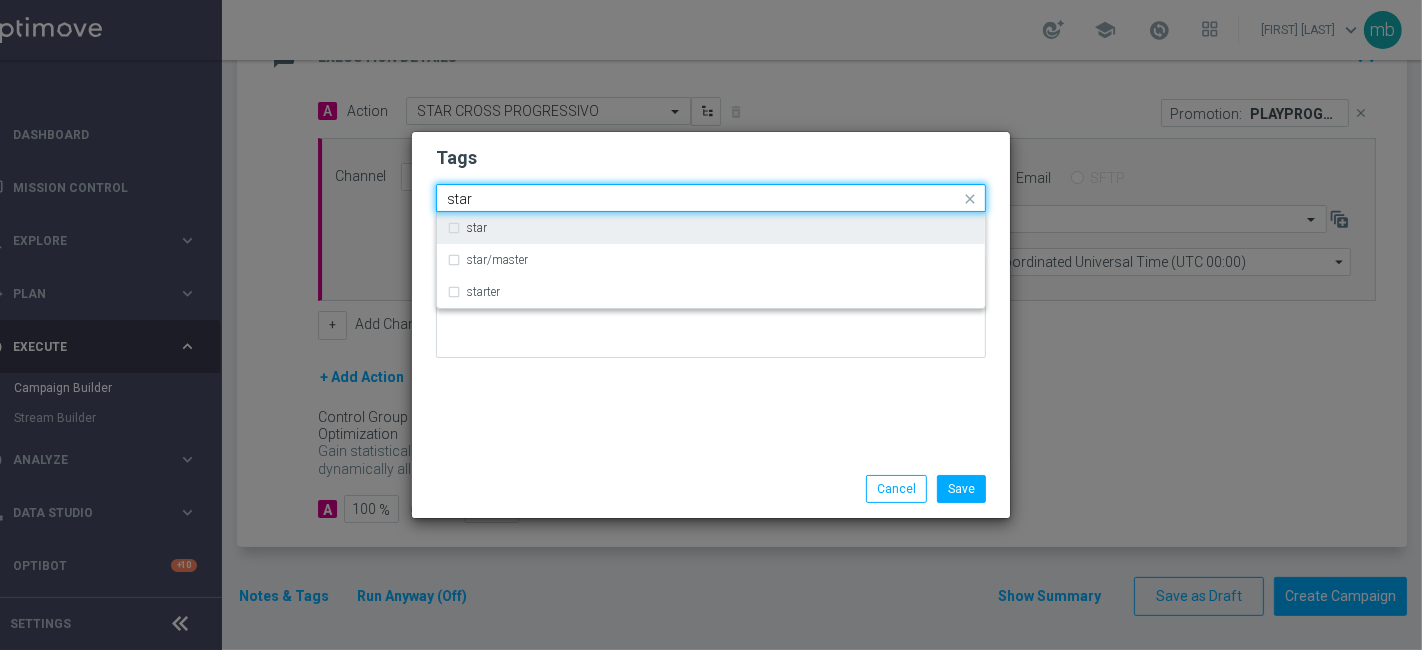 click on "star" at bounding box center (477, 228) 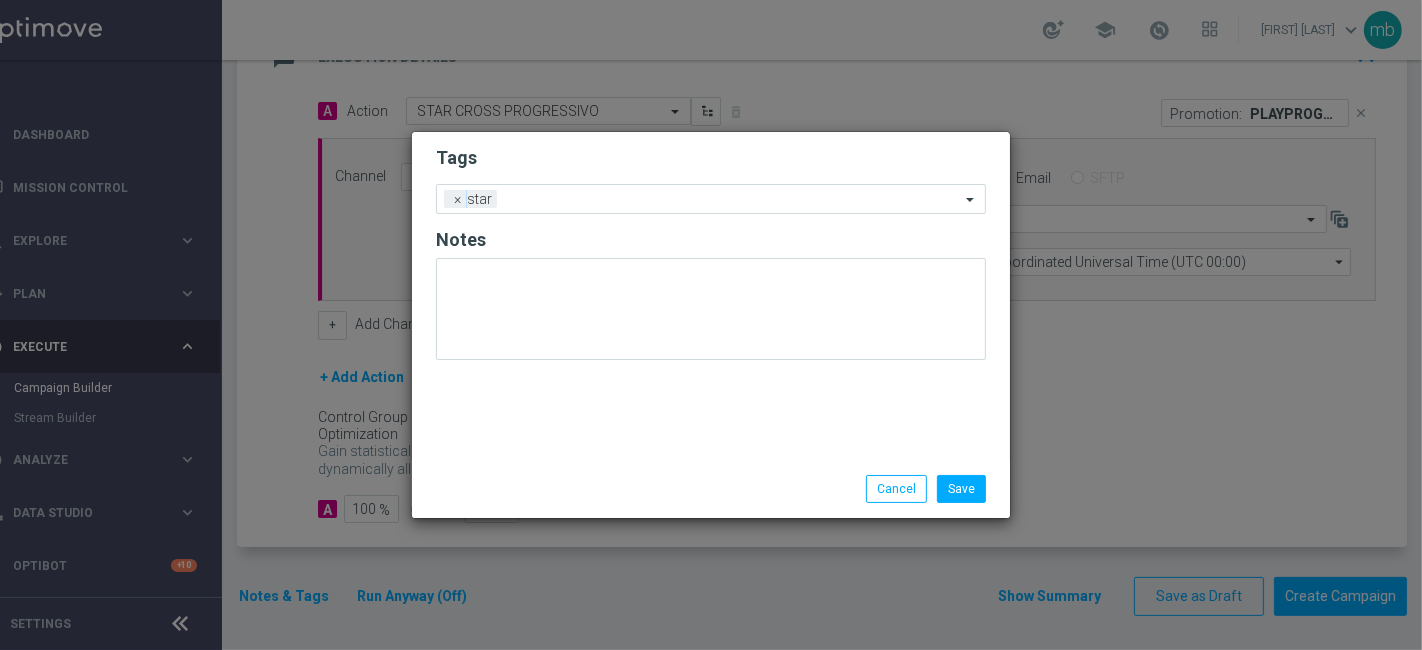 click on "Tags
Add a new tag × star
Notes" 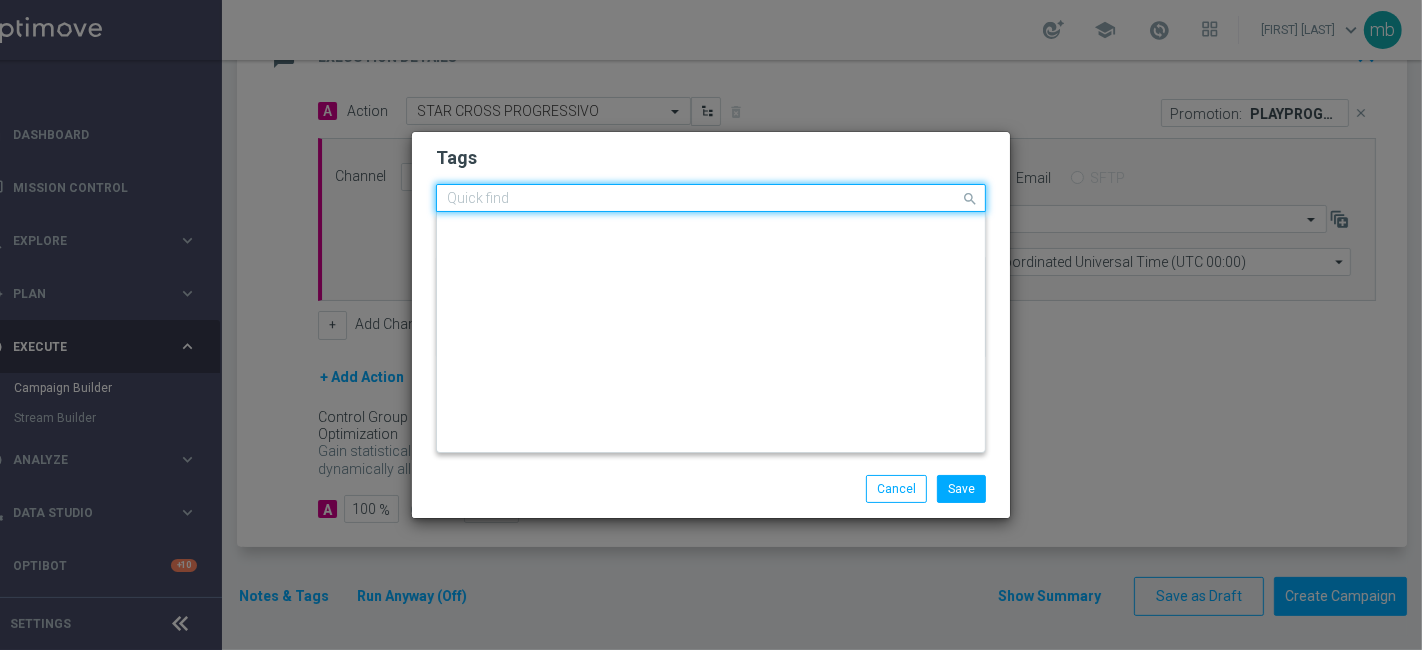 scroll, scrollTop: 0, scrollLeft: 0, axis: both 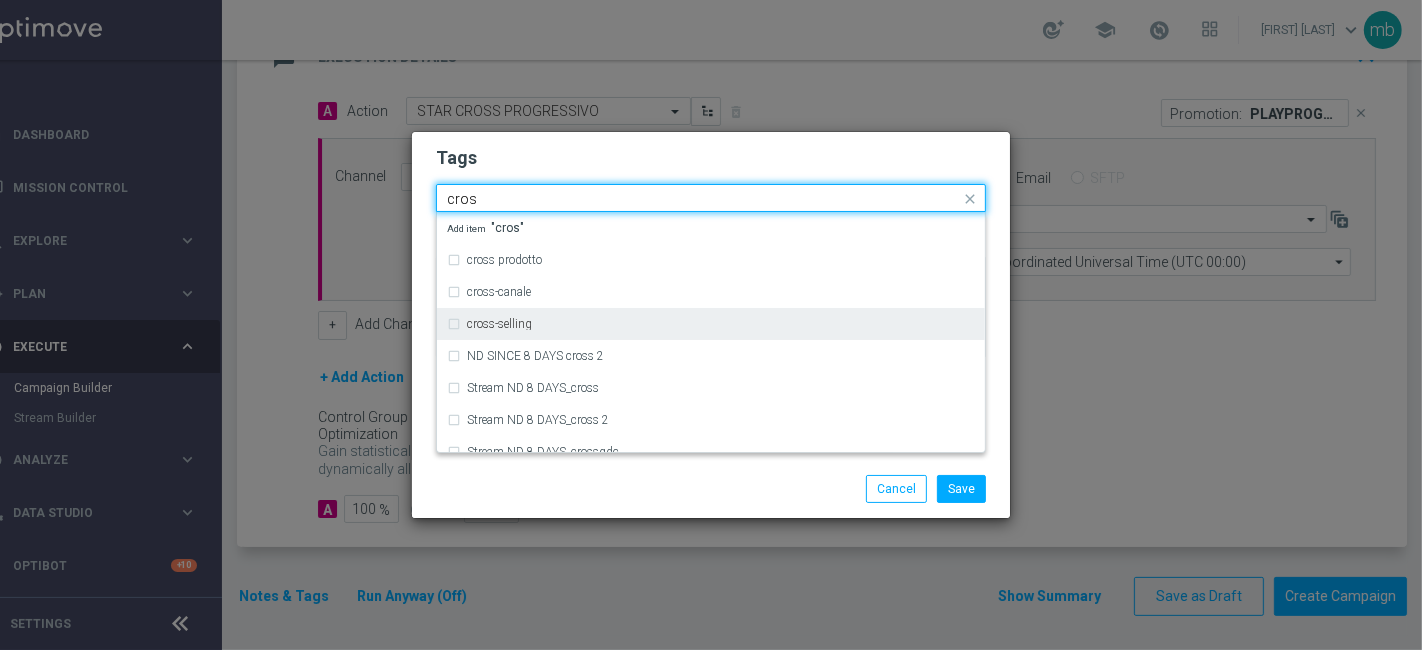 click on "cross-selling" at bounding box center (499, 324) 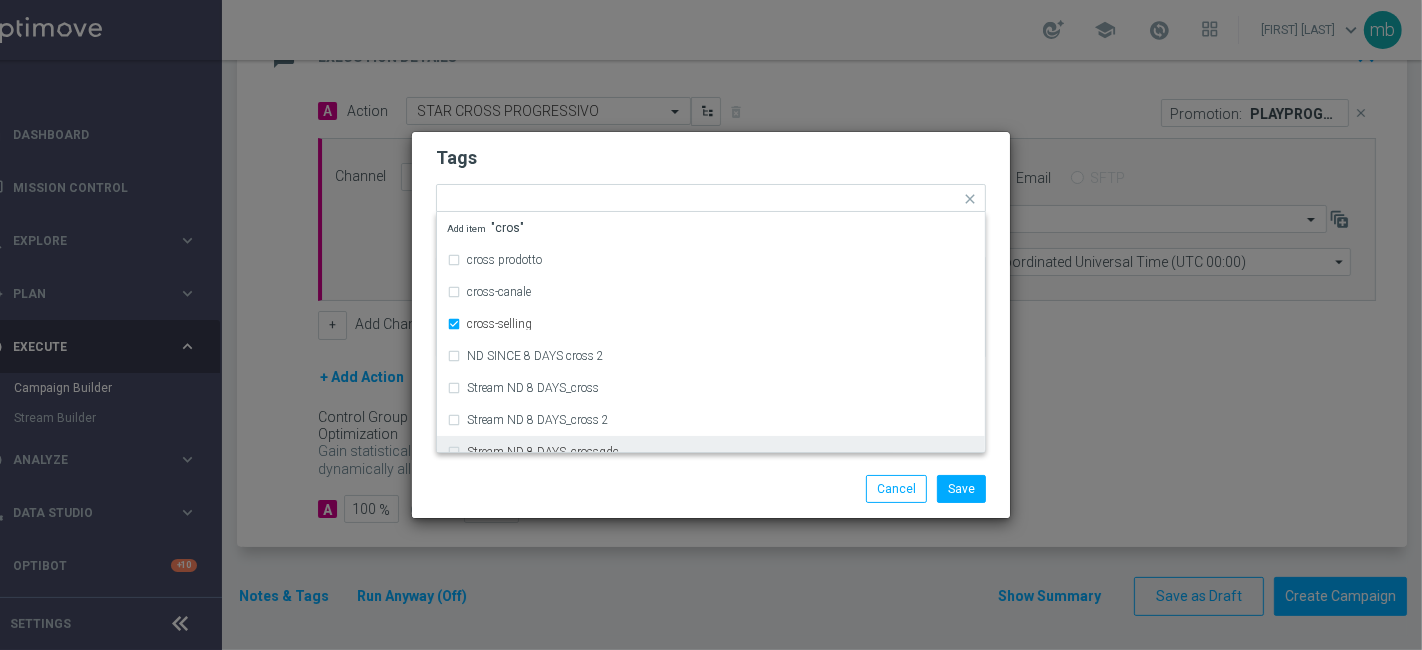 click on "Save
Cancel" 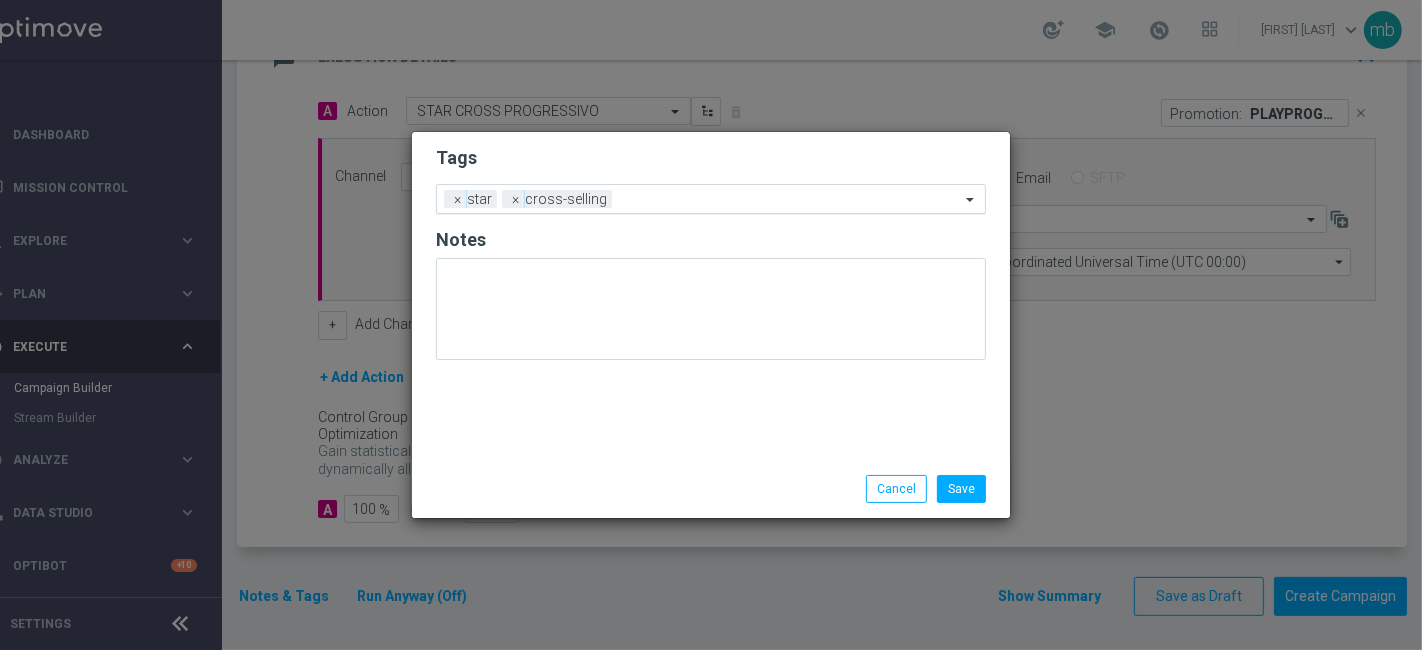click 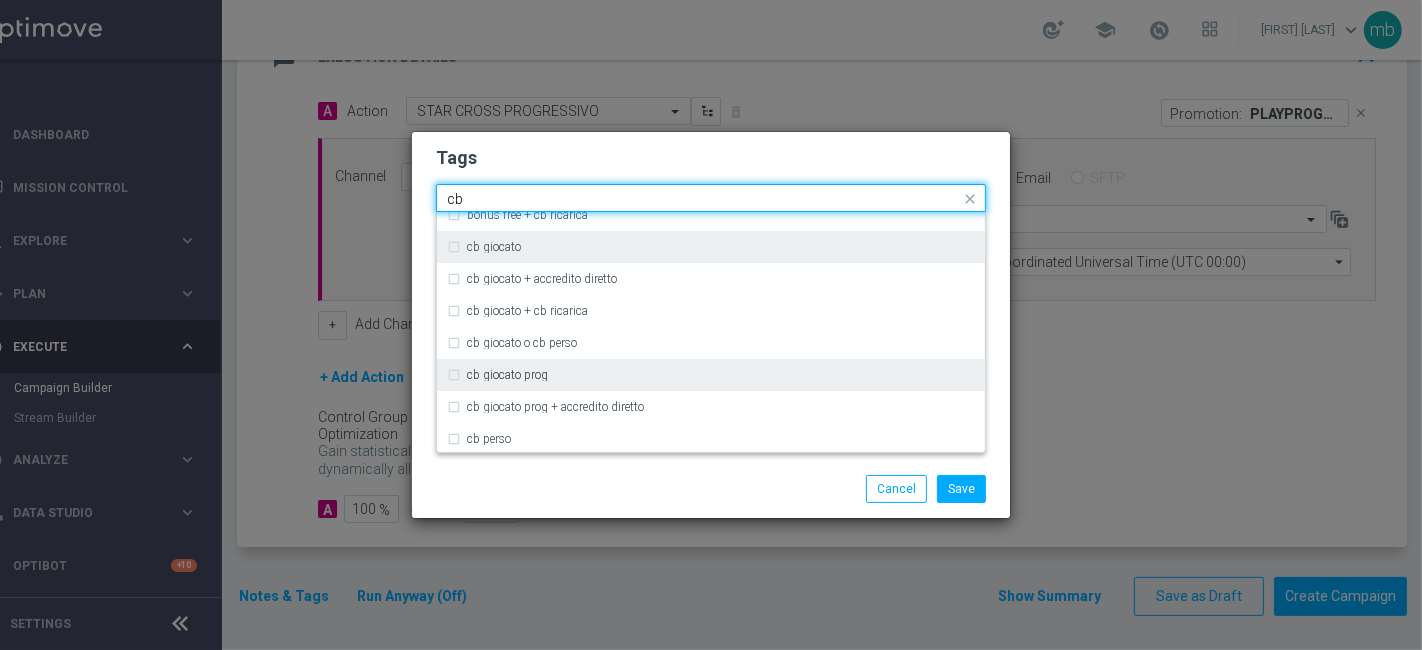 scroll, scrollTop: 111, scrollLeft: 0, axis: vertical 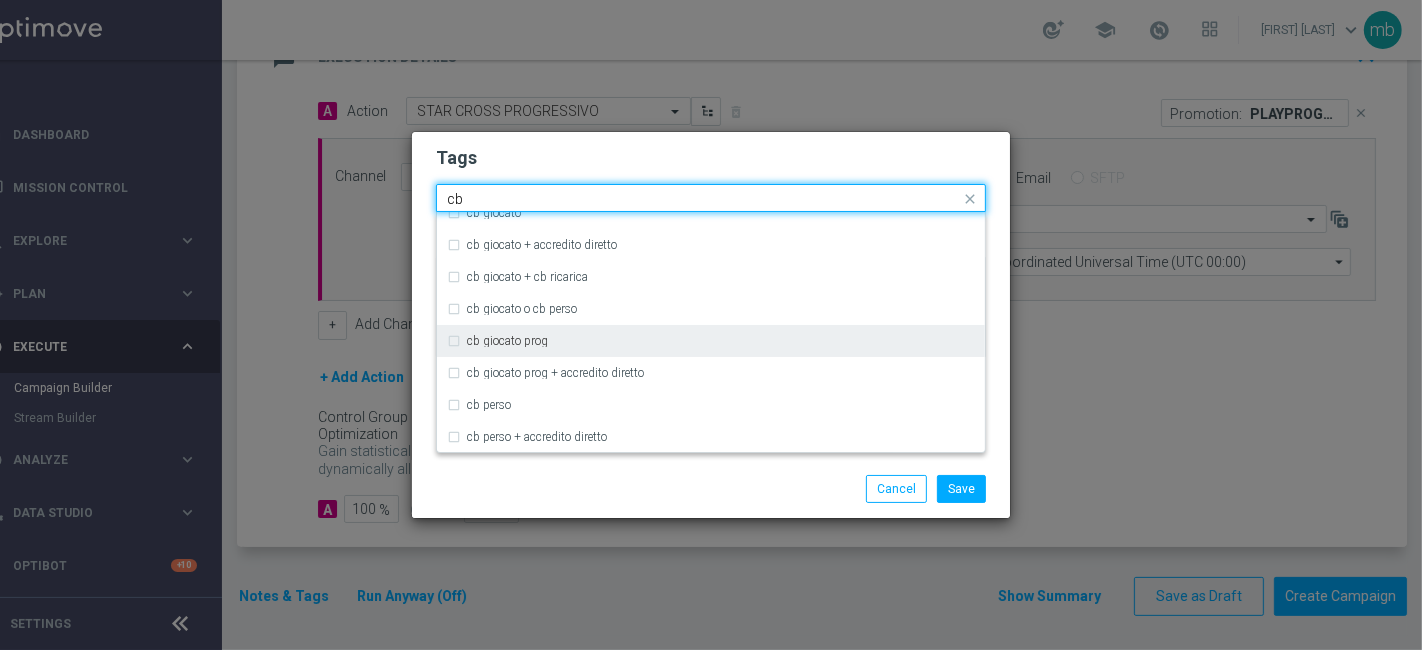 click on "cb giocato prog" at bounding box center (721, 341) 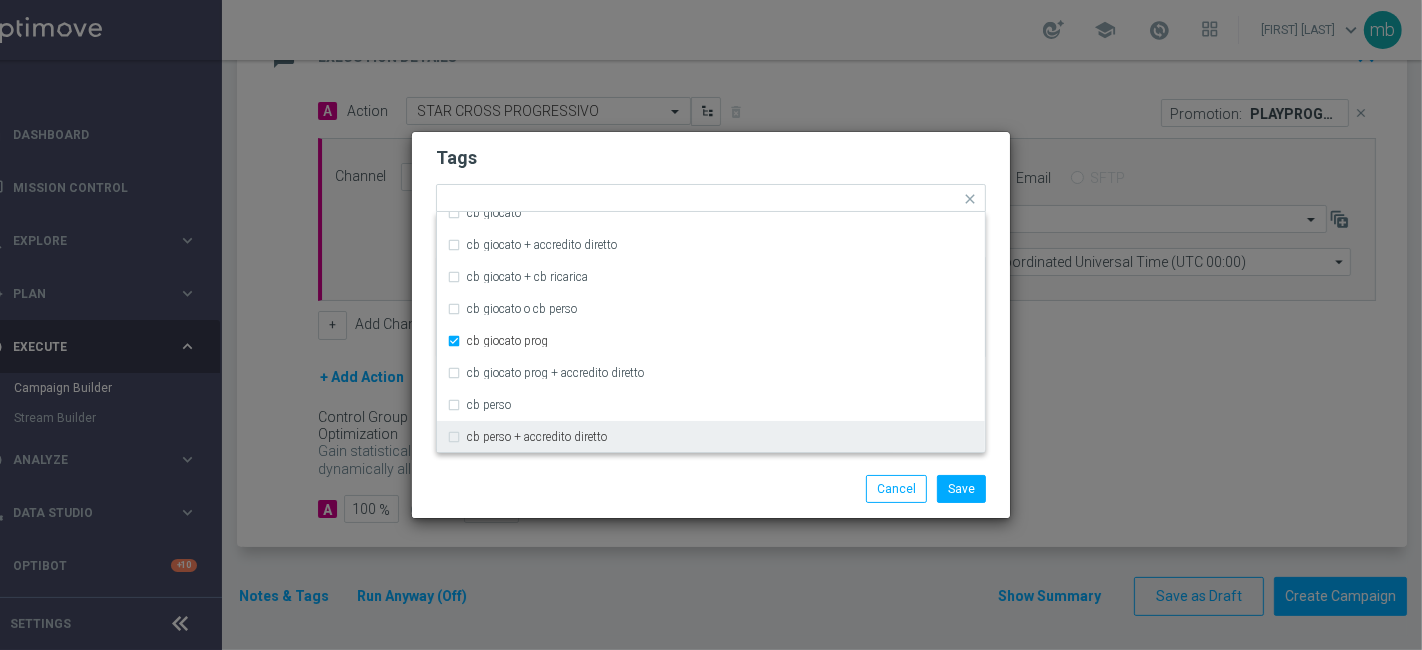 drag, startPoint x: 592, startPoint y: 480, endPoint x: 637, endPoint y: 363, distance: 125.35549 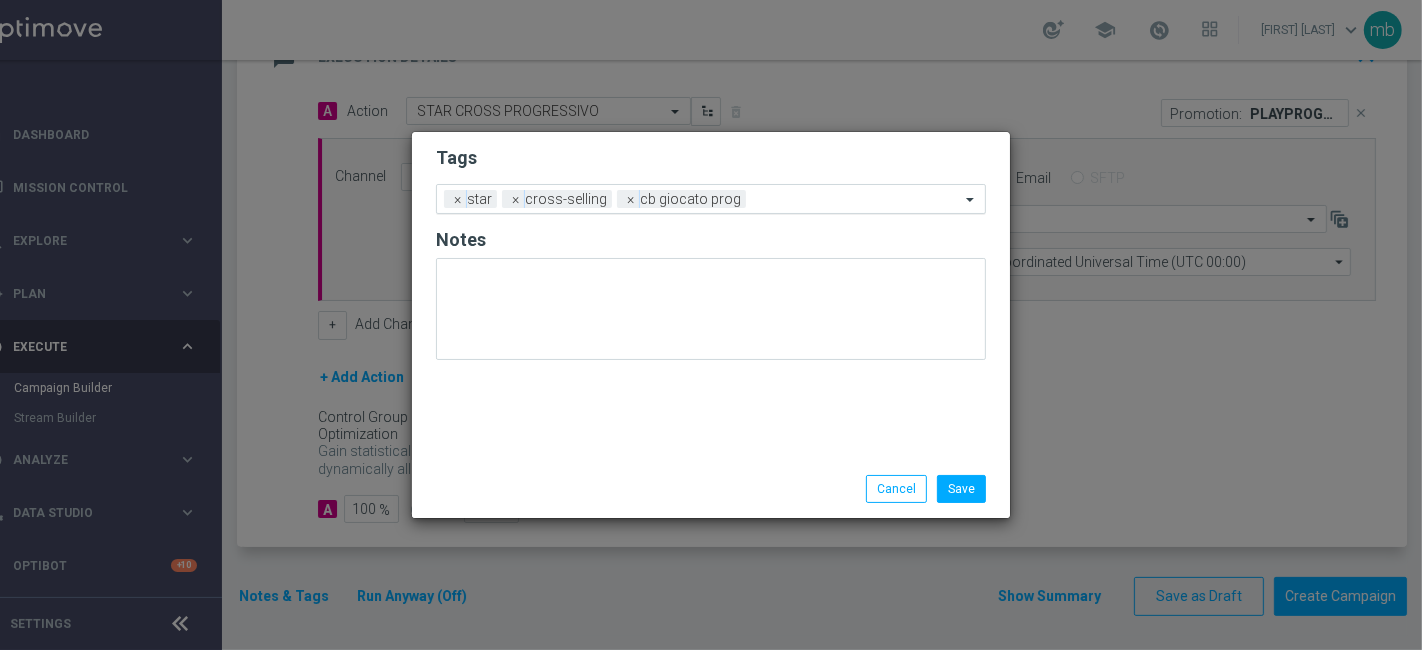 click 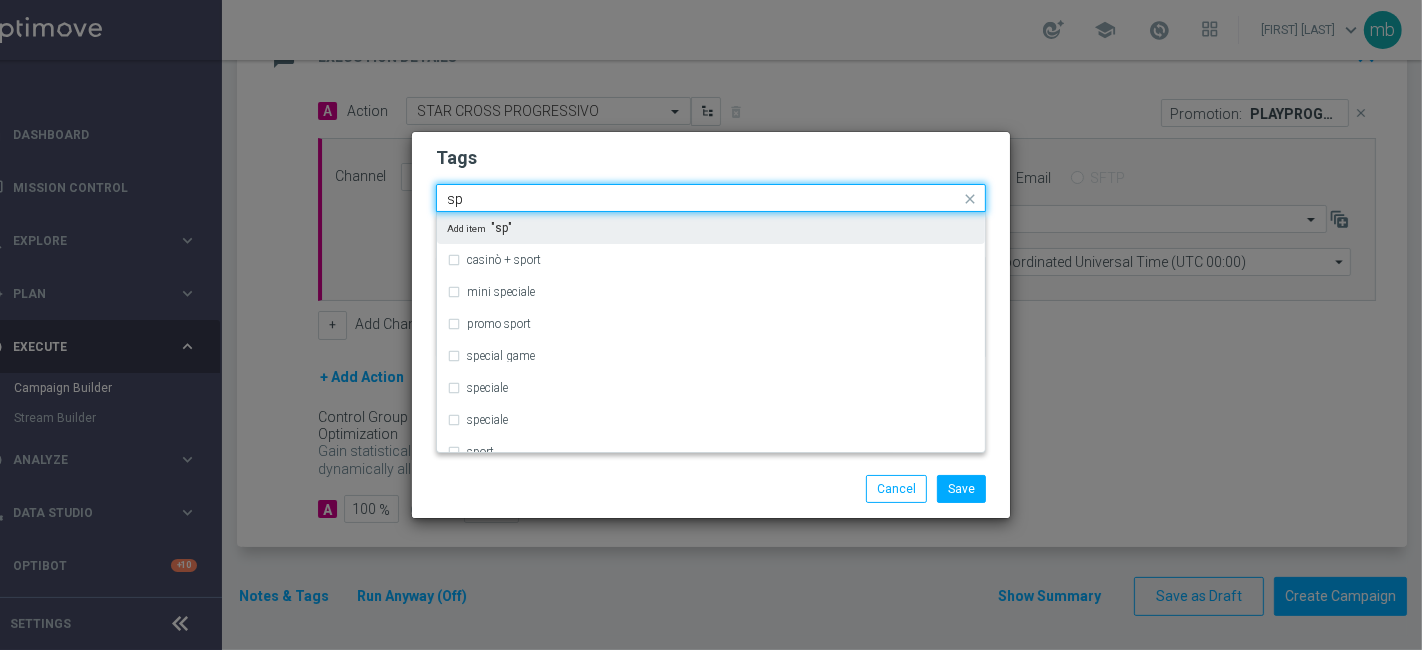 type on "s" 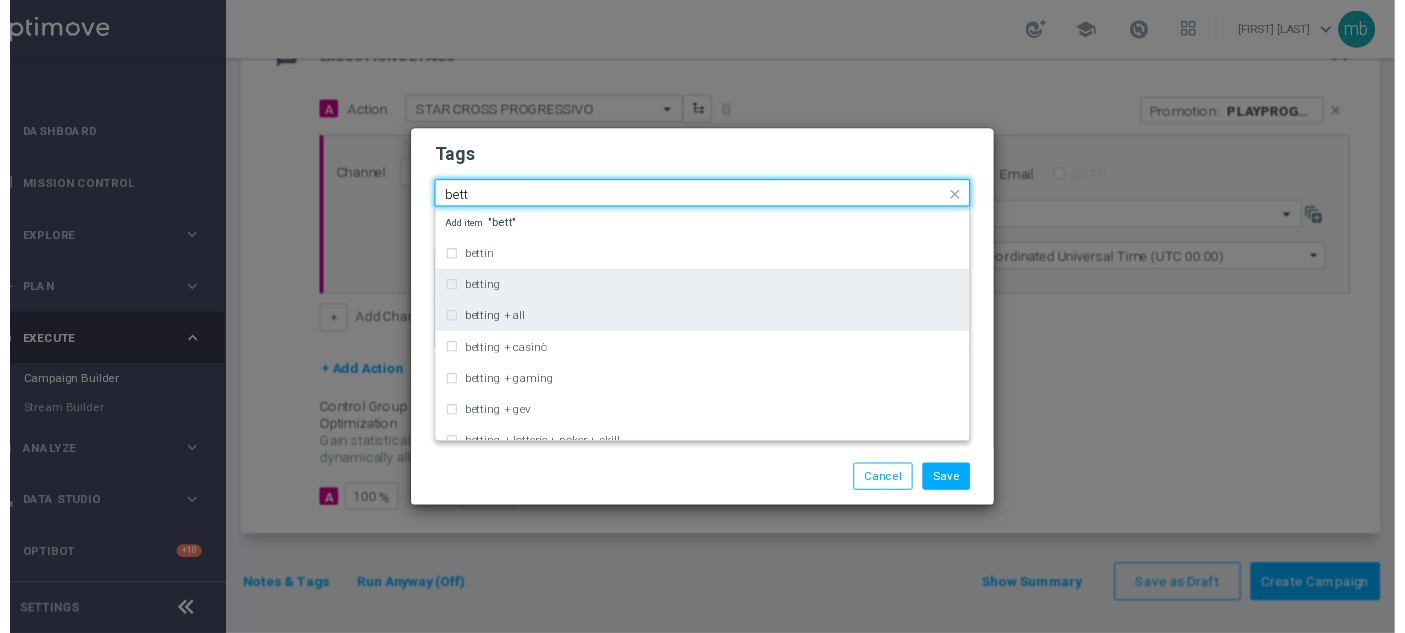 scroll, scrollTop: 111, scrollLeft: 0, axis: vertical 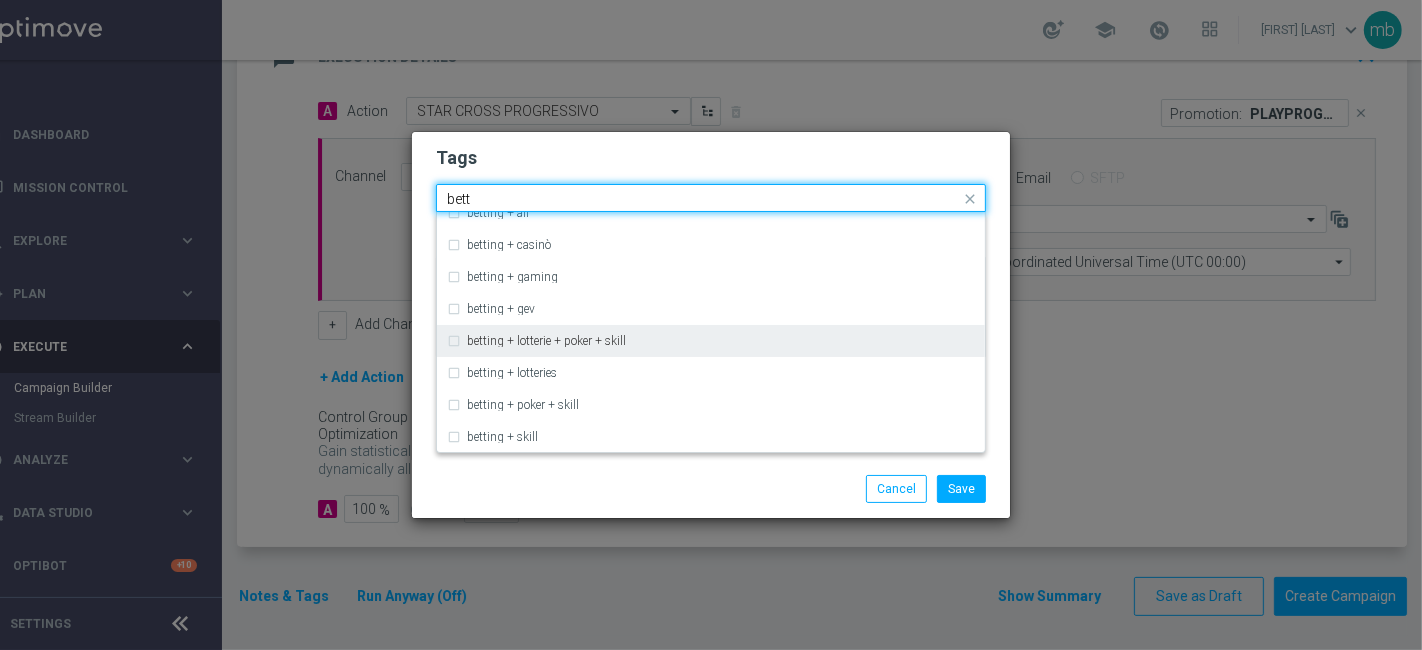 click on "betting + lotterie + poker + skill" at bounding box center [711, 341] 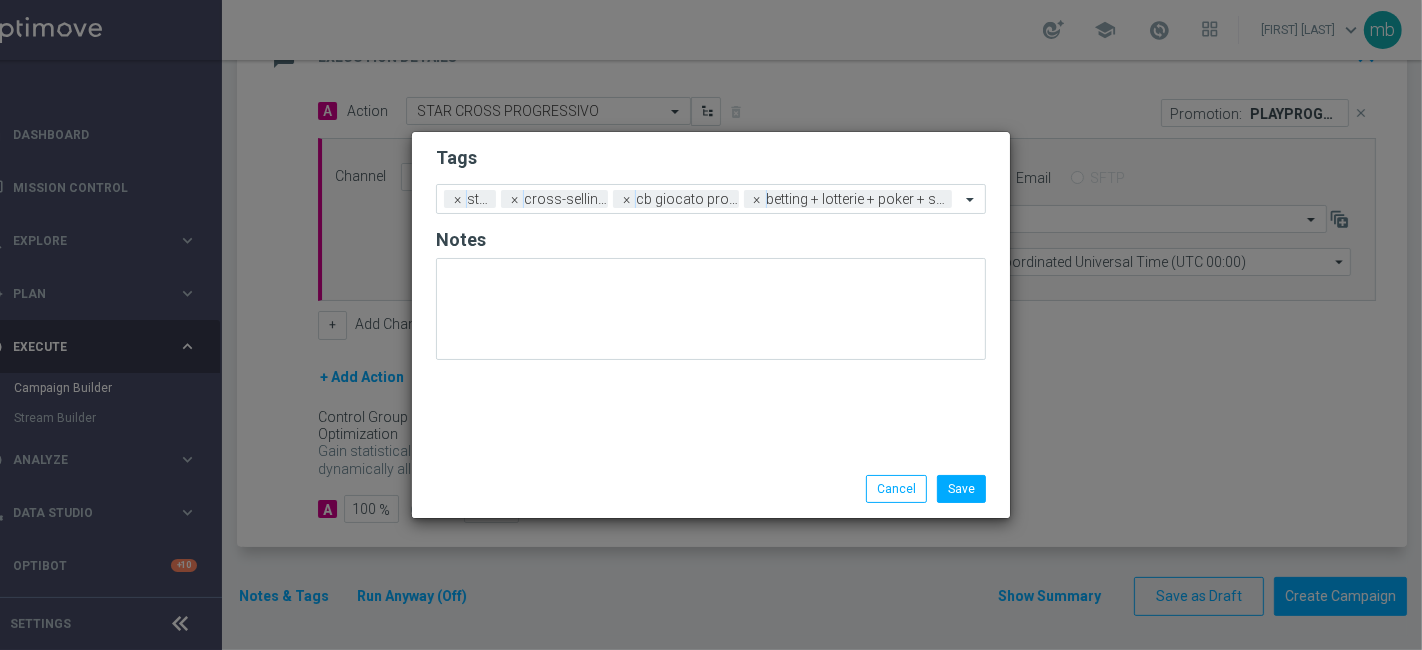 click on "Save
Cancel" 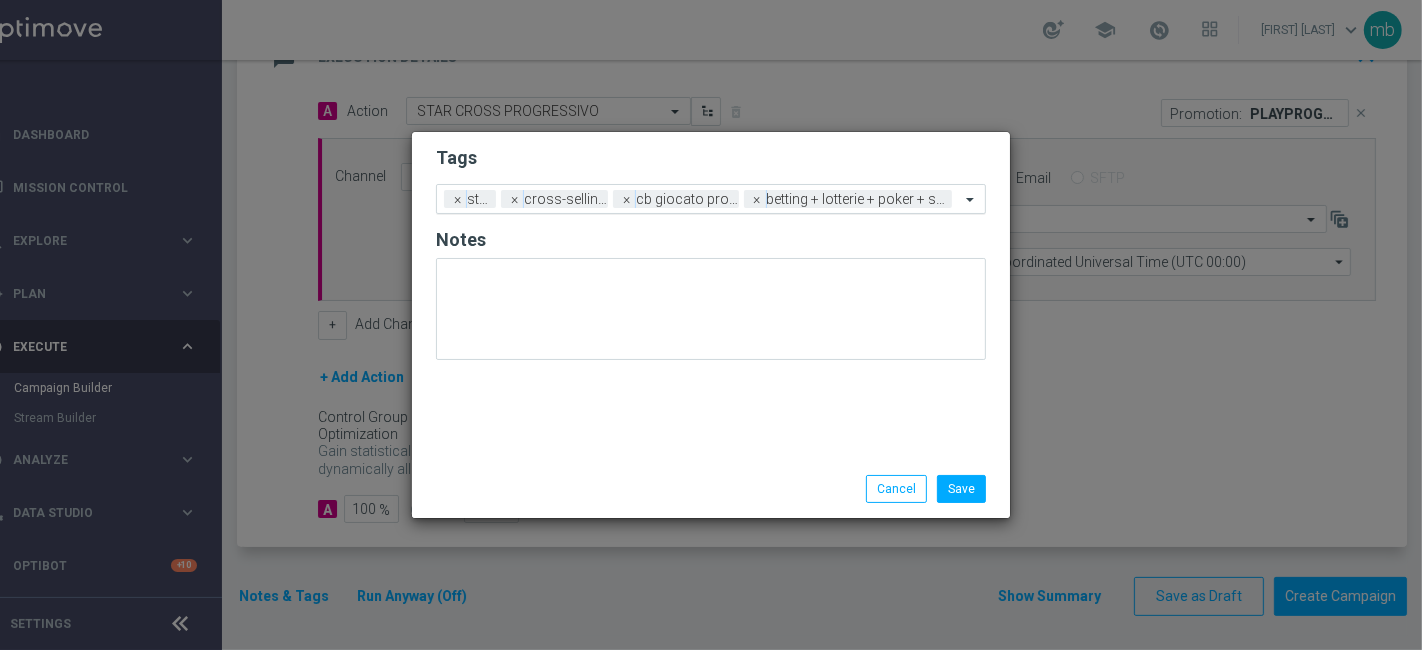 click 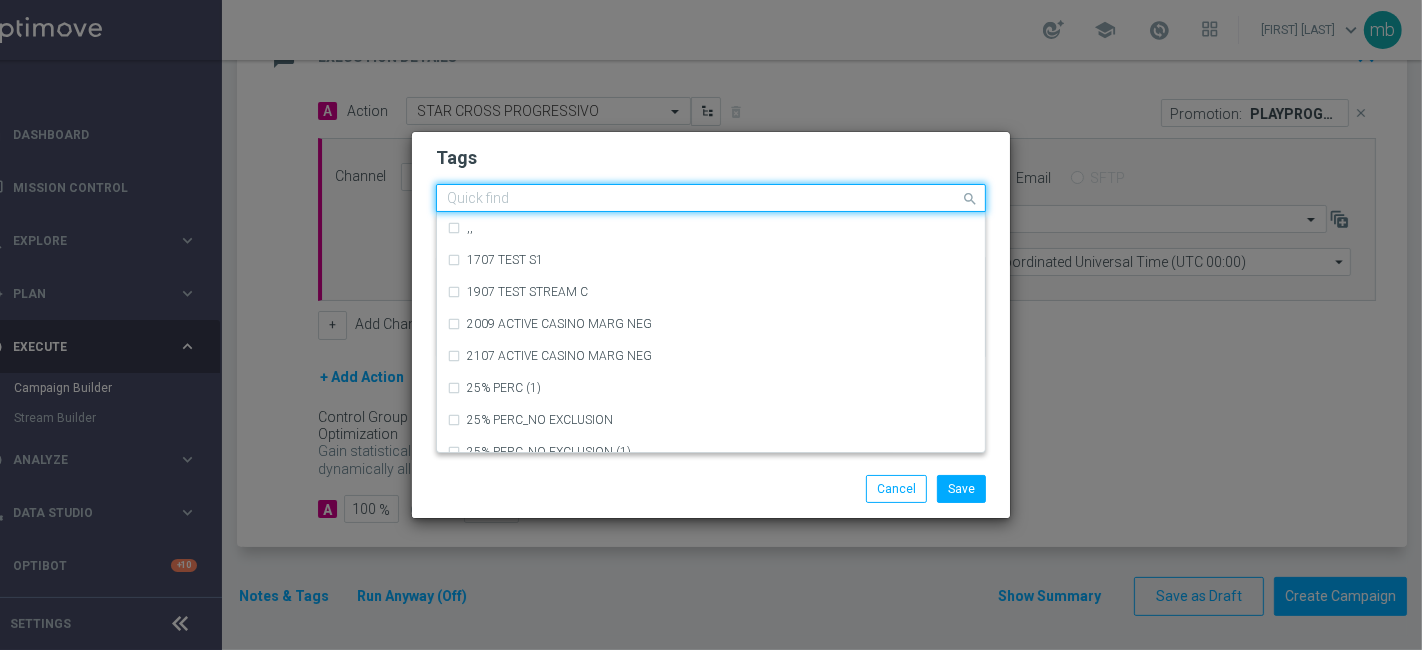 click 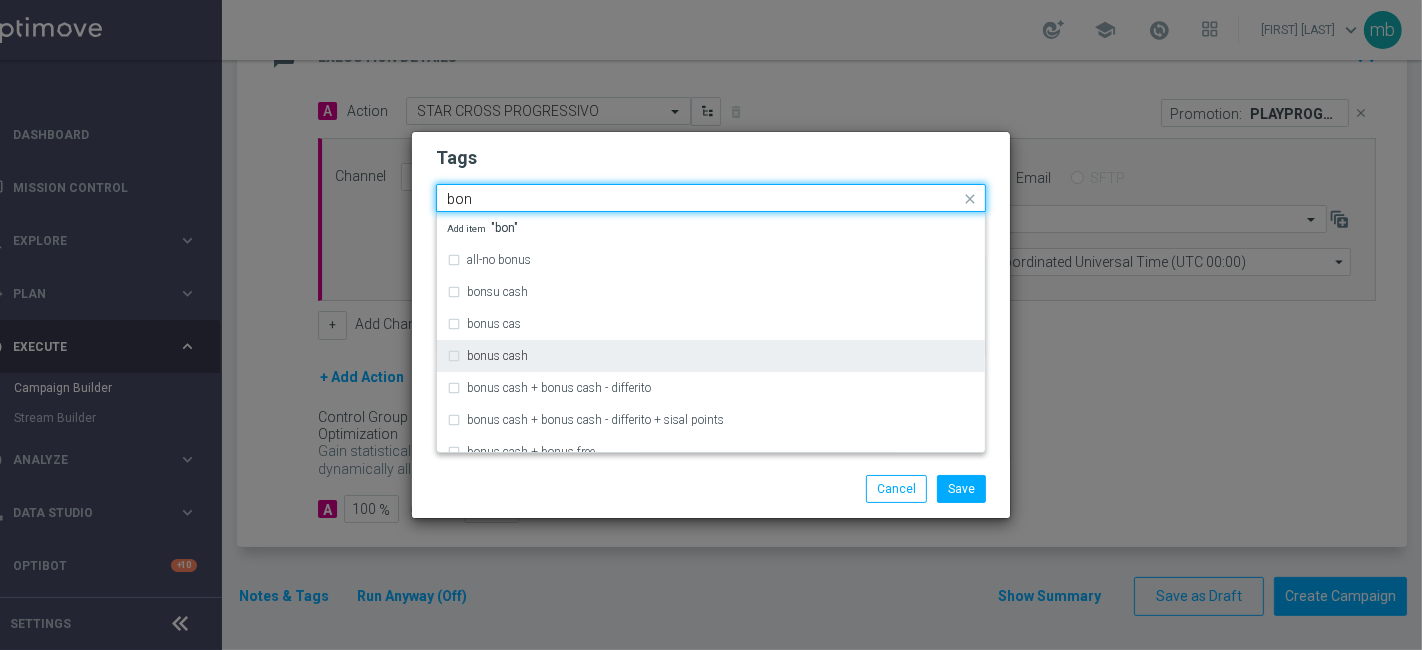 click on "bonus cash" at bounding box center [711, 356] 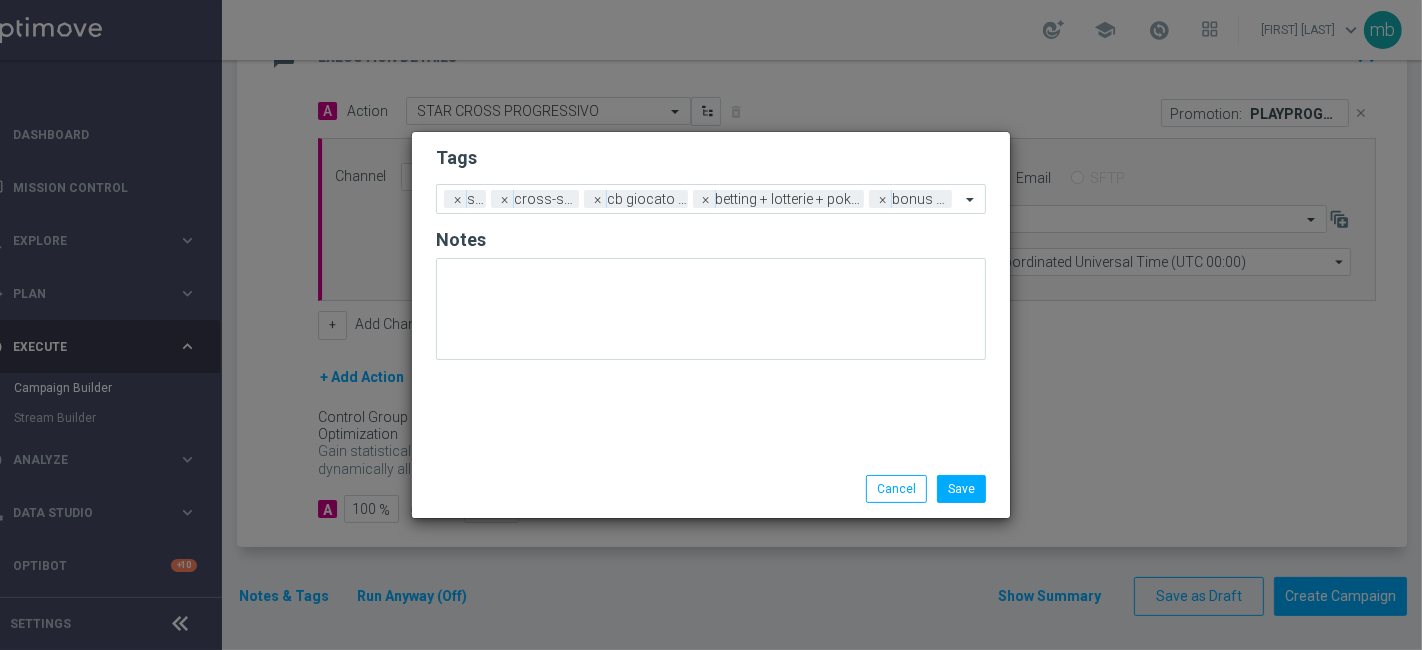 click on "Save
Cancel" 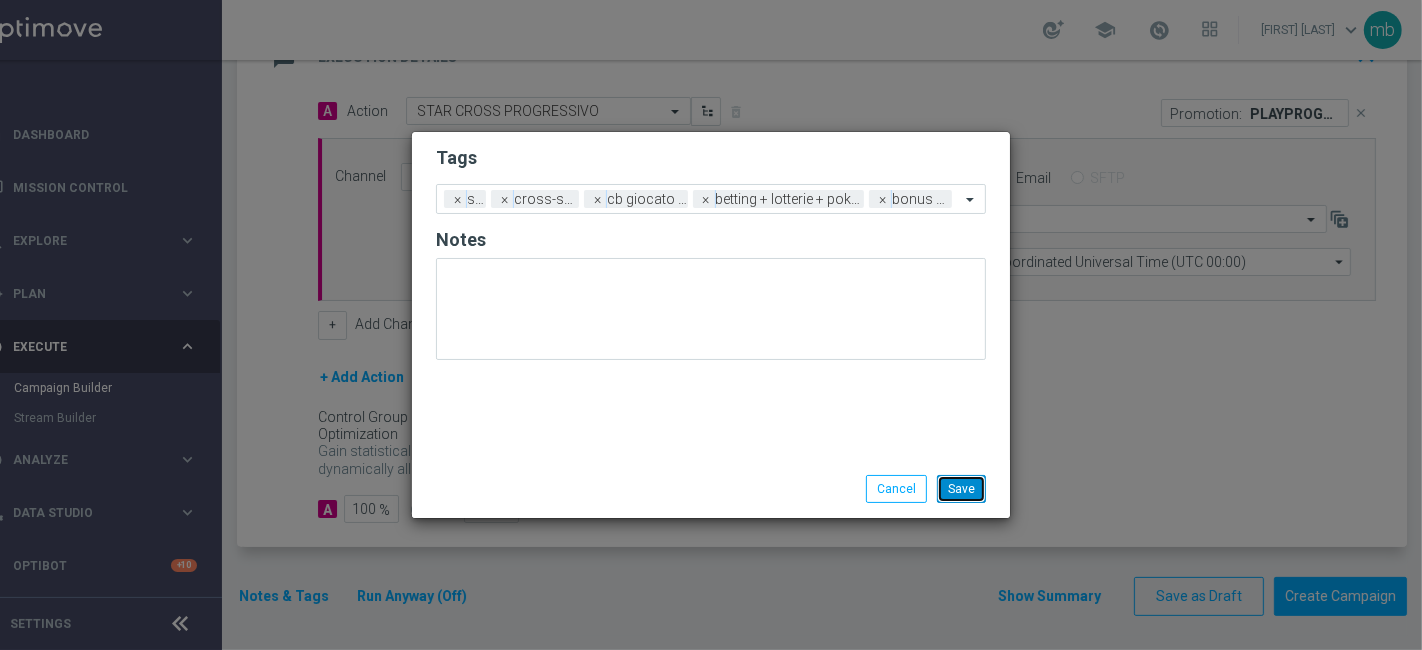 click on "Save" 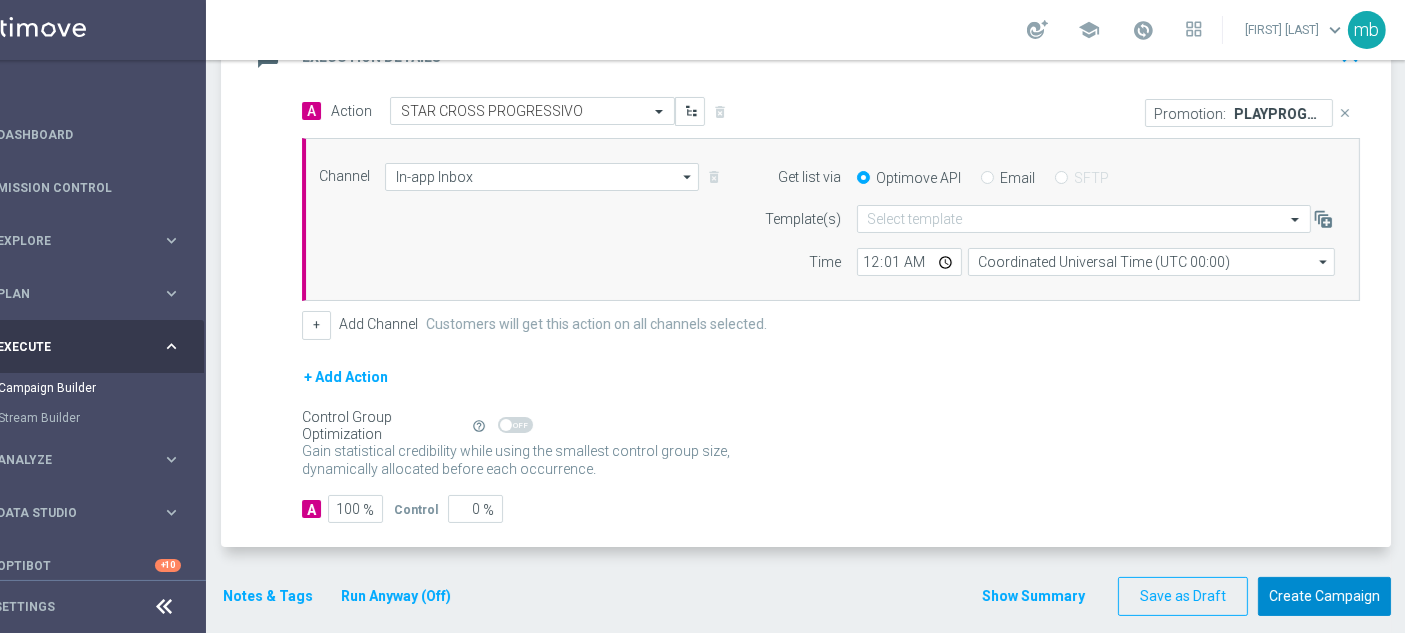 click on "Create Campaign" 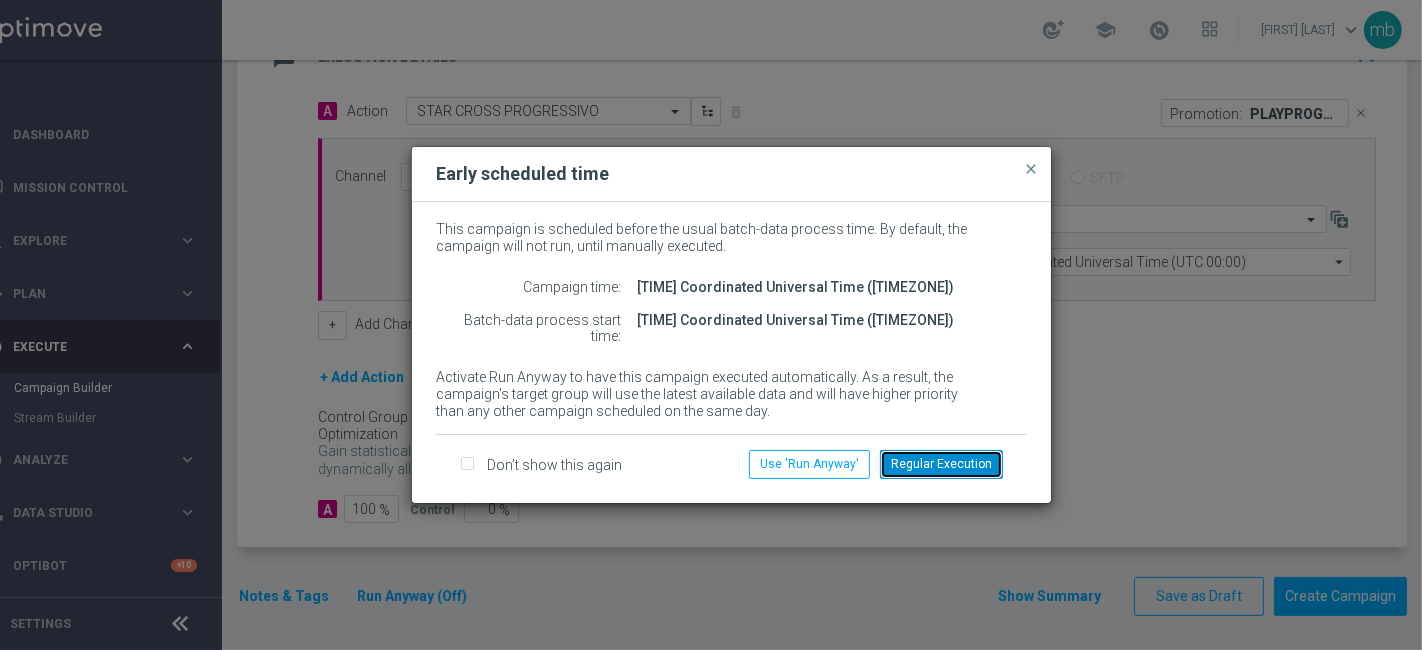 click on "Regular Execution" 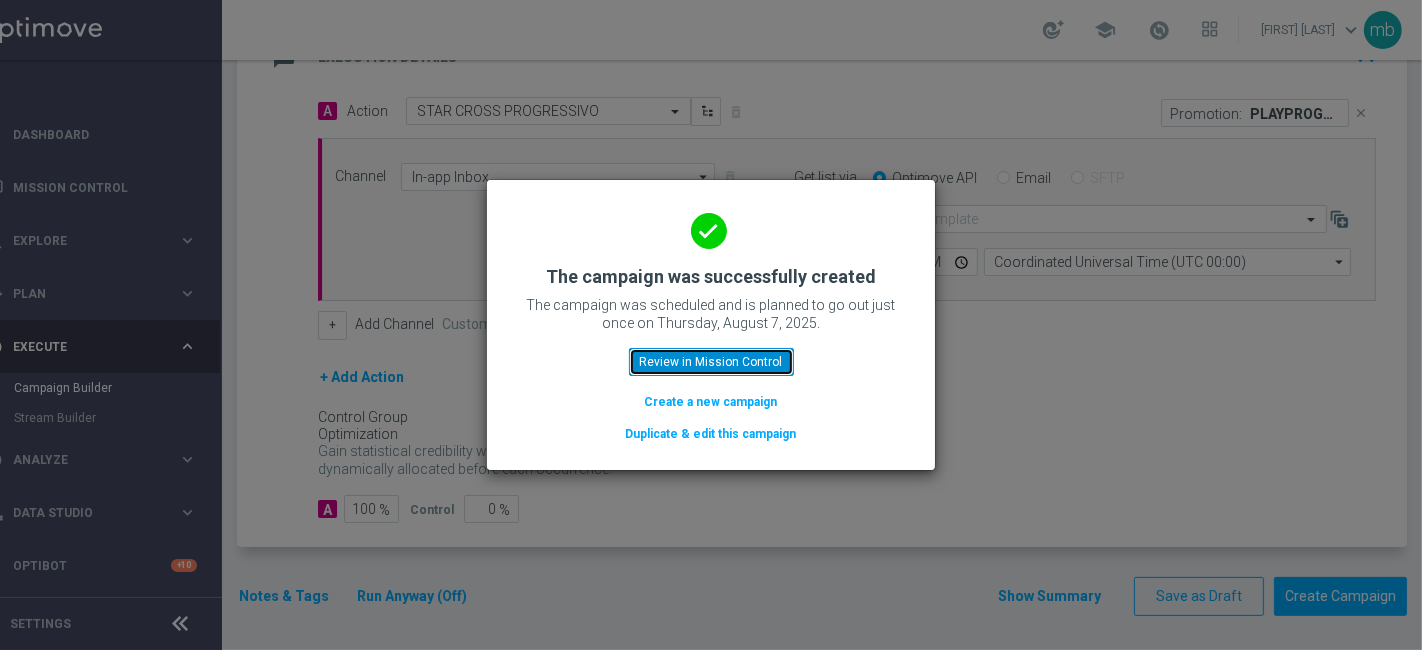 click on "Review in Mission Control" 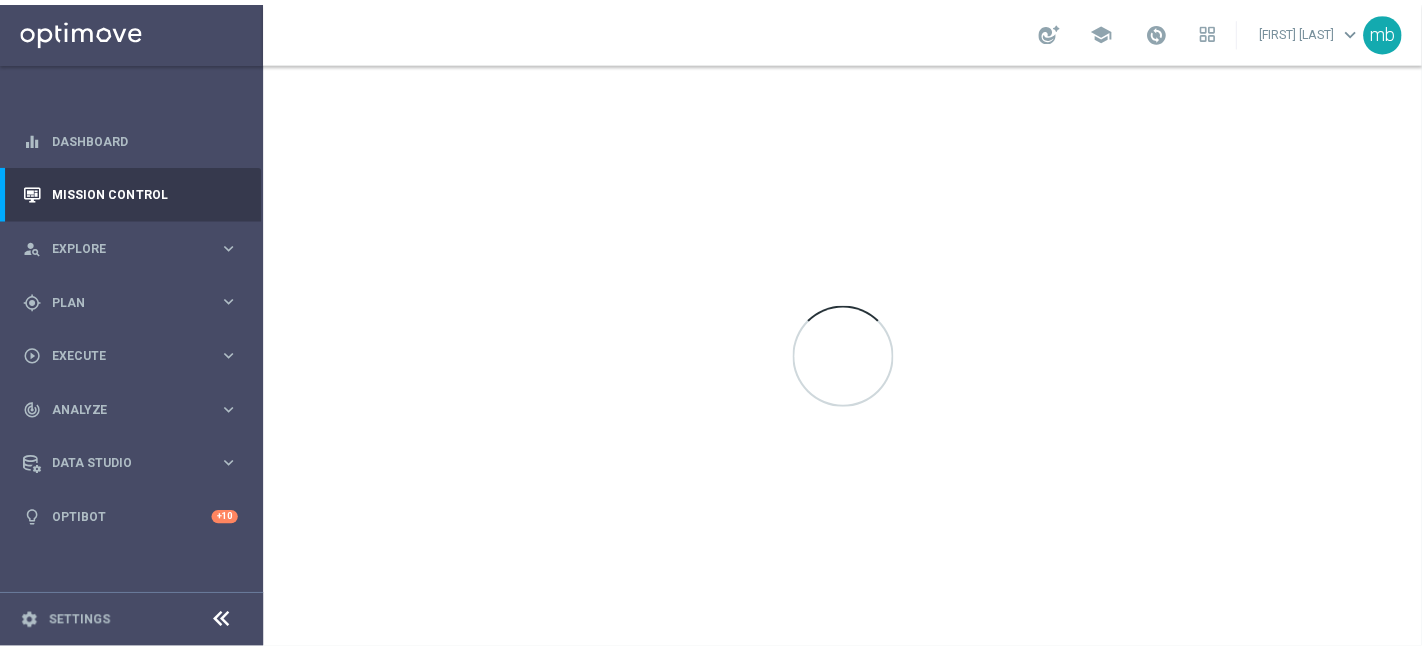 scroll, scrollTop: 0, scrollLeft: 0, axis: both 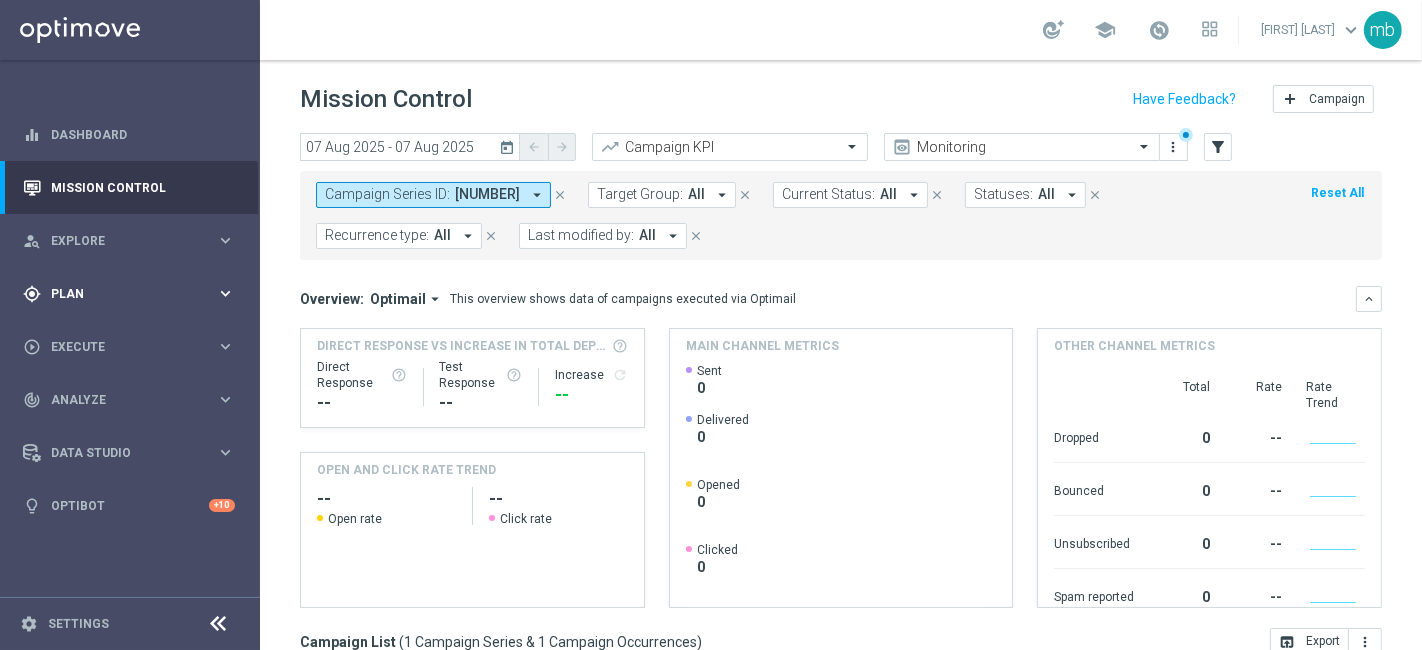 click on "keyboard_arrow_right" at bounding box center [225, 293] 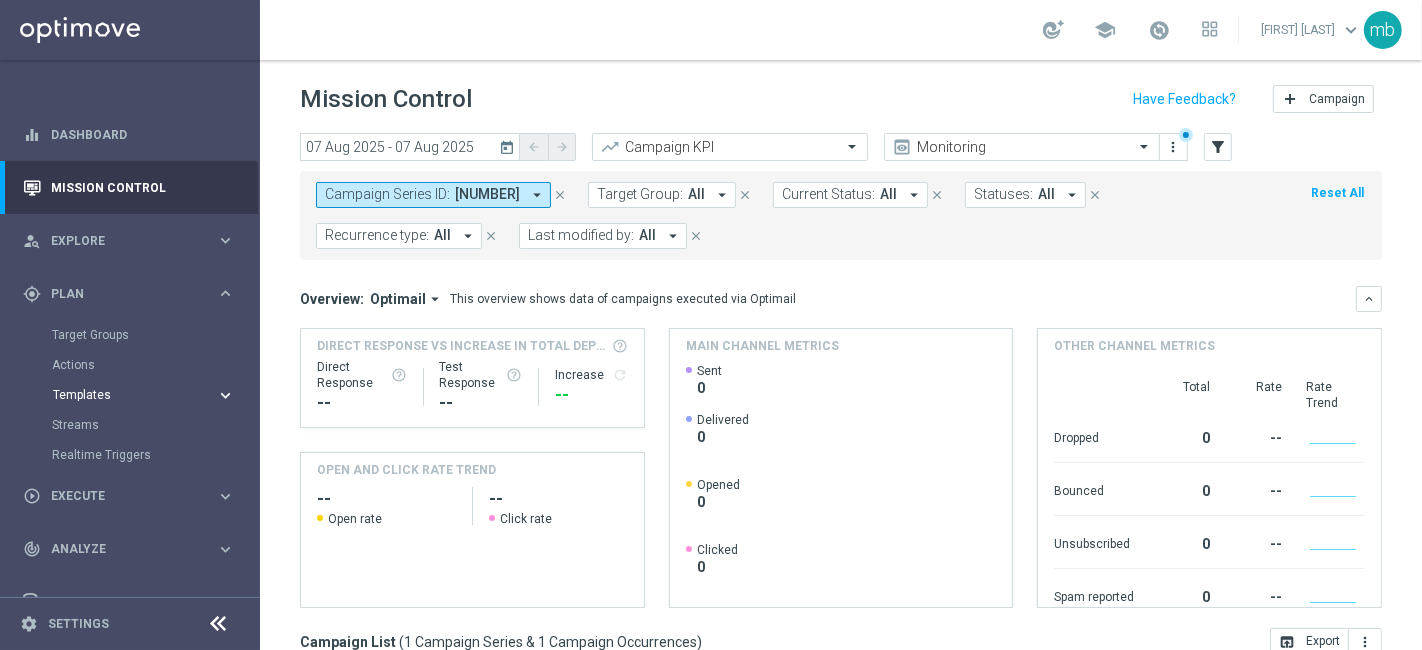 click on "Templates" at bounding box center [124, 395] 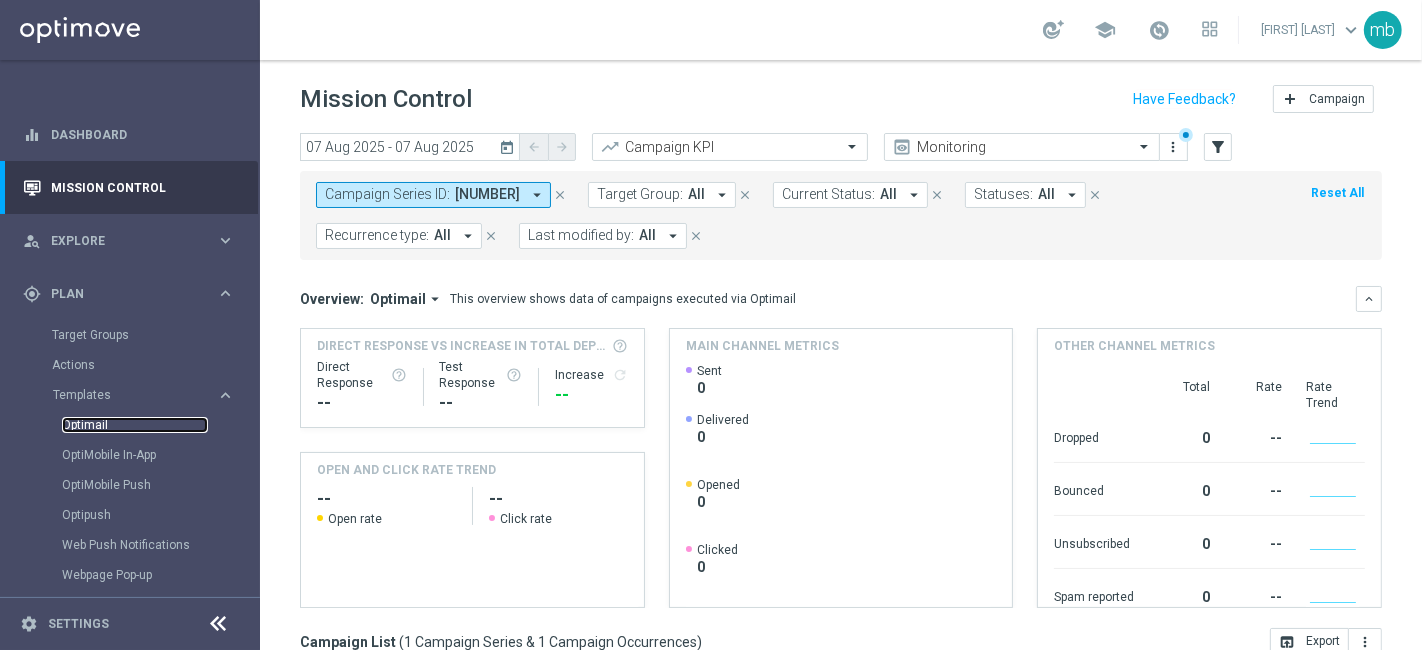 click on "Optimail" at bounding box center (135, 425) 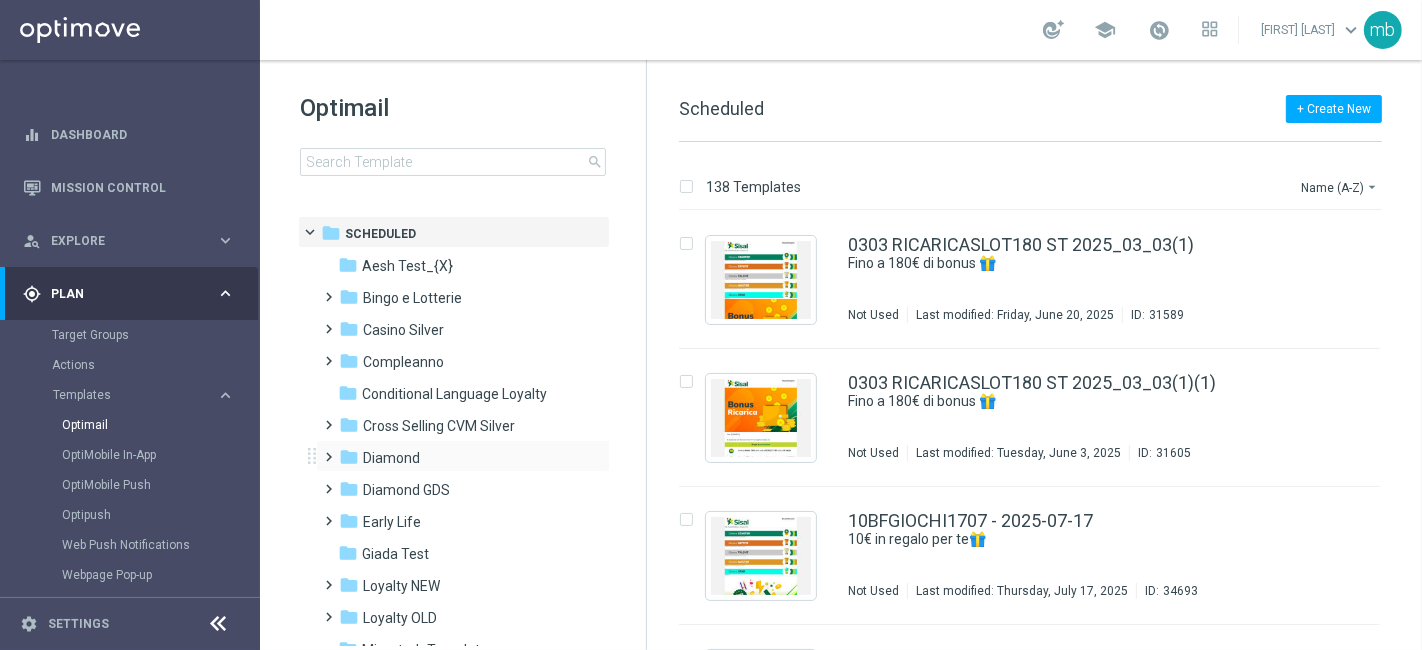 click at bounding box center (325, 448) 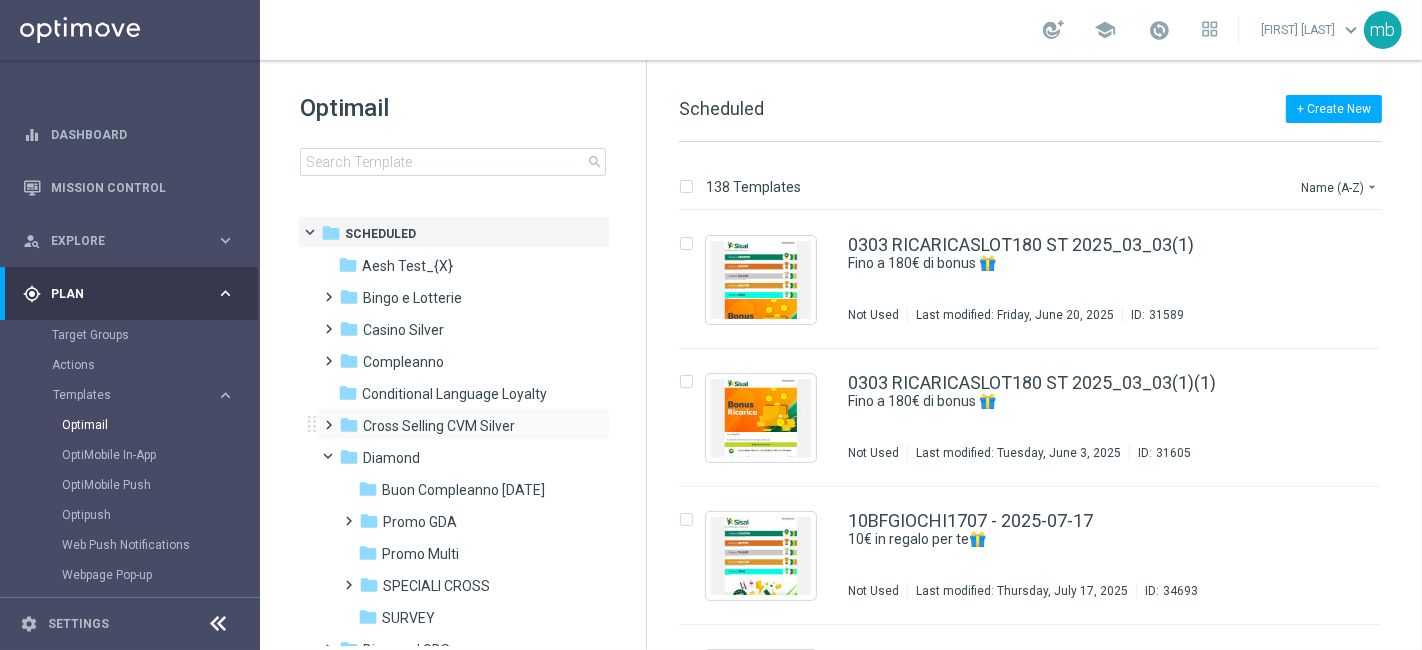 scroll, scrollTop: 111, scrollLeft: 0, axis: vertical 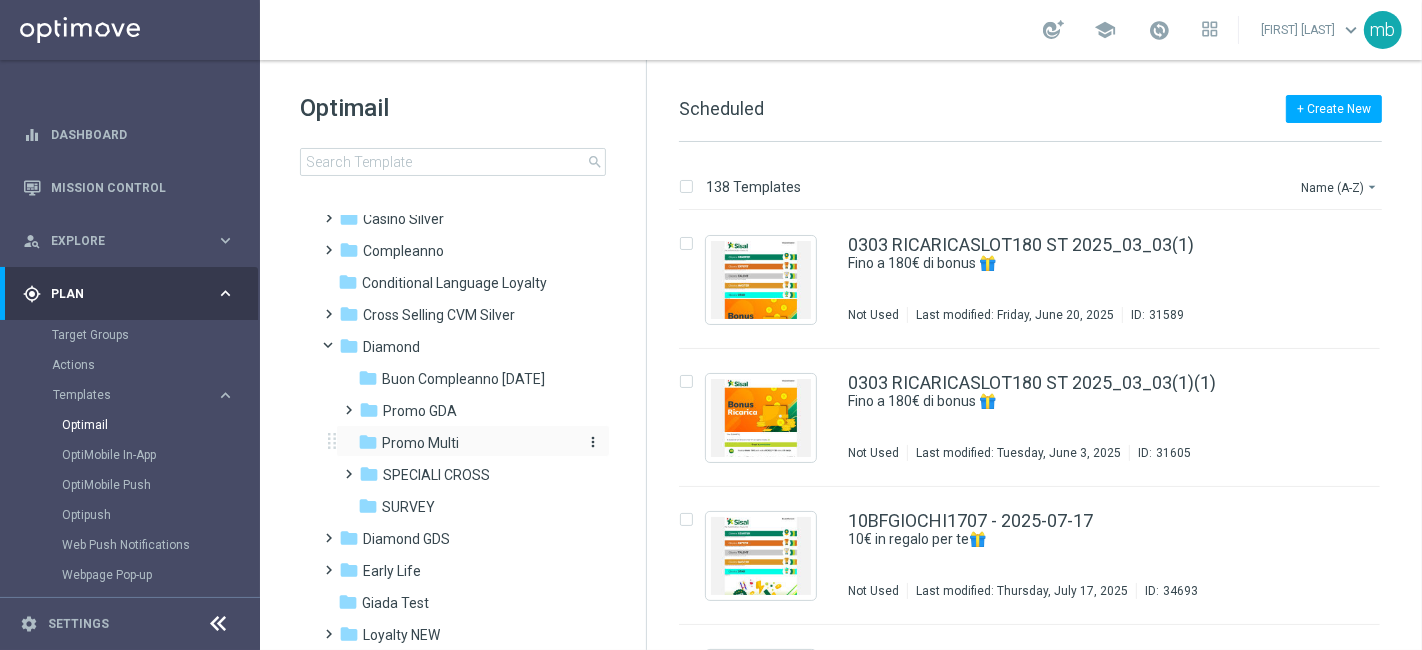 click on "Promo Multi" at bounding box center (420, 443) 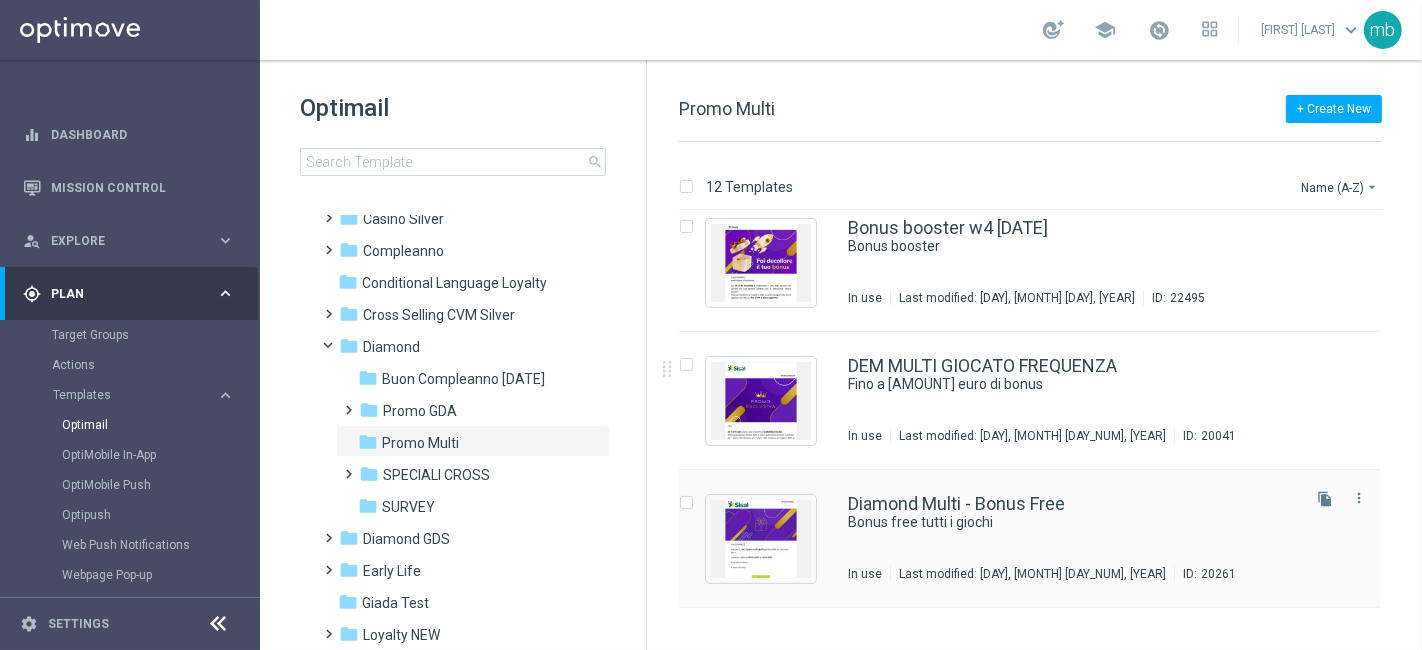scroll, scrollTop: 328, scrollLeft: 0, axis: vertical 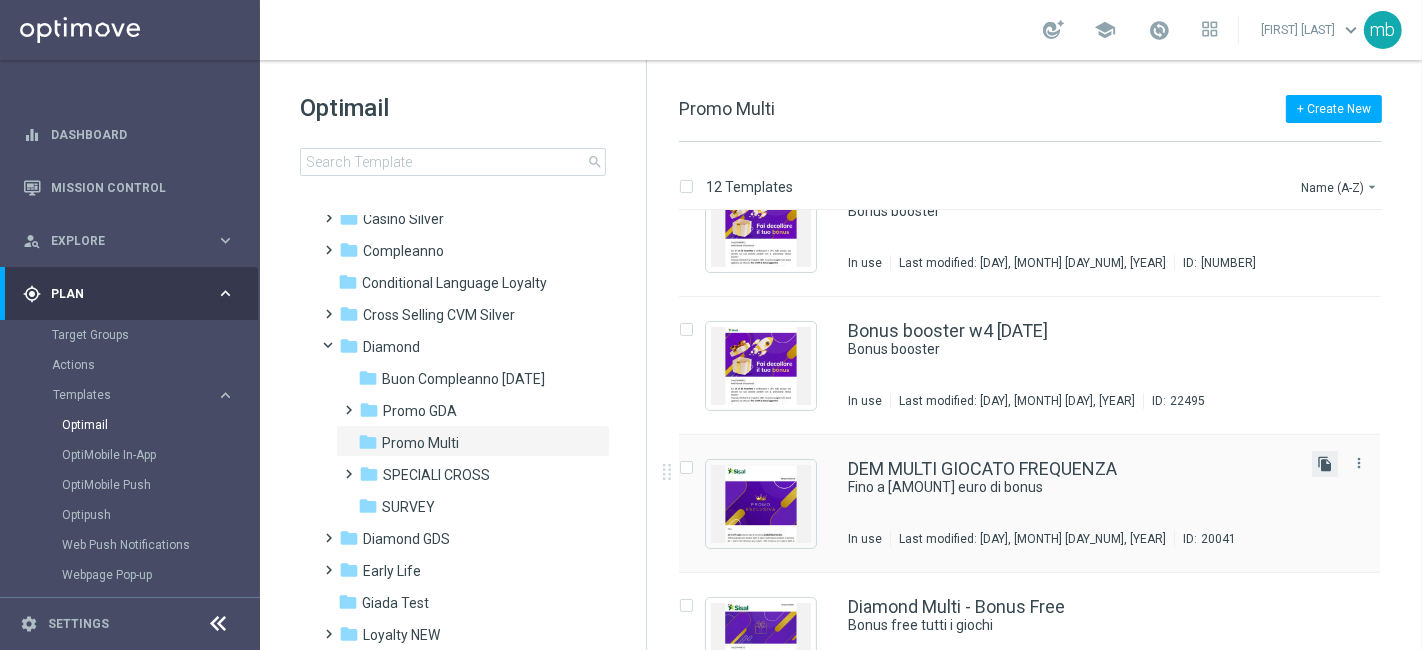 click on "file_copy" at bounding box center (1325, 464) 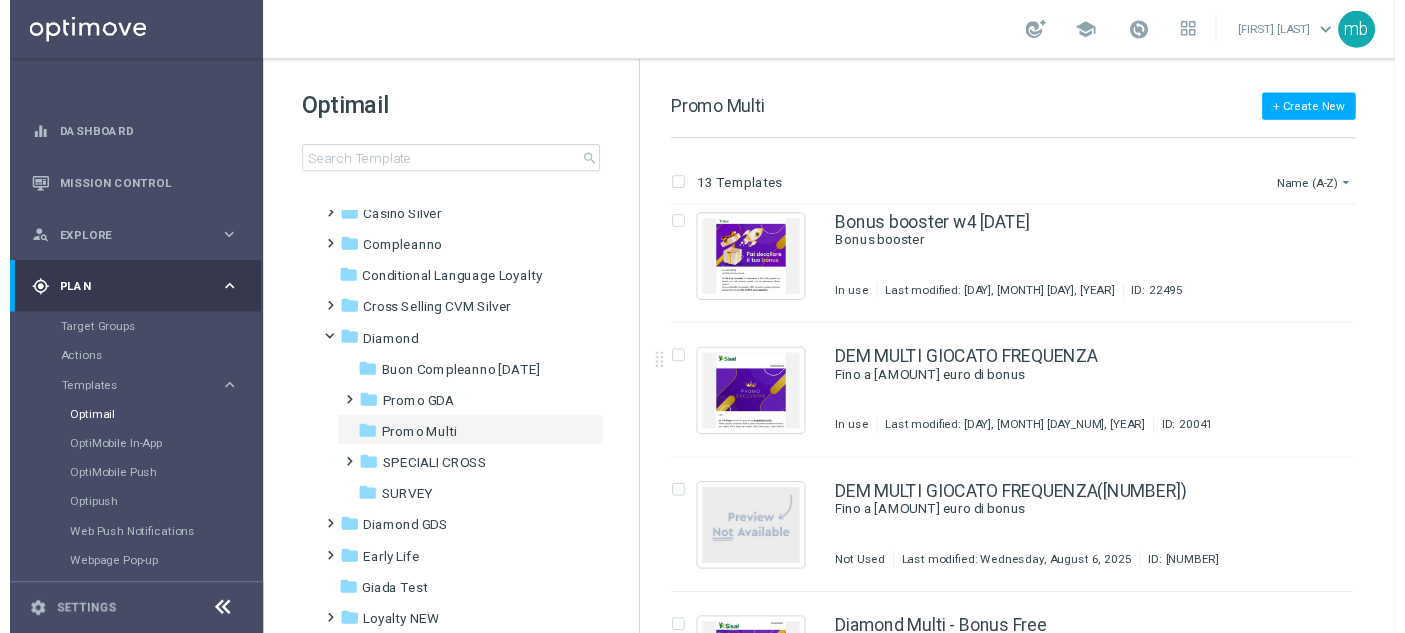 scroll, scrollTop: 444, scrollLeft: 0, axis: vertical 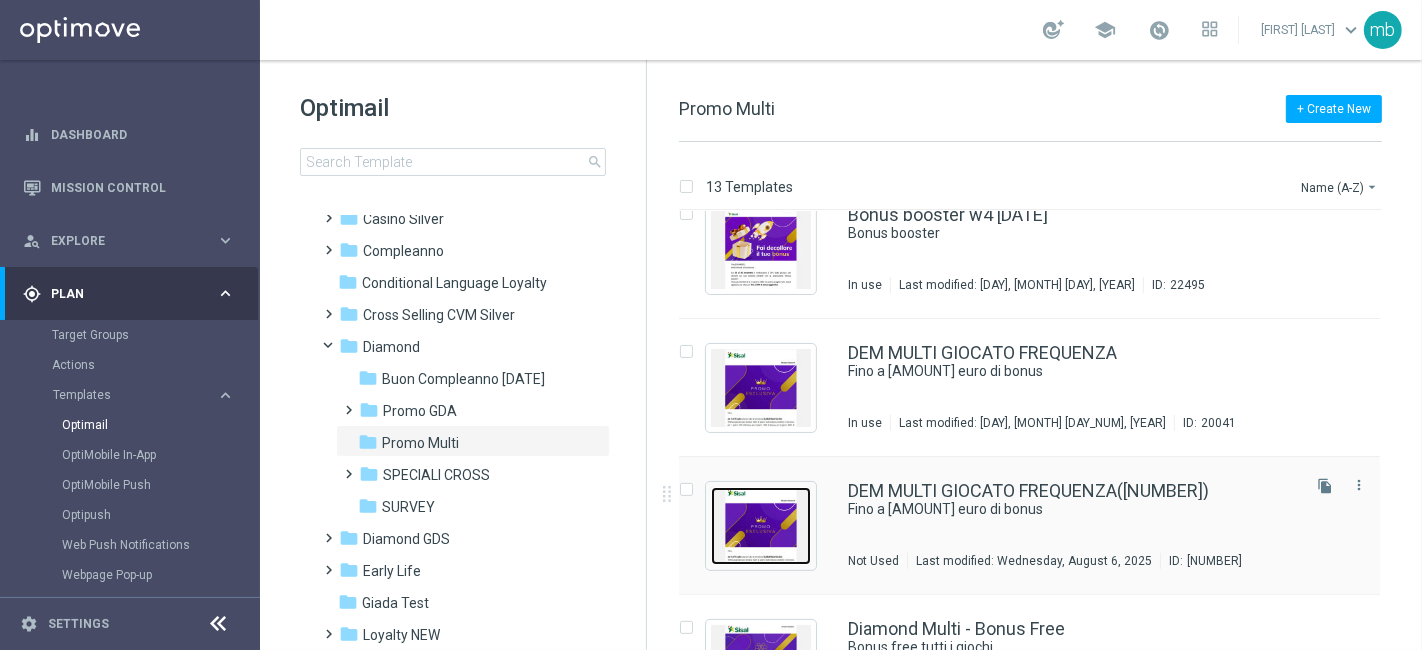 click at bounding box center [761, 526] 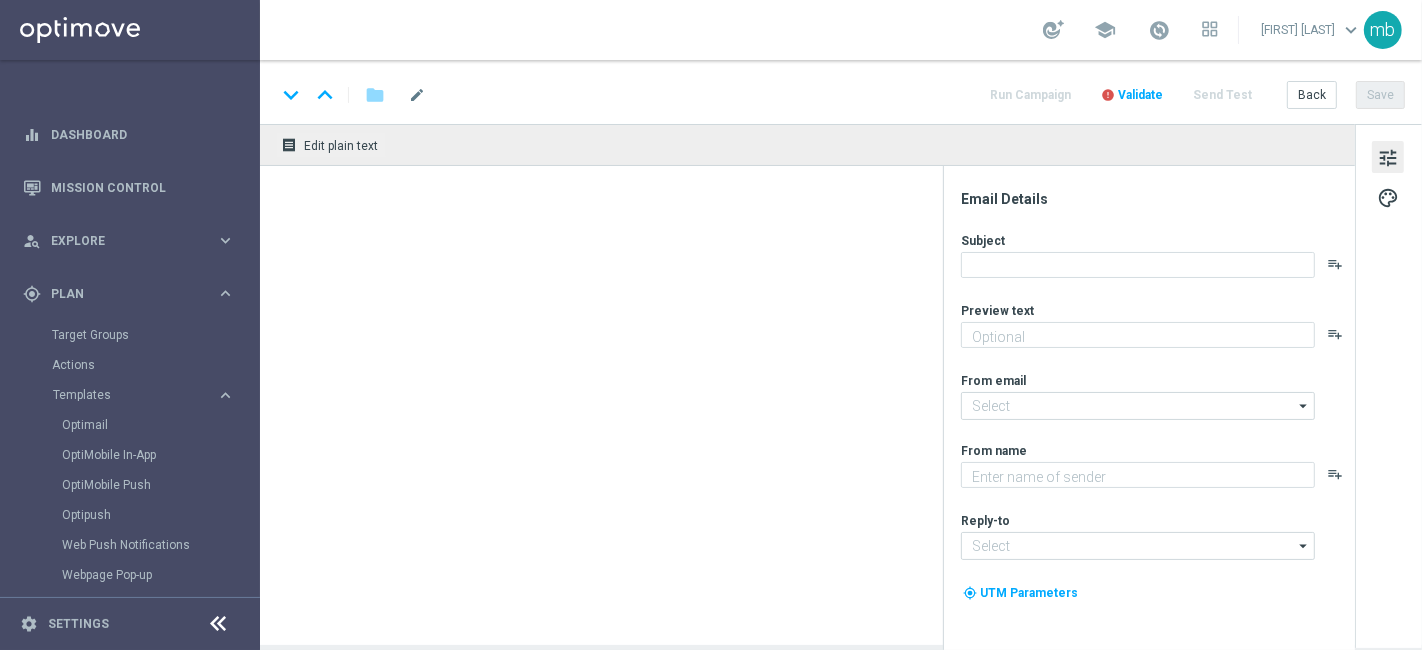 type on "Tutti i giochi" 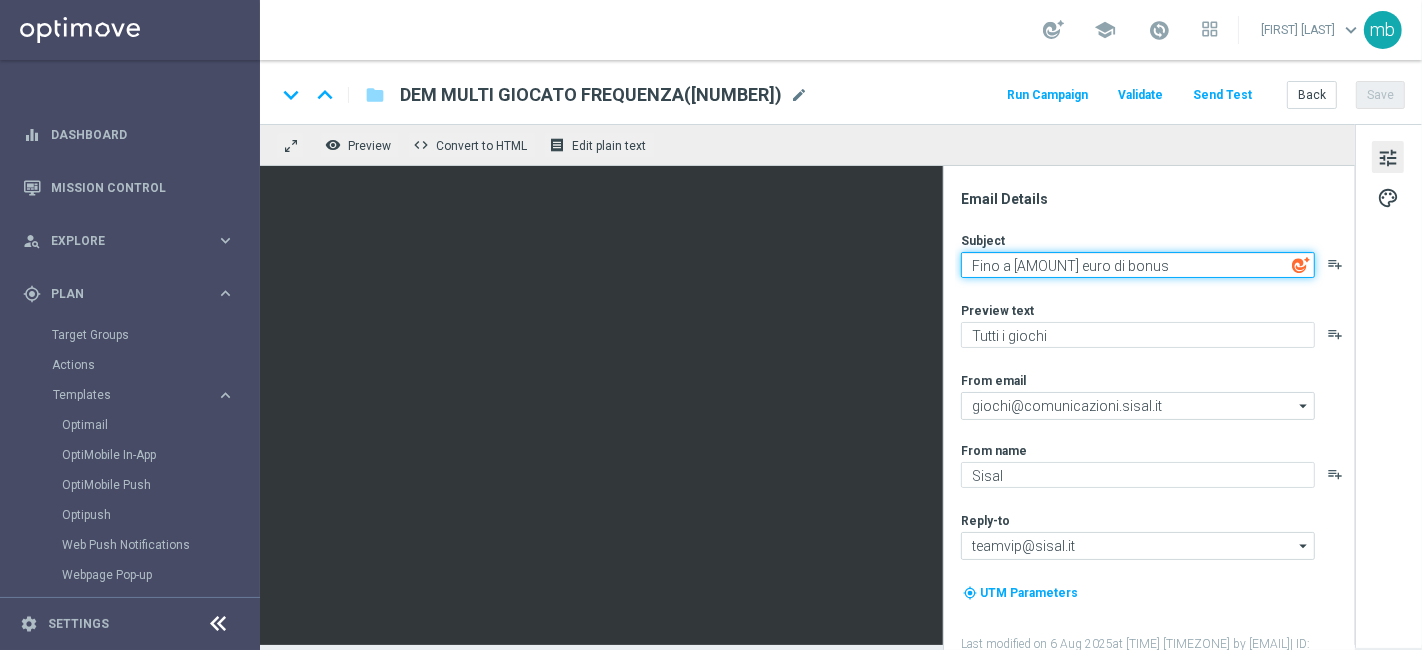 click on "Fino a [AMOUNT] euro di bonus" 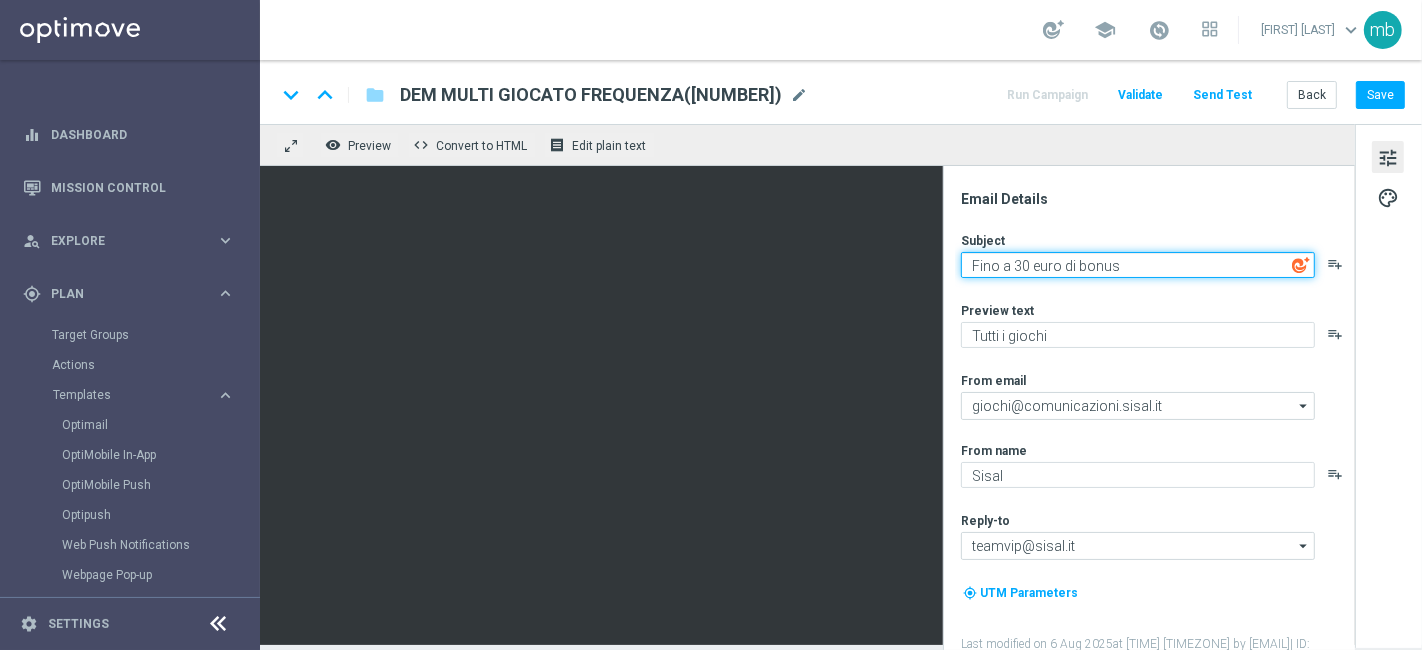 type on "Fino a [AMOUNT] euro di bonus" 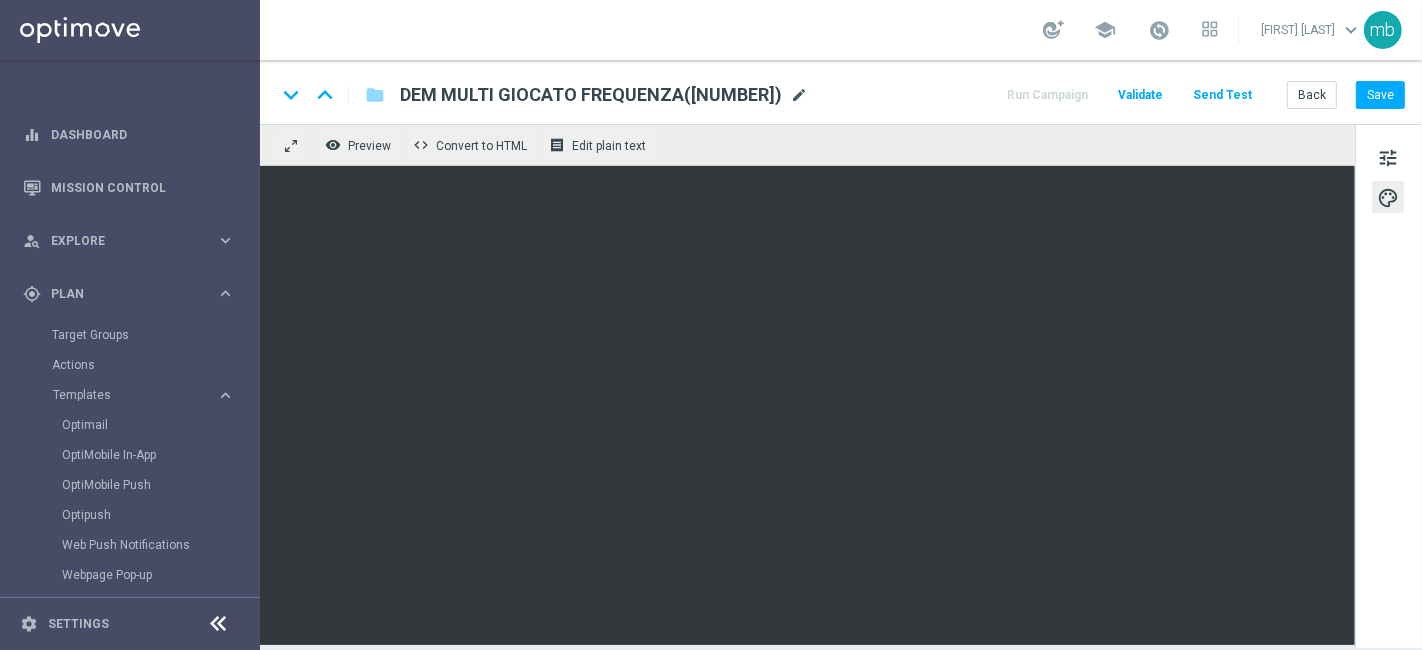 click on "mode_edit" 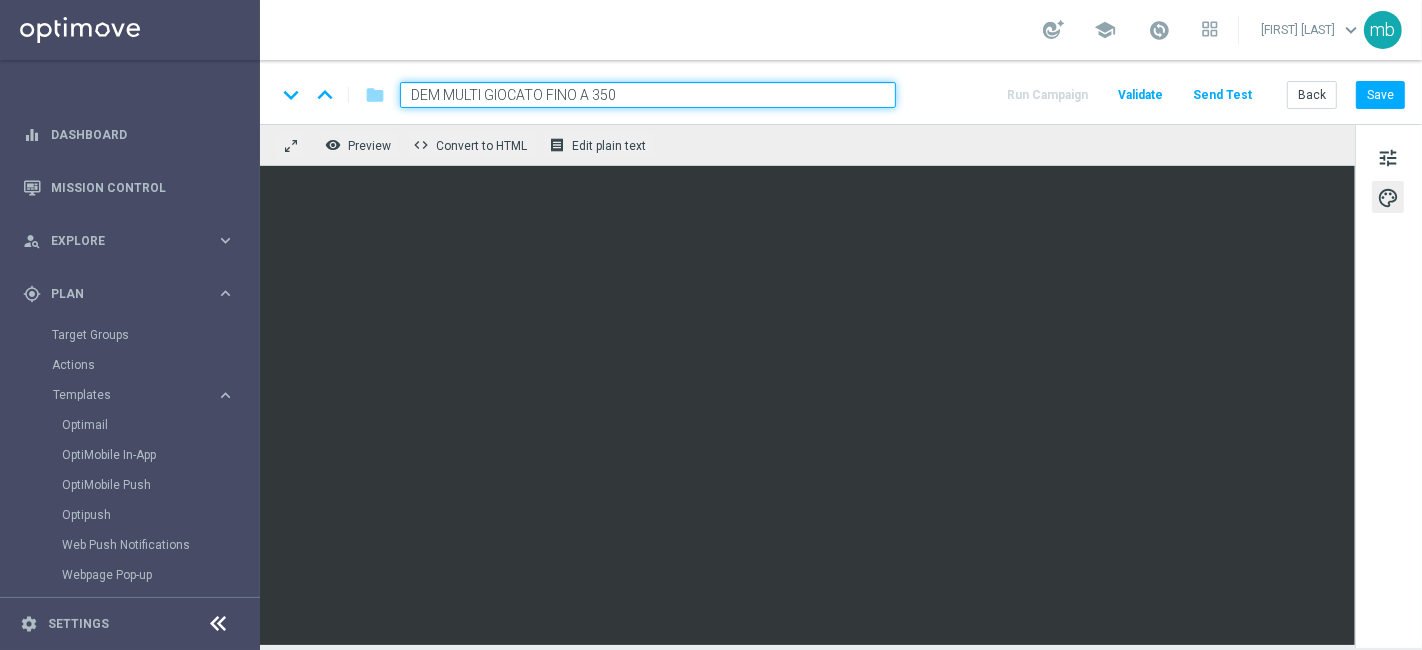 type on "DEM MULTI GIOCATO FINO A 350€" 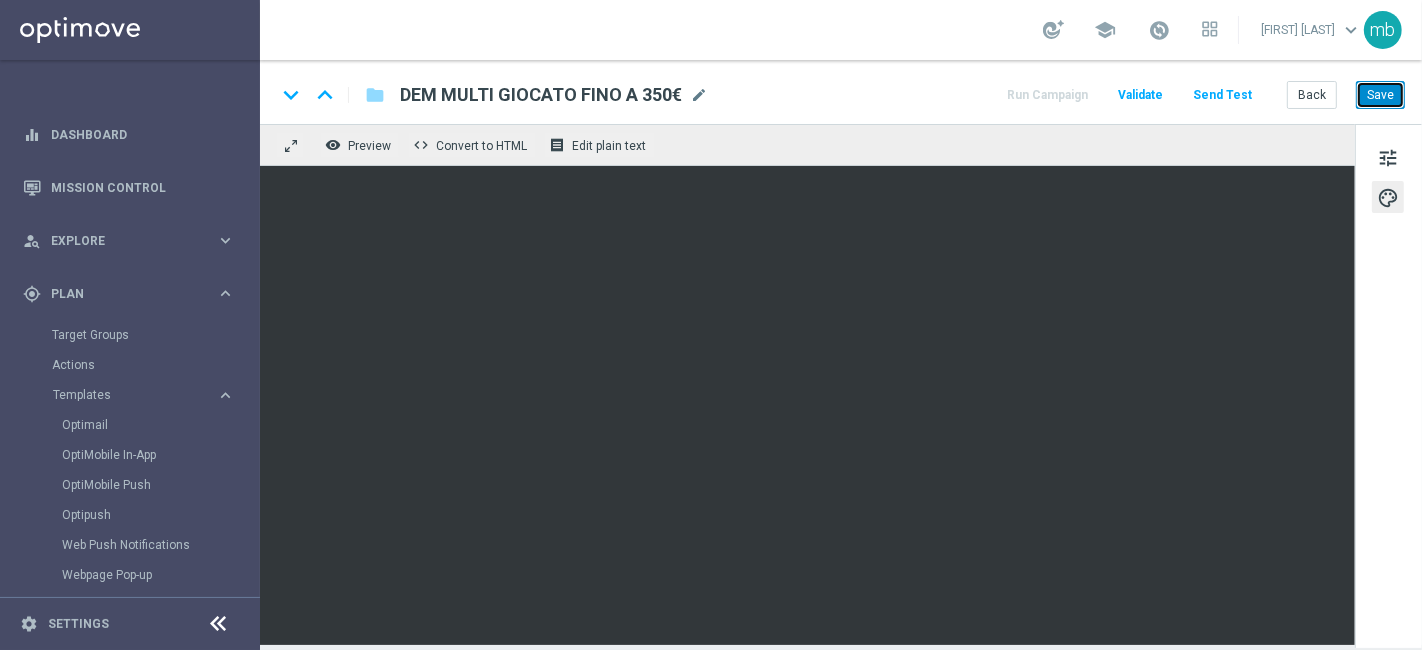 click on "Save" at bounding box center [1380, 95] 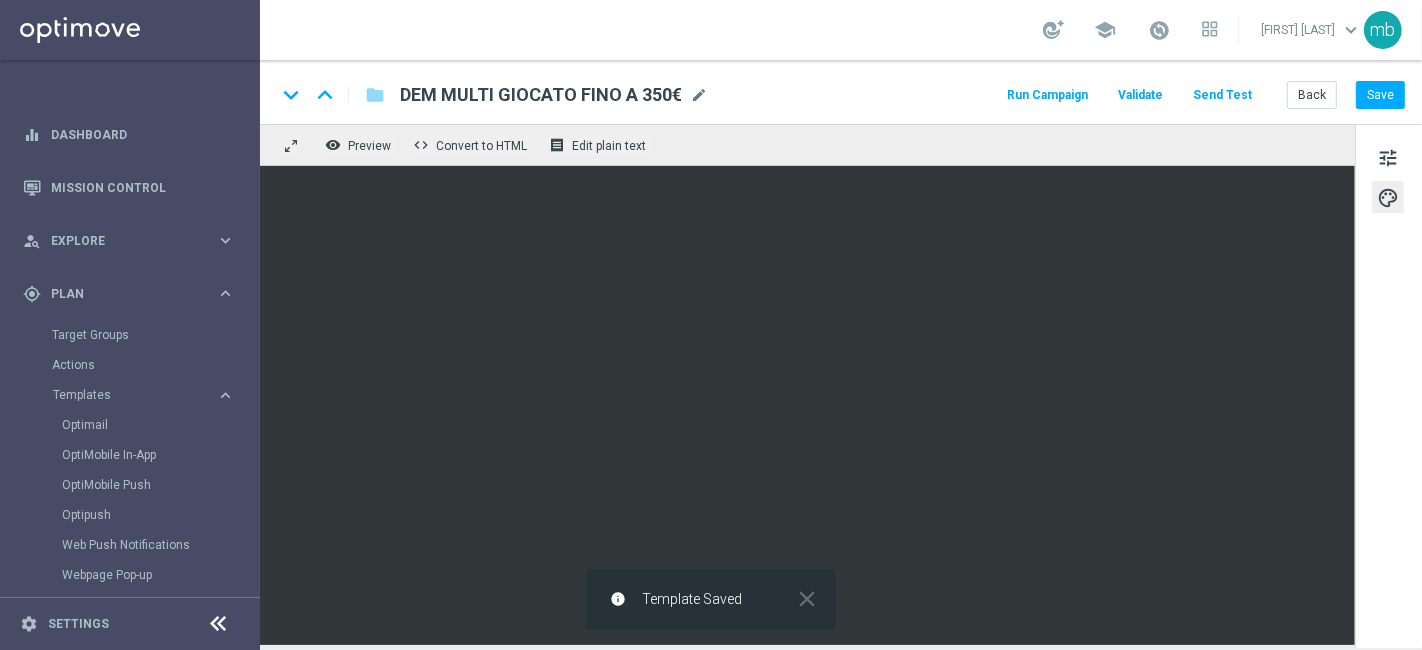 click on "Run Campaign" 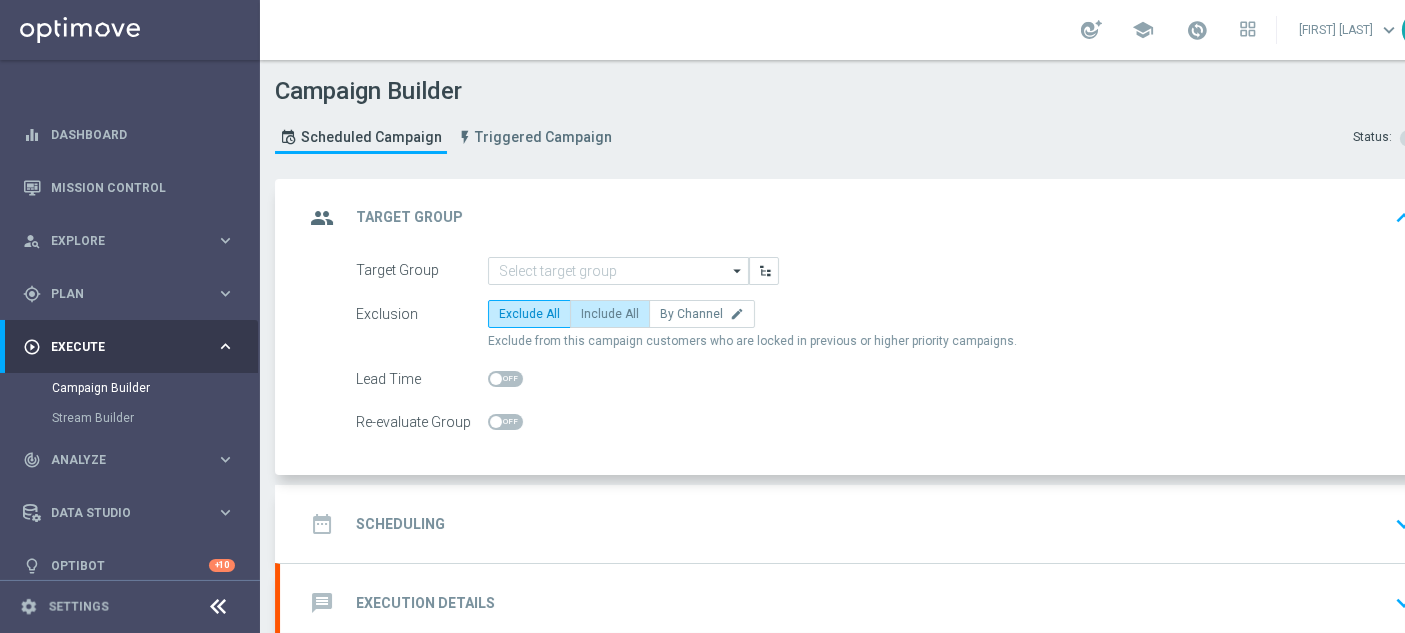 click on "Include All" 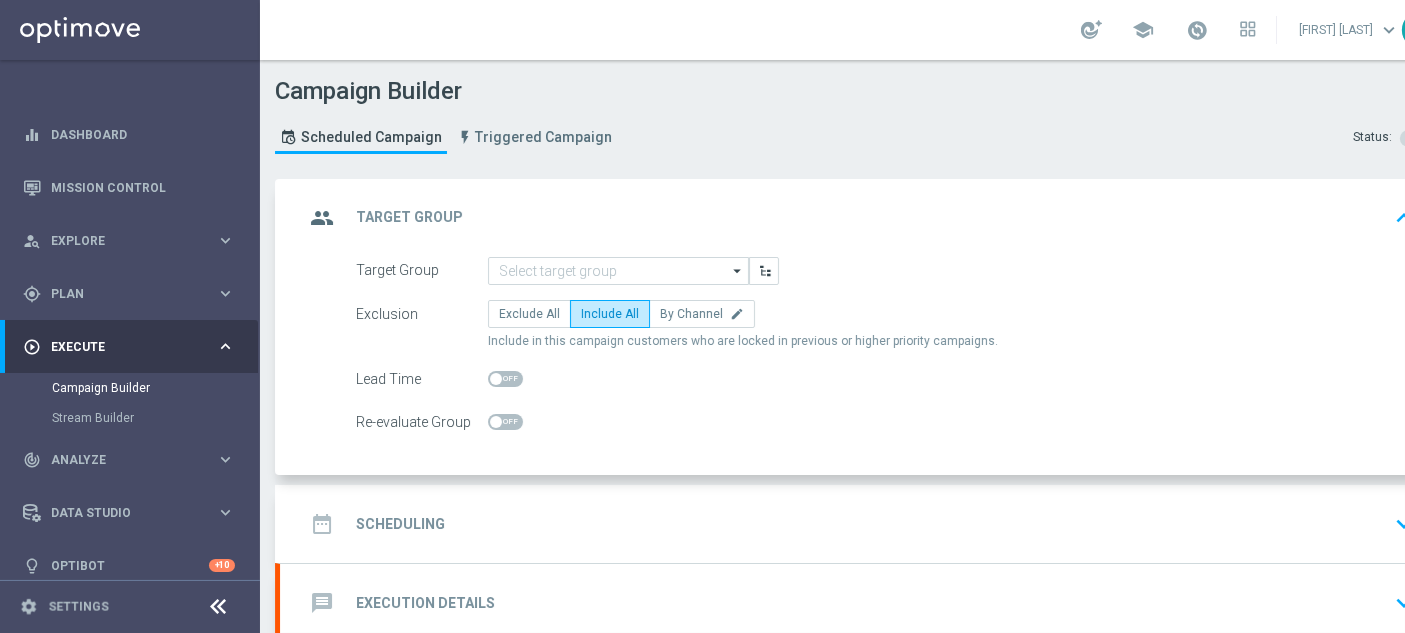 click on "arrow_drop_down" 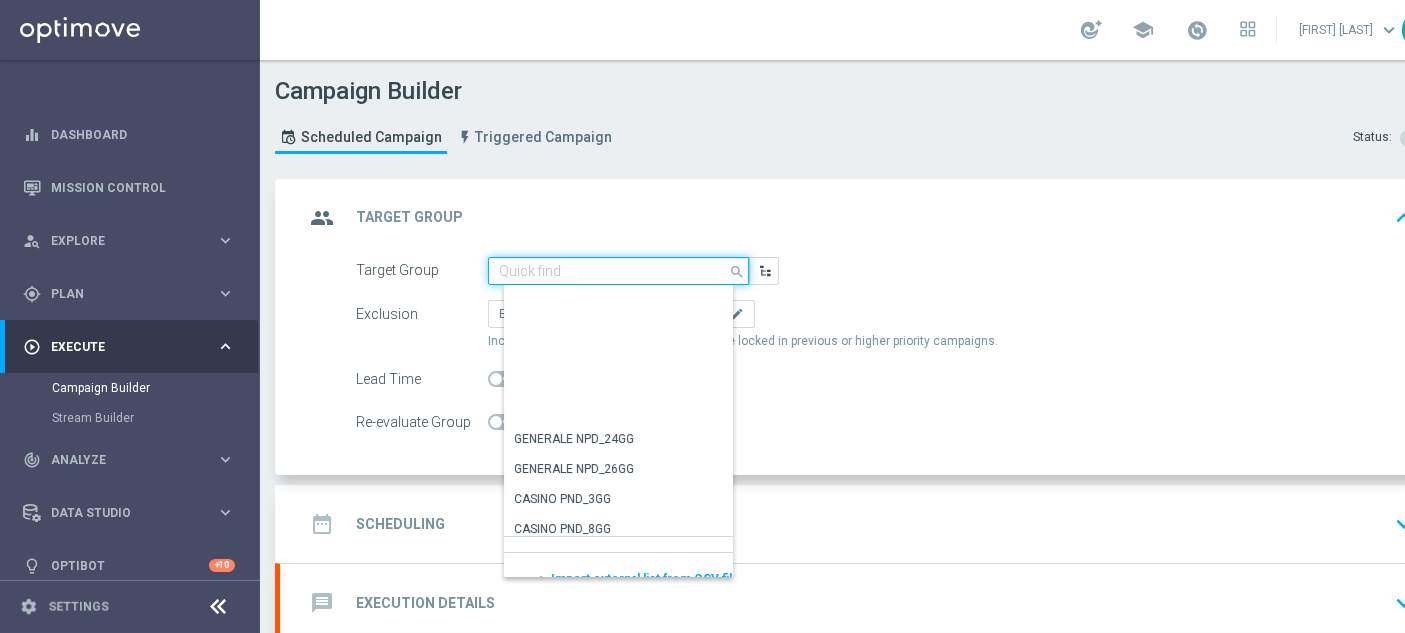 scroll, scrollTop: 2666, scrollLeft: 0, axis: vertical 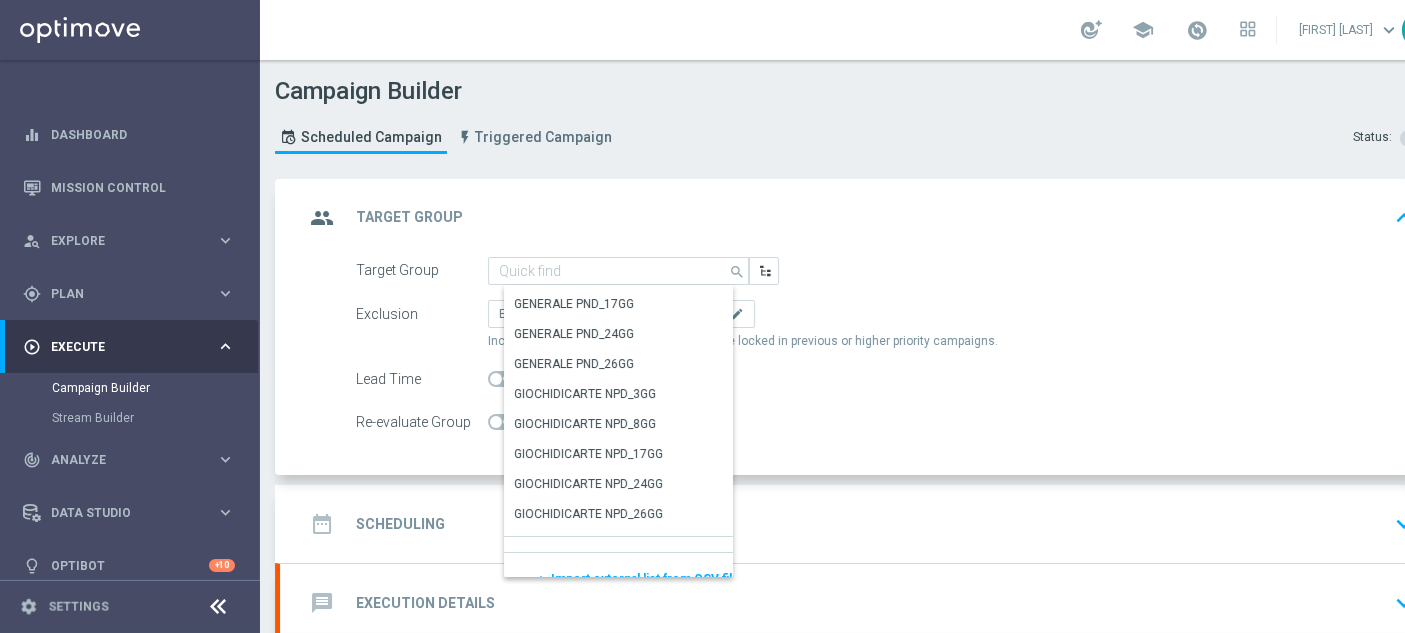 click on "group
Target Group
keyboard_arrow_up" 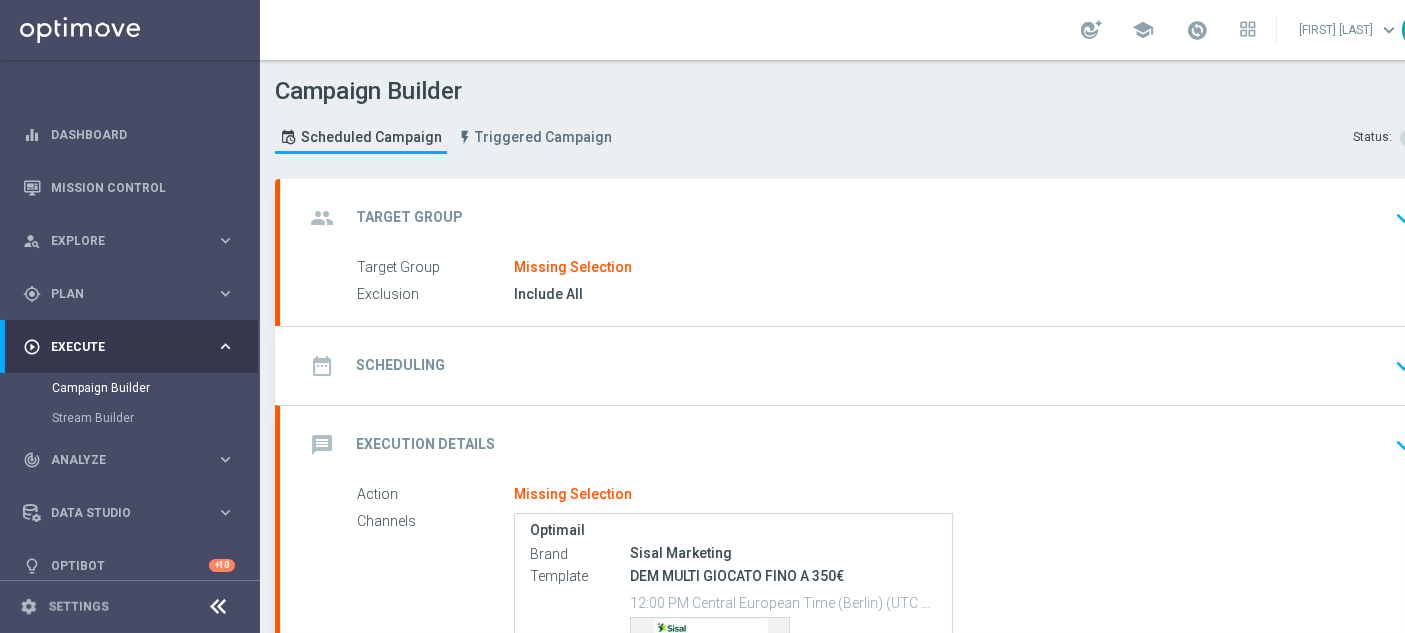click on "Missing Selection" 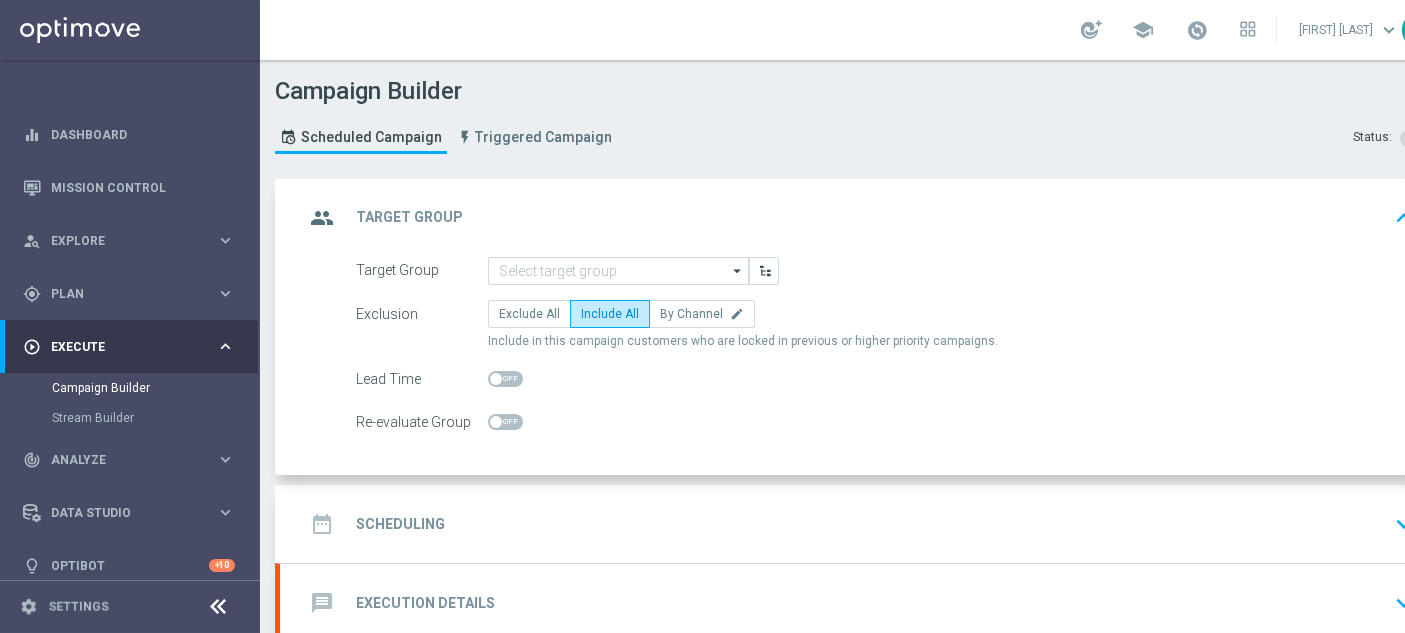 click on "arrow_drop_down" 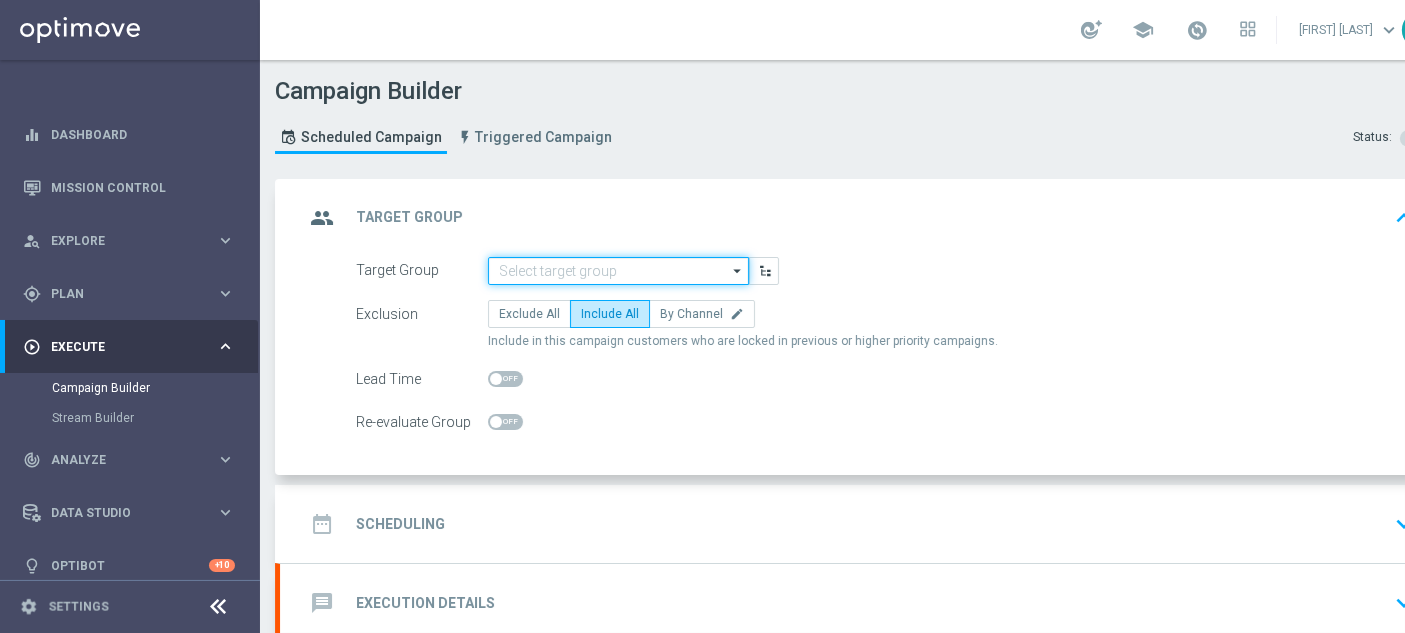 scroll, scrollTop: 0, scrollLeft: 0, axis: both 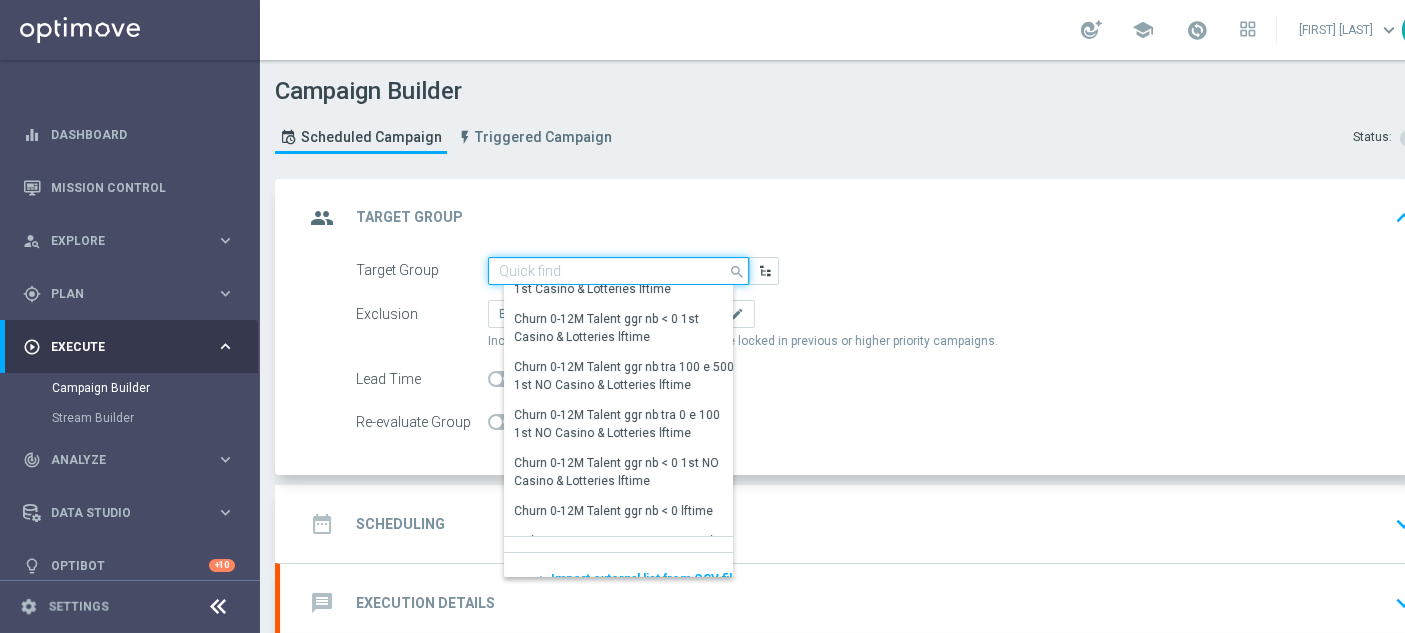 click 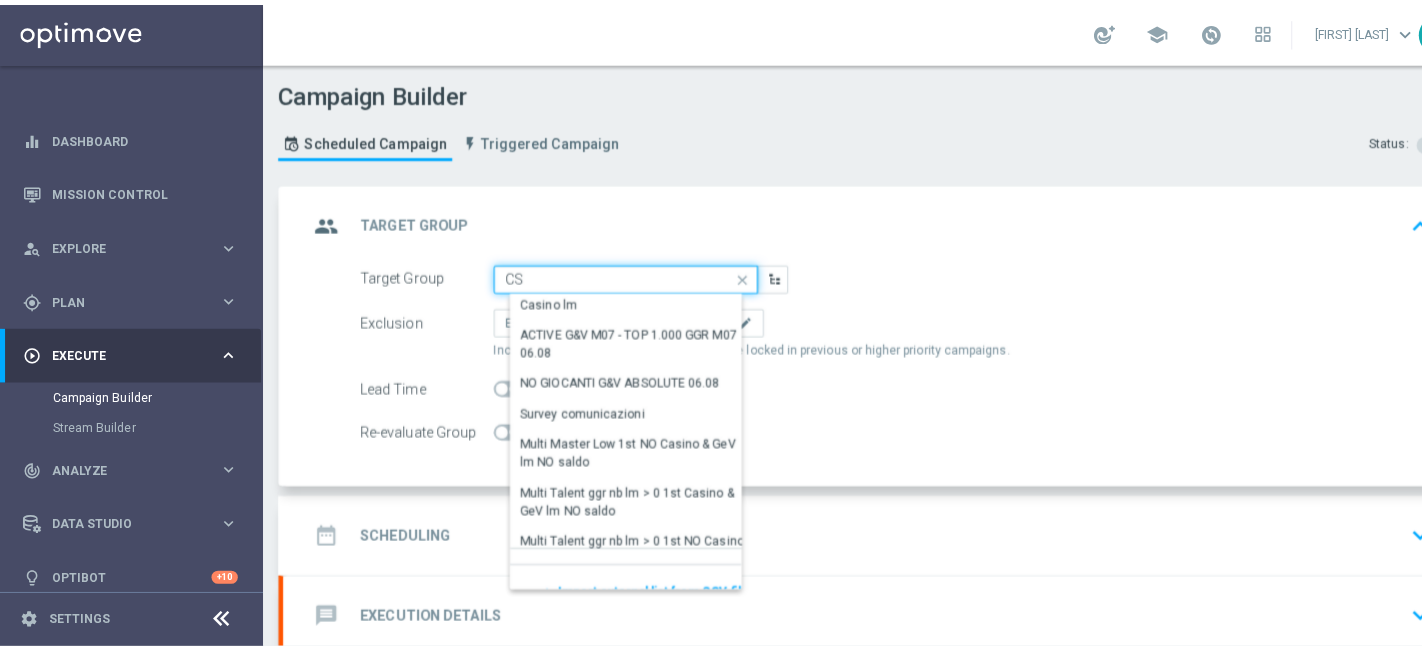 scroll, scrollTop: 0, scrollLeft: 0, axis: both 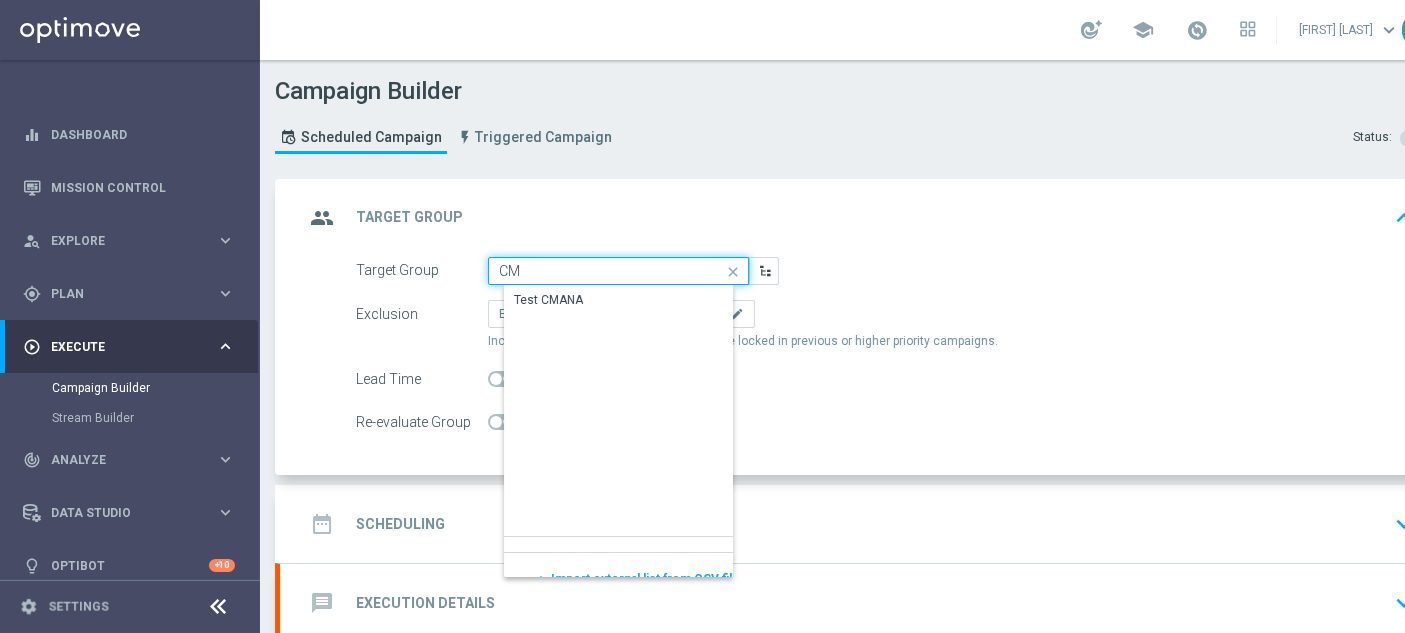type on "C" 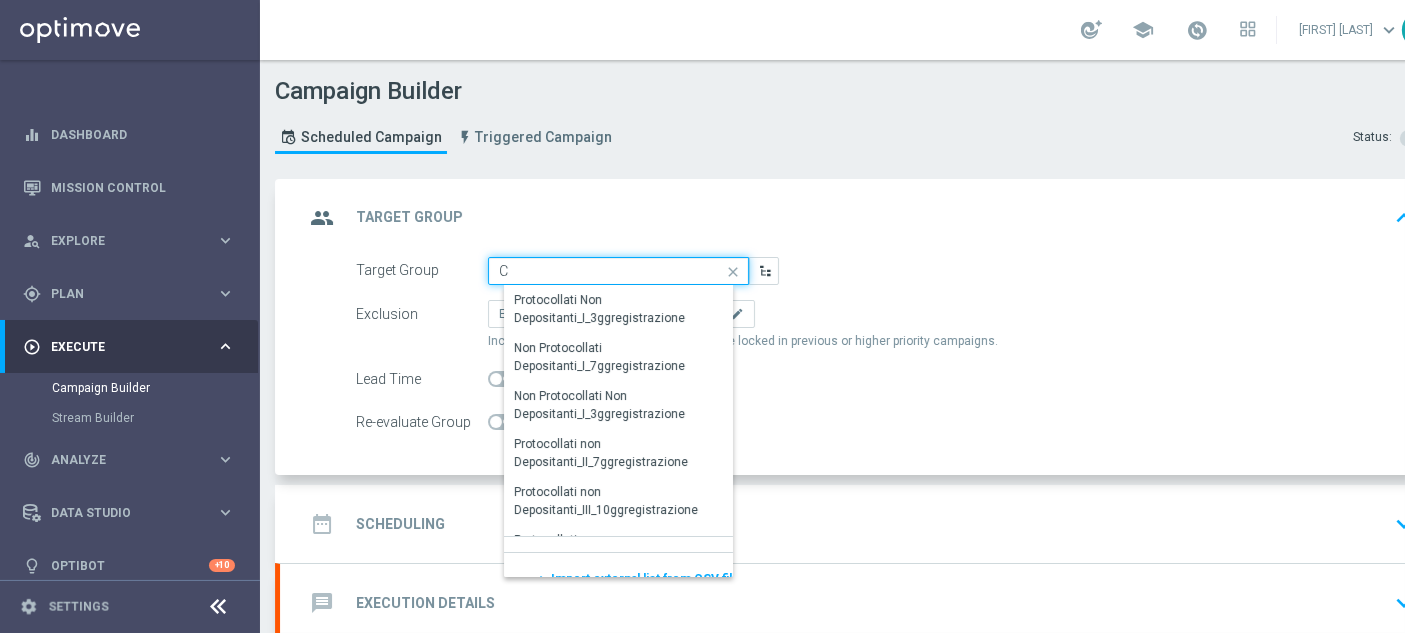 type 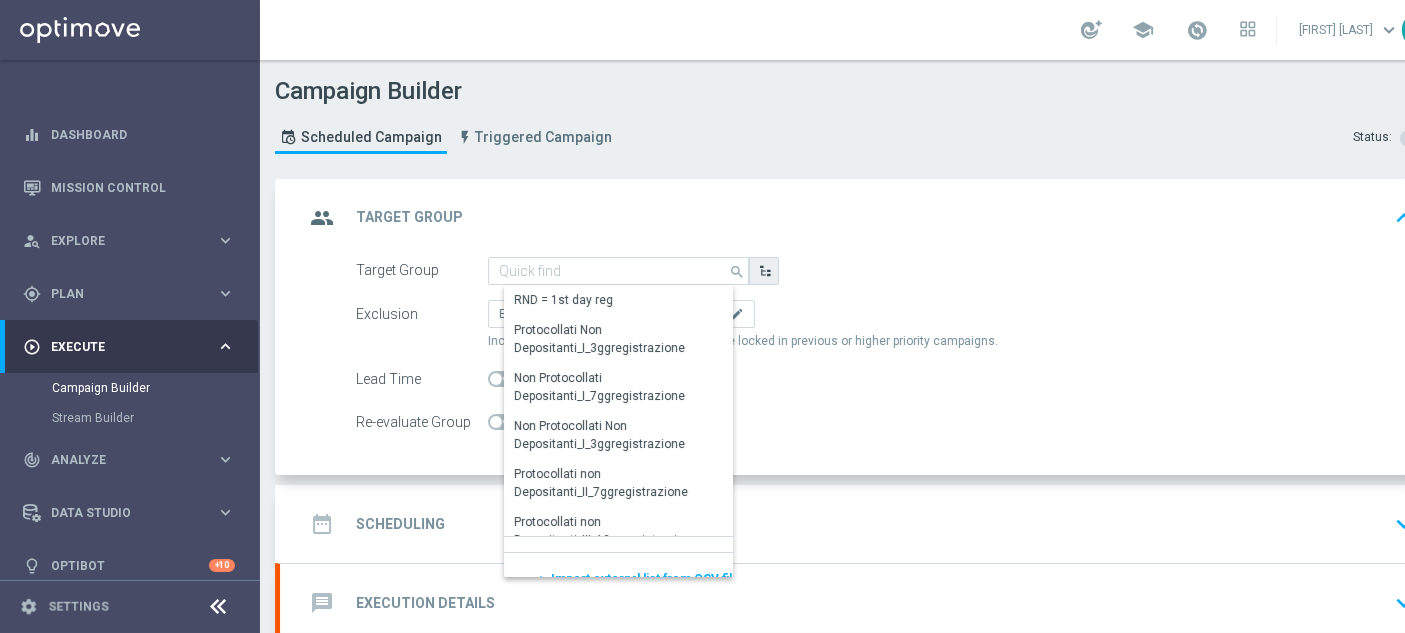 click 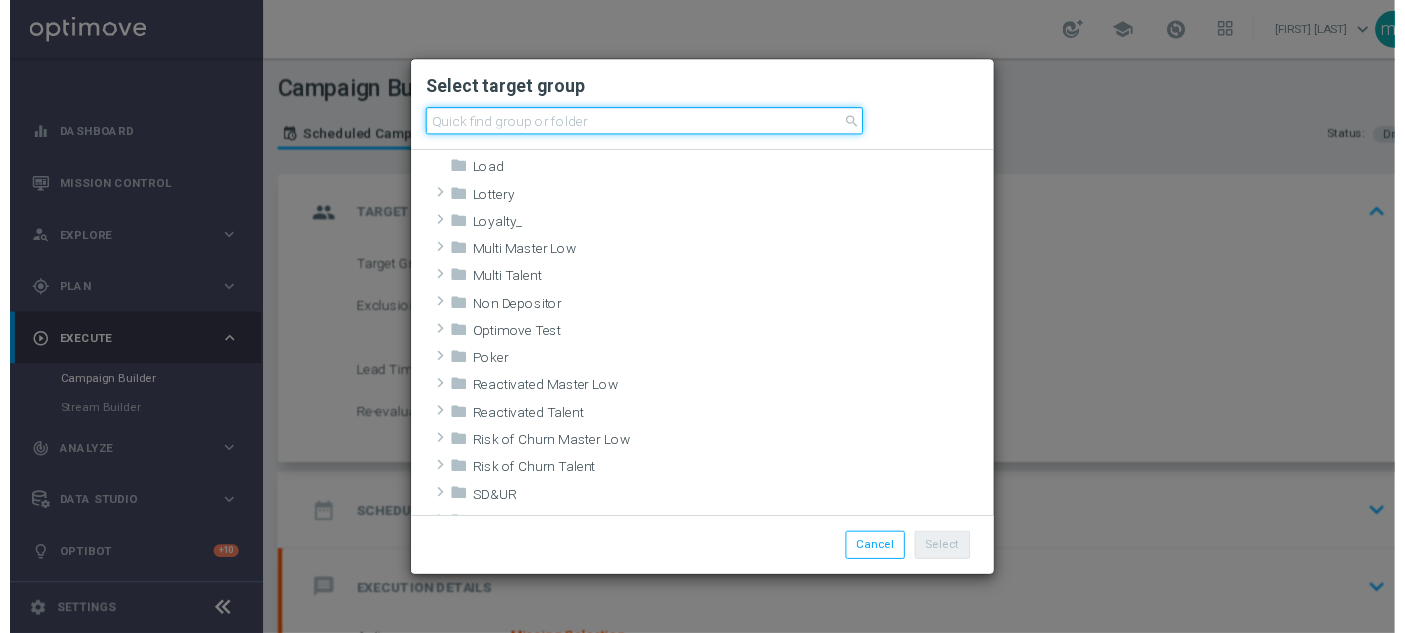 scroll, scrollTop: 555, scrollLeft: 0, axis: vertical 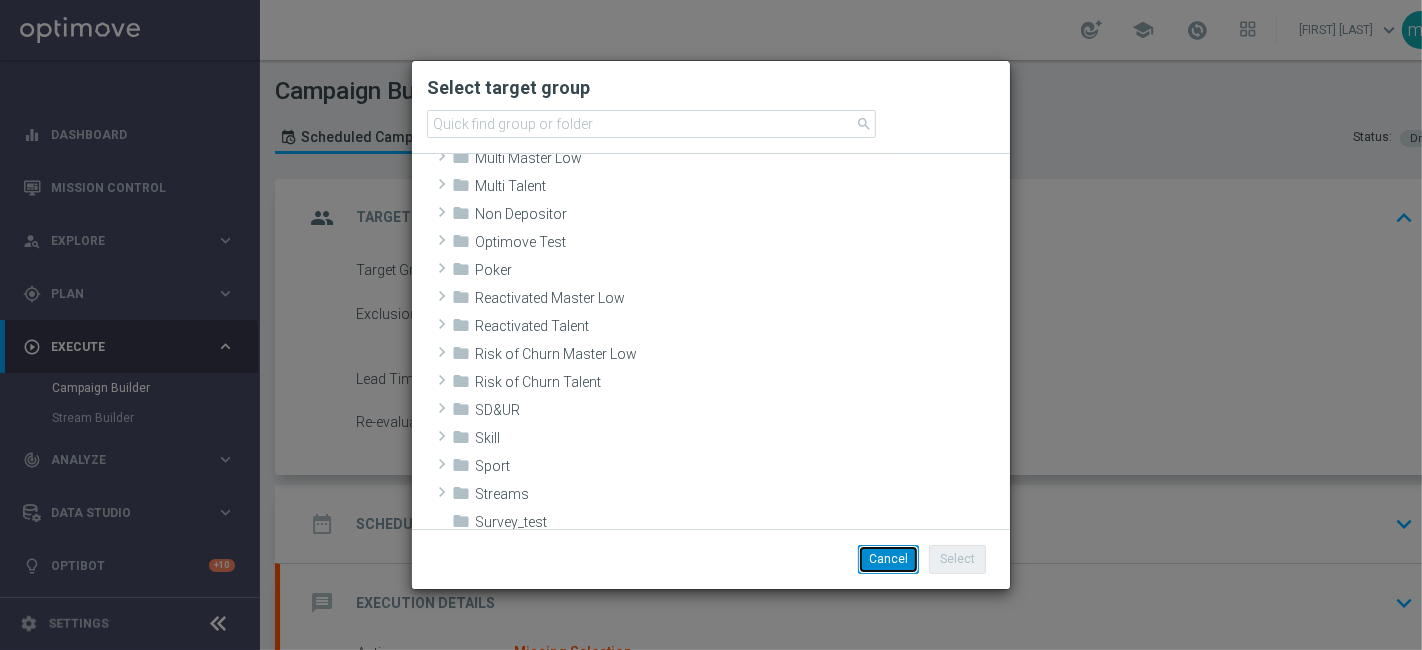 click on "Cancel" 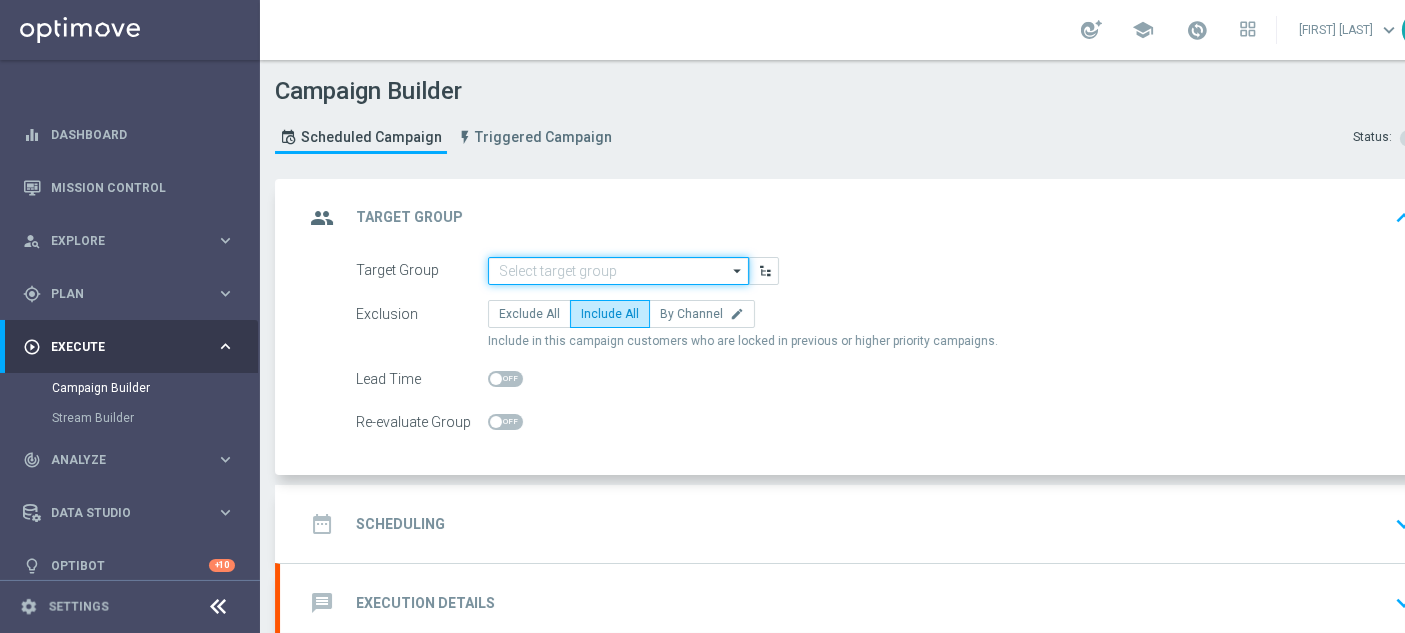click 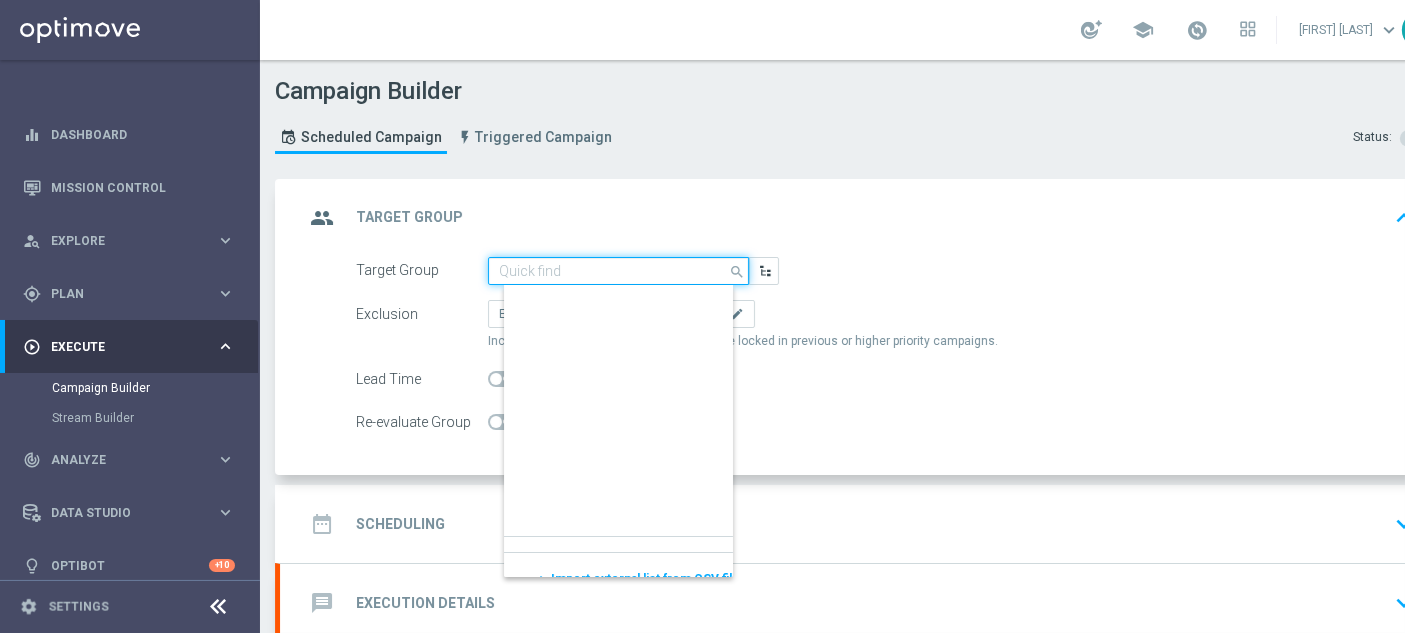 scroll, scrollTop: 555, scrollLeft: 0, axis: vertical 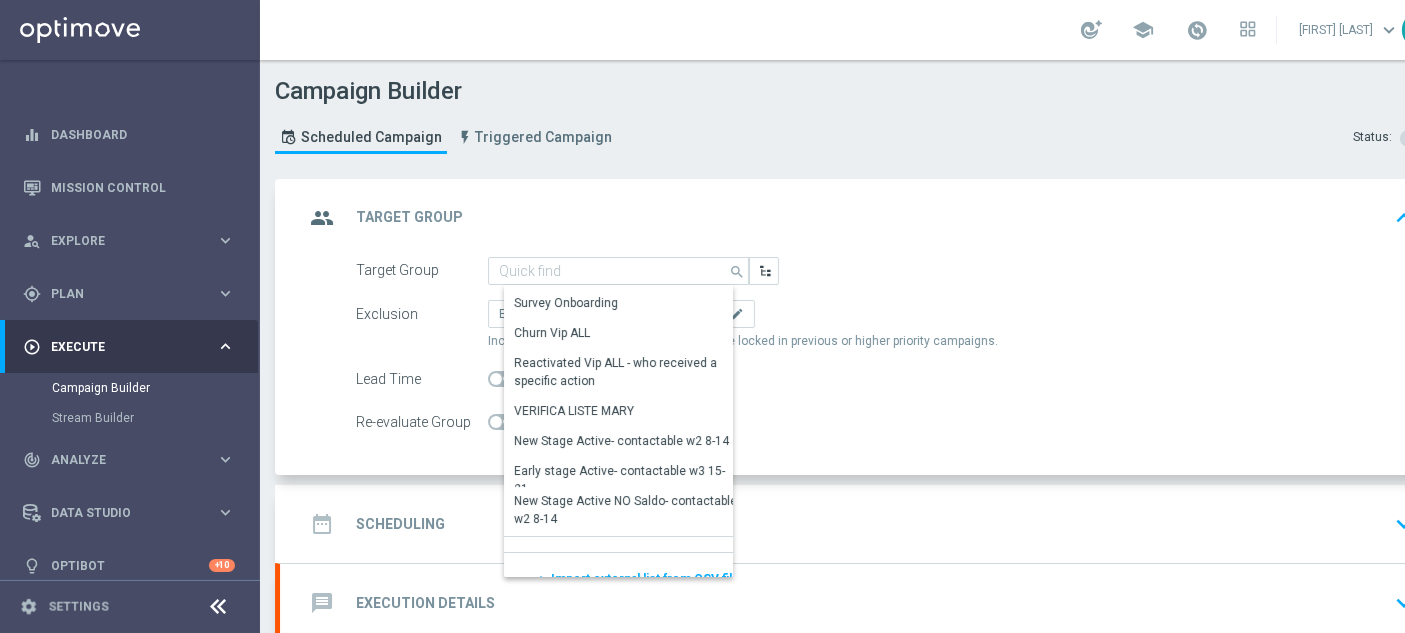 click on "Import external list from CSV file" 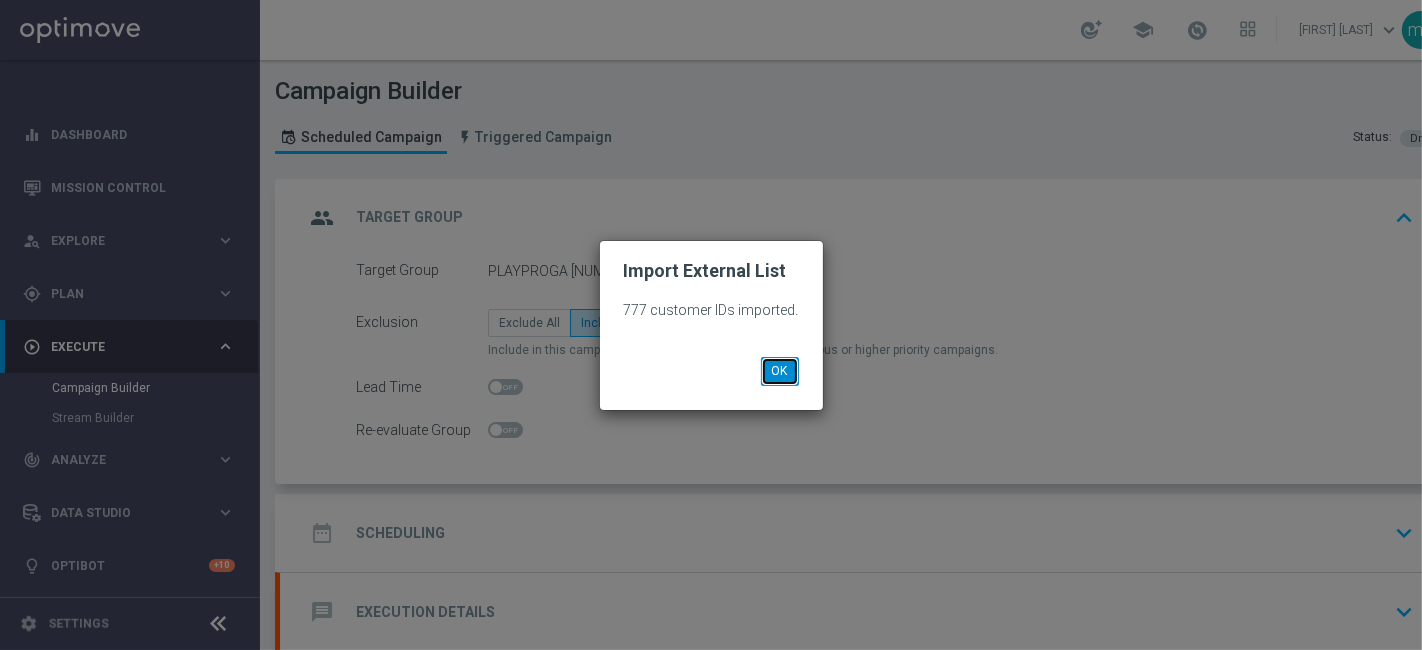 click on "OK" 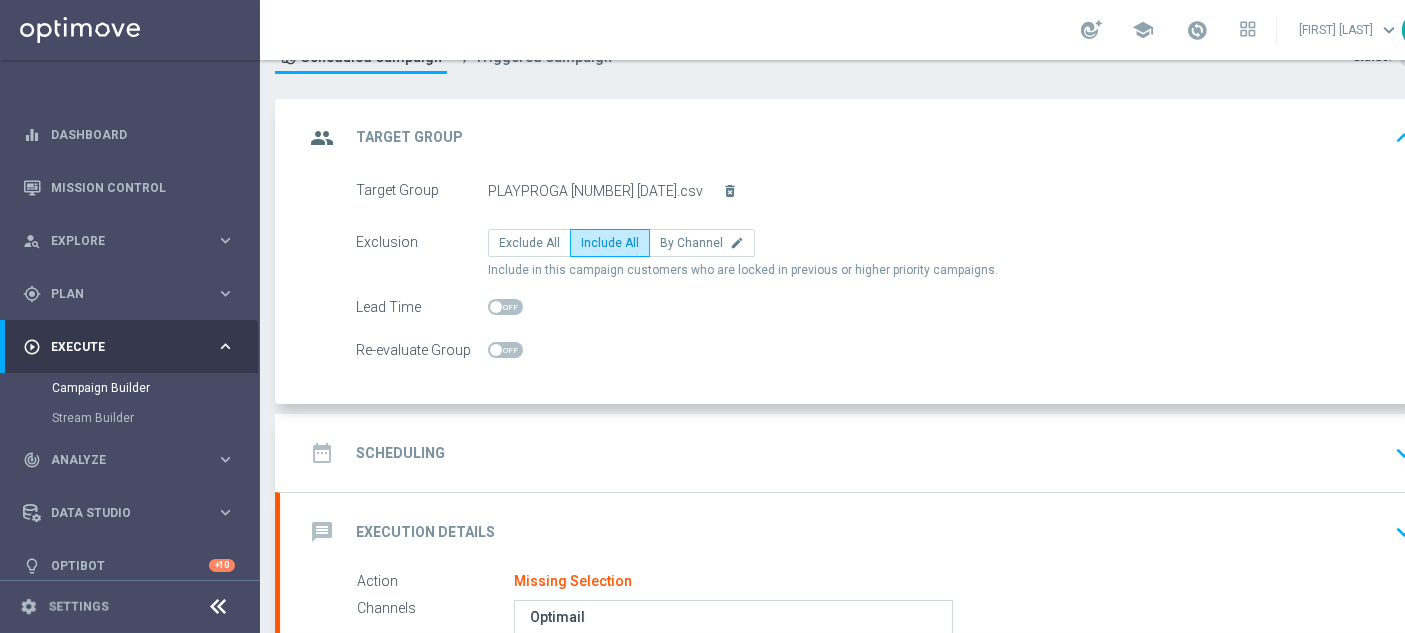 scroll, scrollTop: 111, scrollLeft: 0, axis: vertical 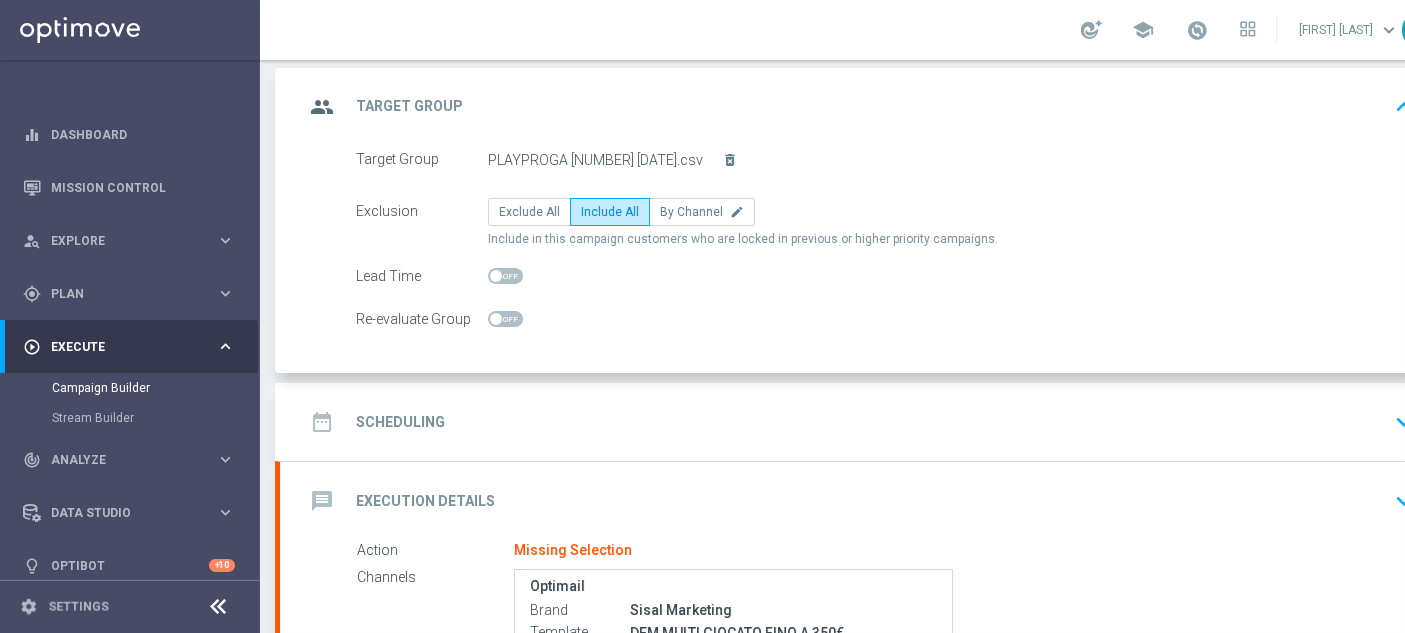 click on "Scheduling" 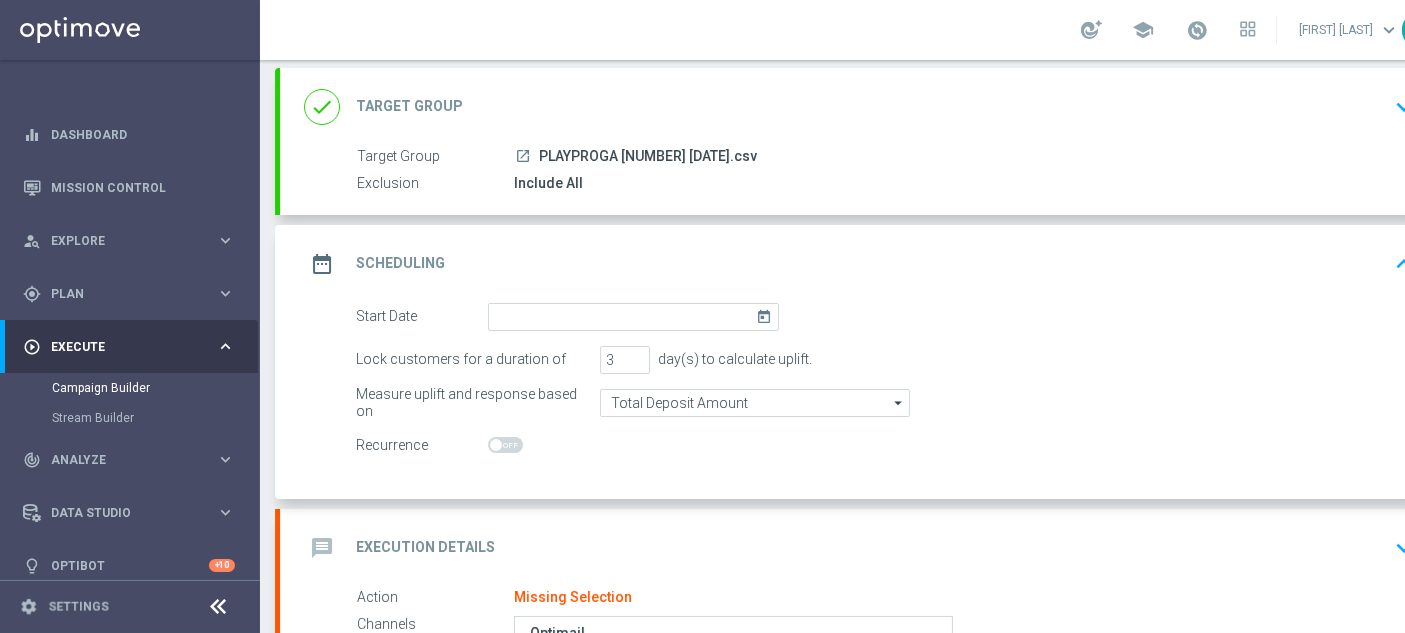 click on "today" 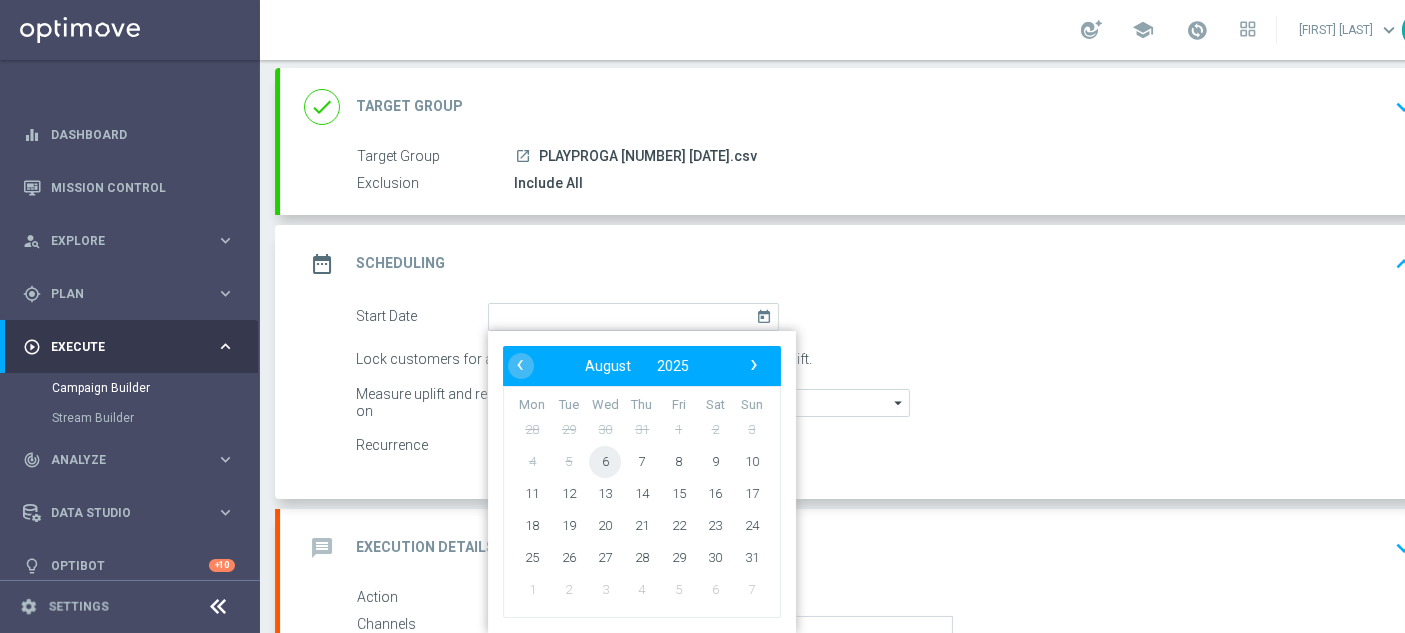 click on "6" 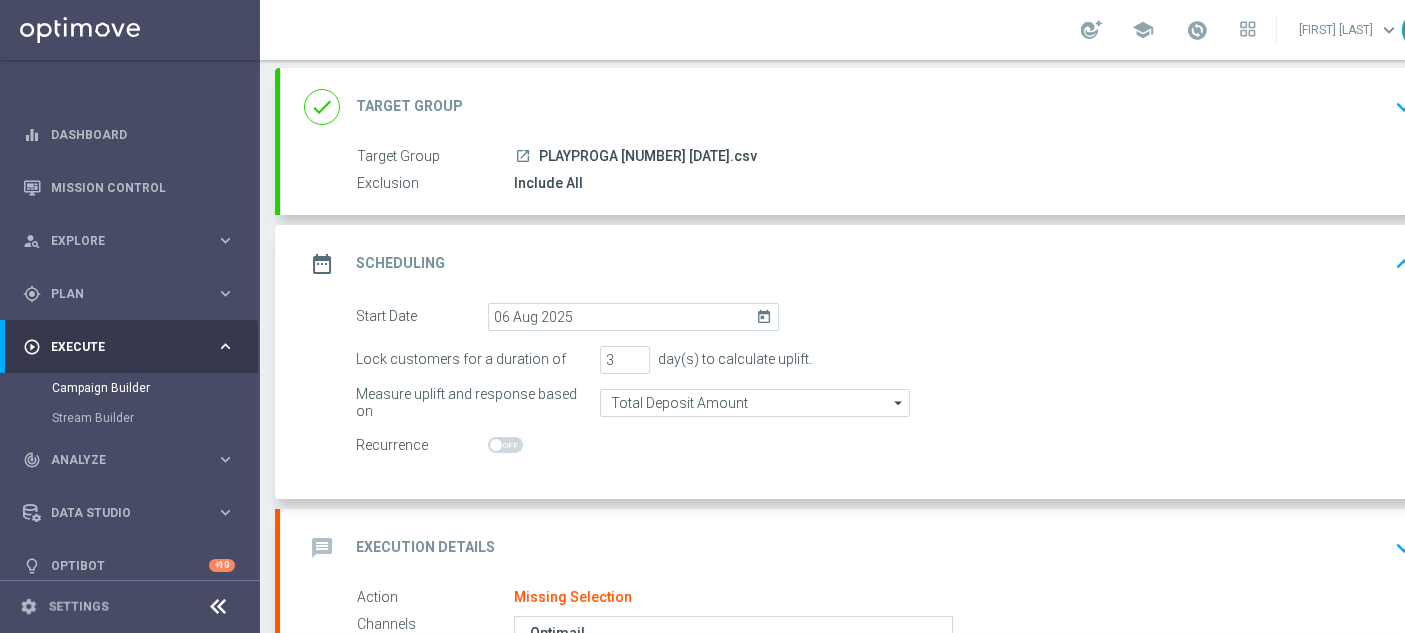 click on "today" 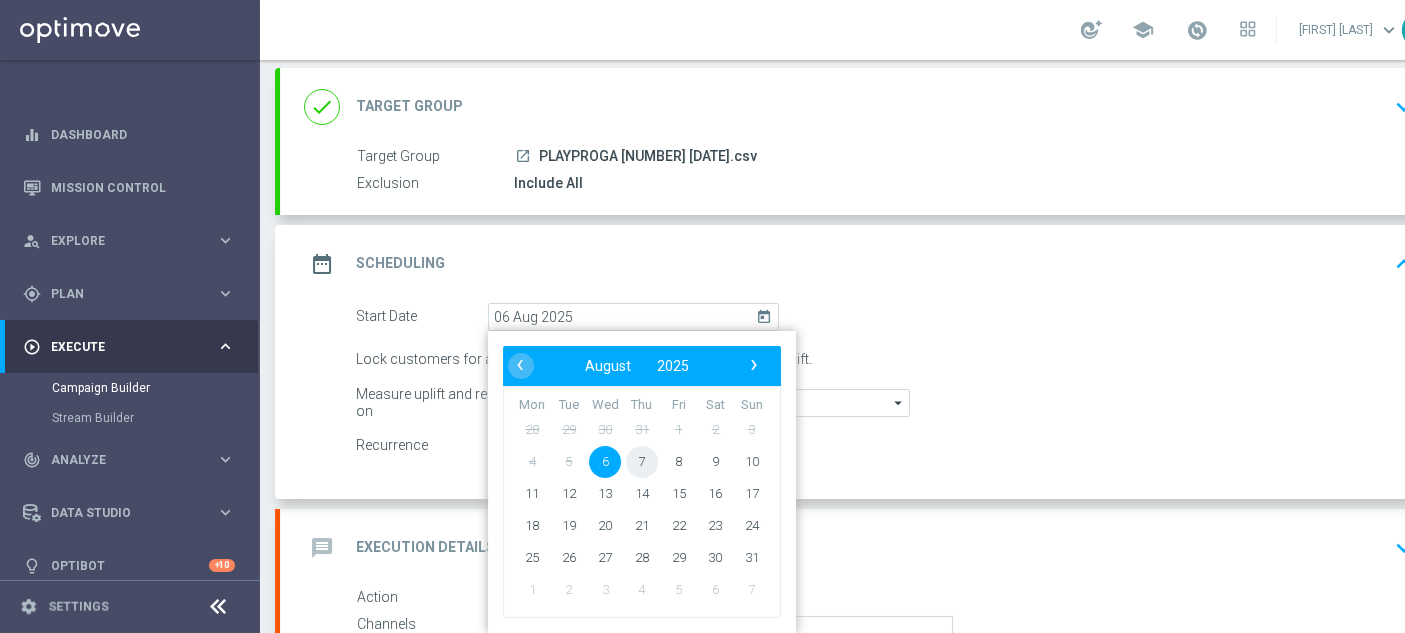 click on "7" 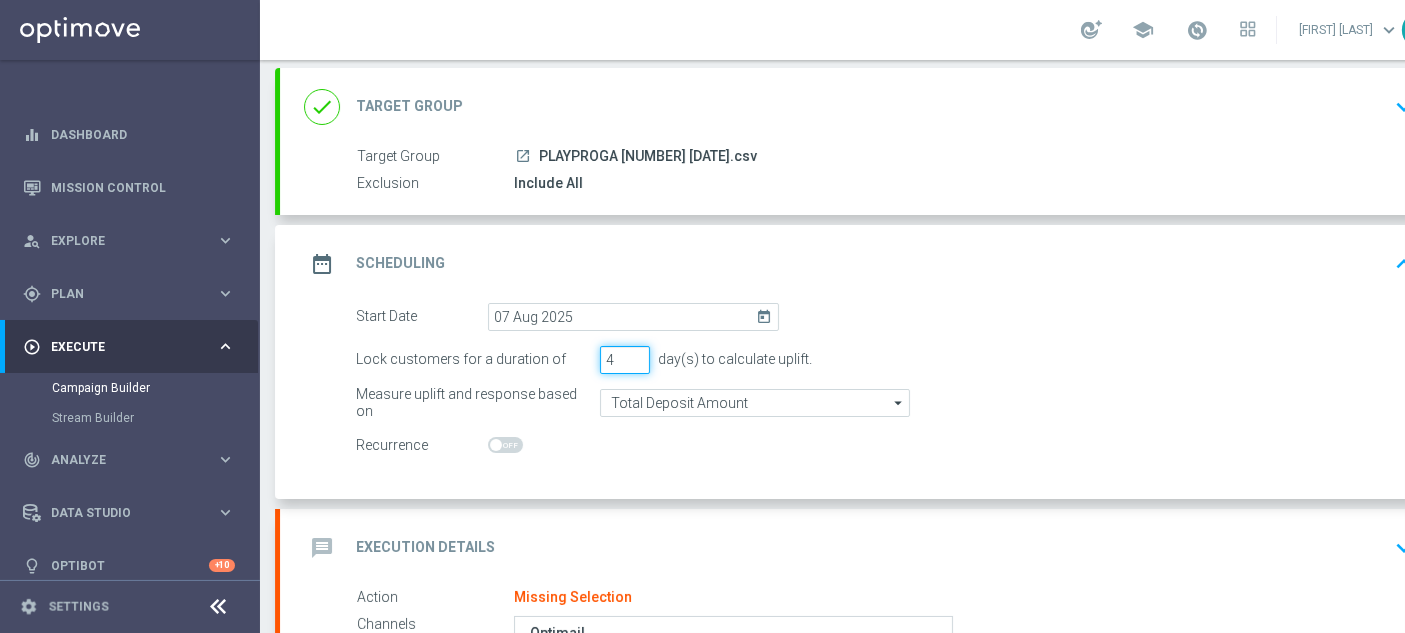 click on "4" 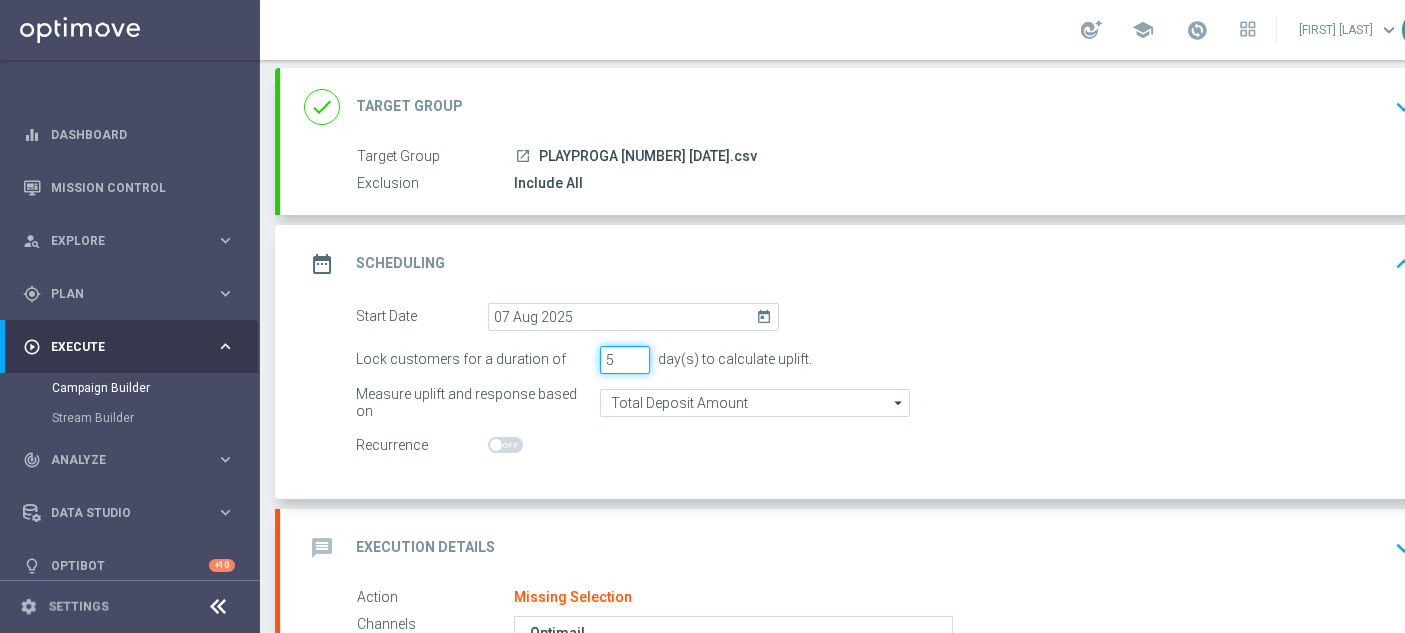 click on "5" 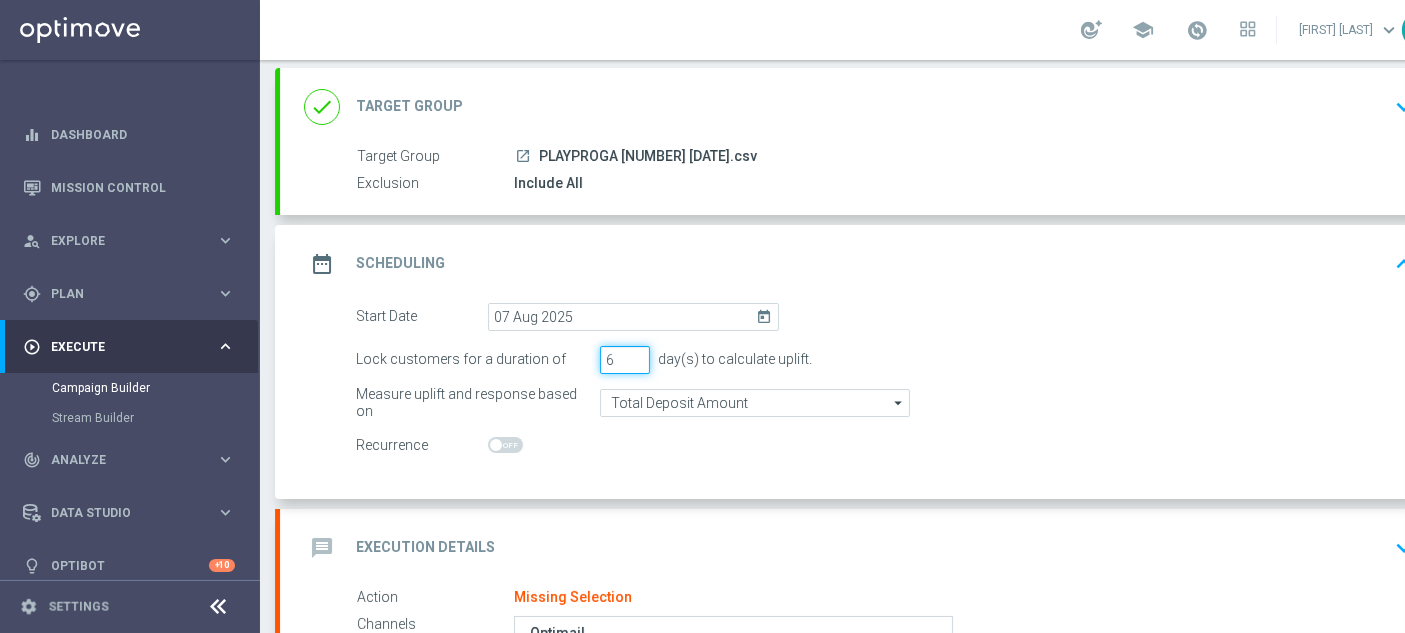 click on "6" 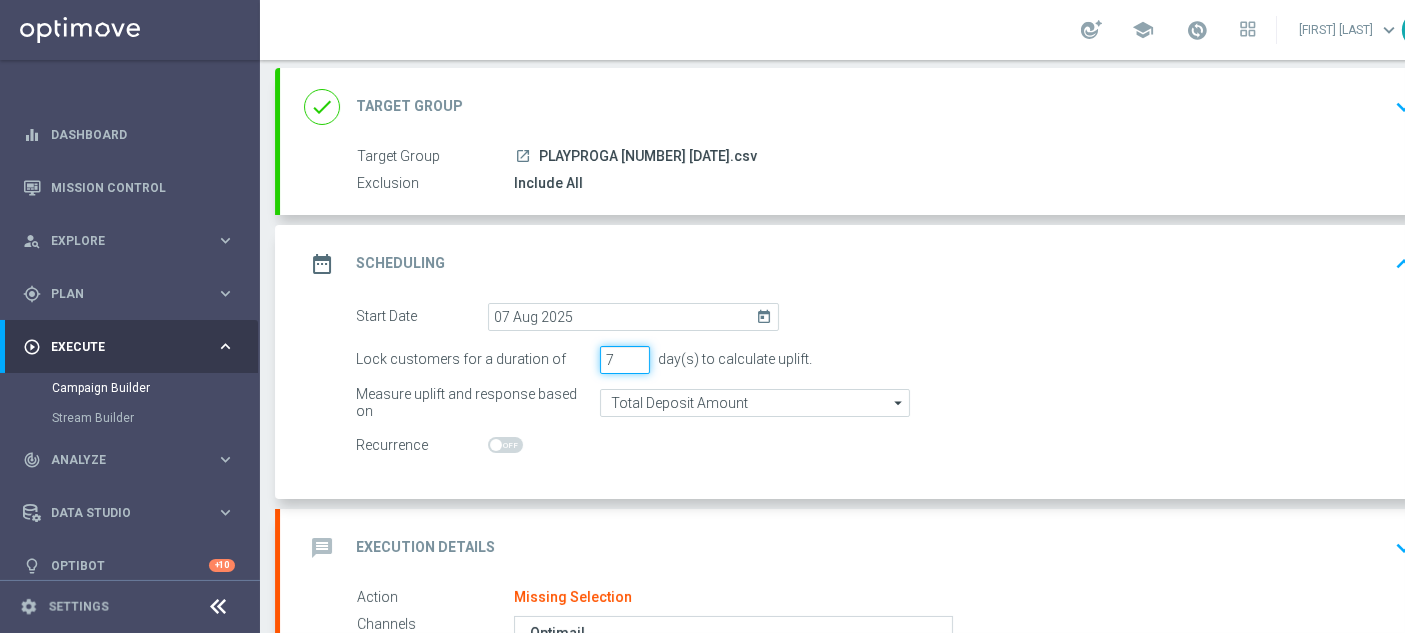 type on "7" 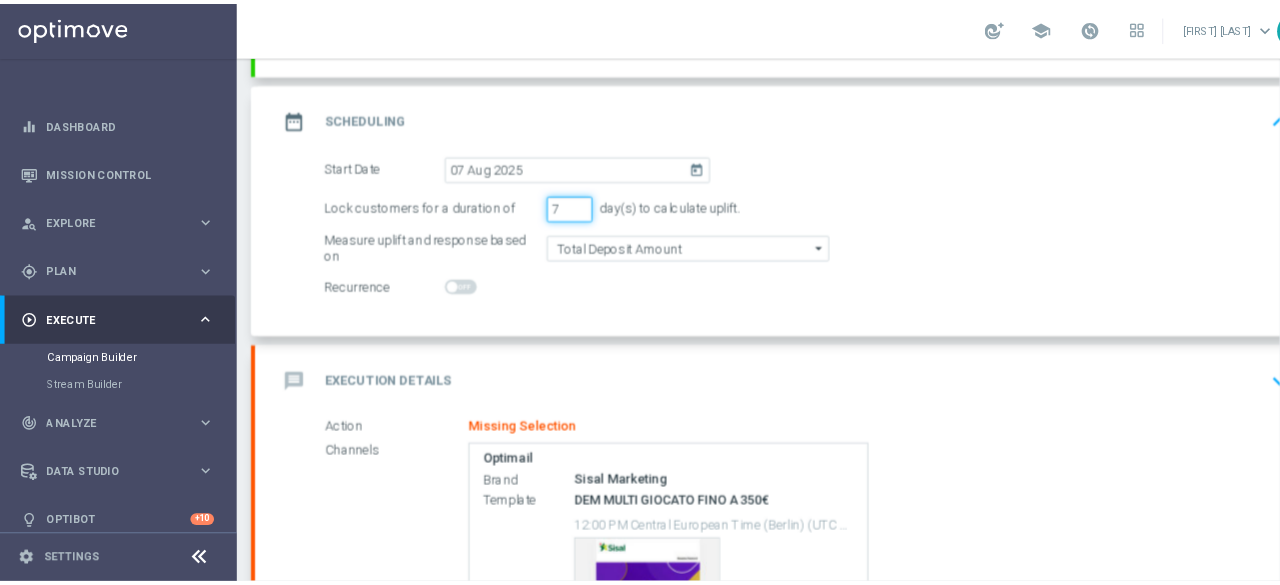 scroll, scrollTop: 245, scrollLeft: 0, axis: vertical 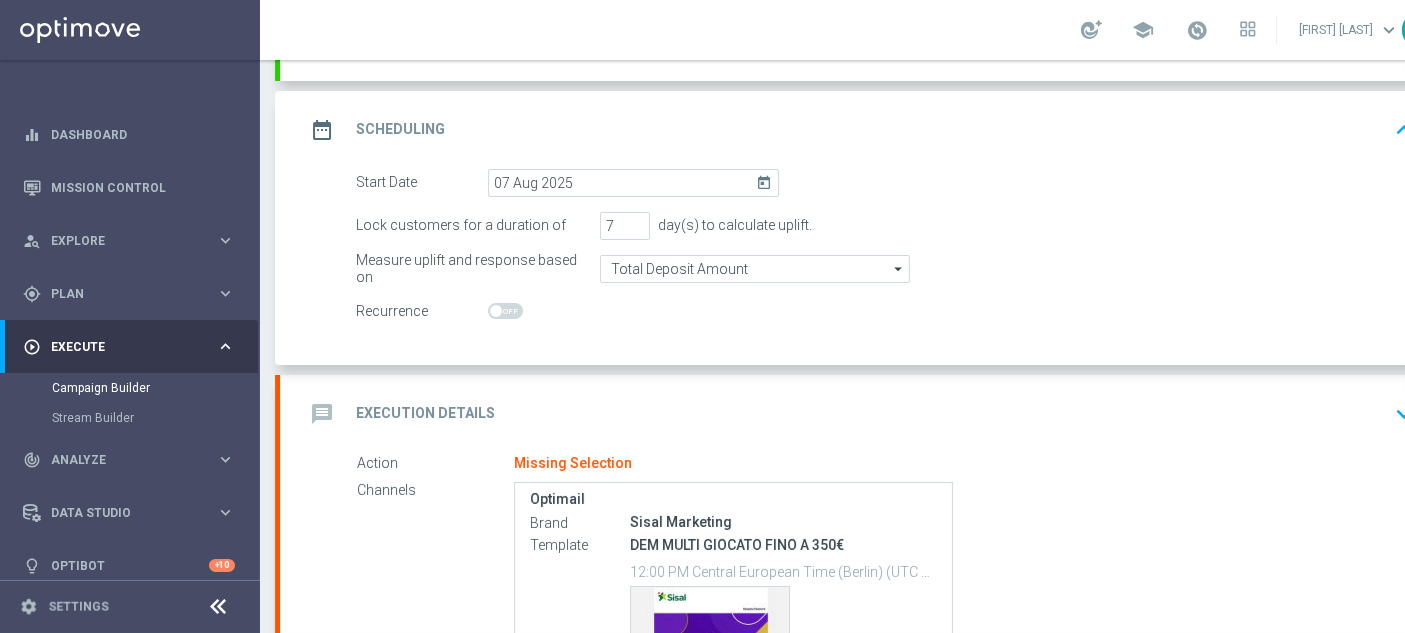 click on "Execution Details" 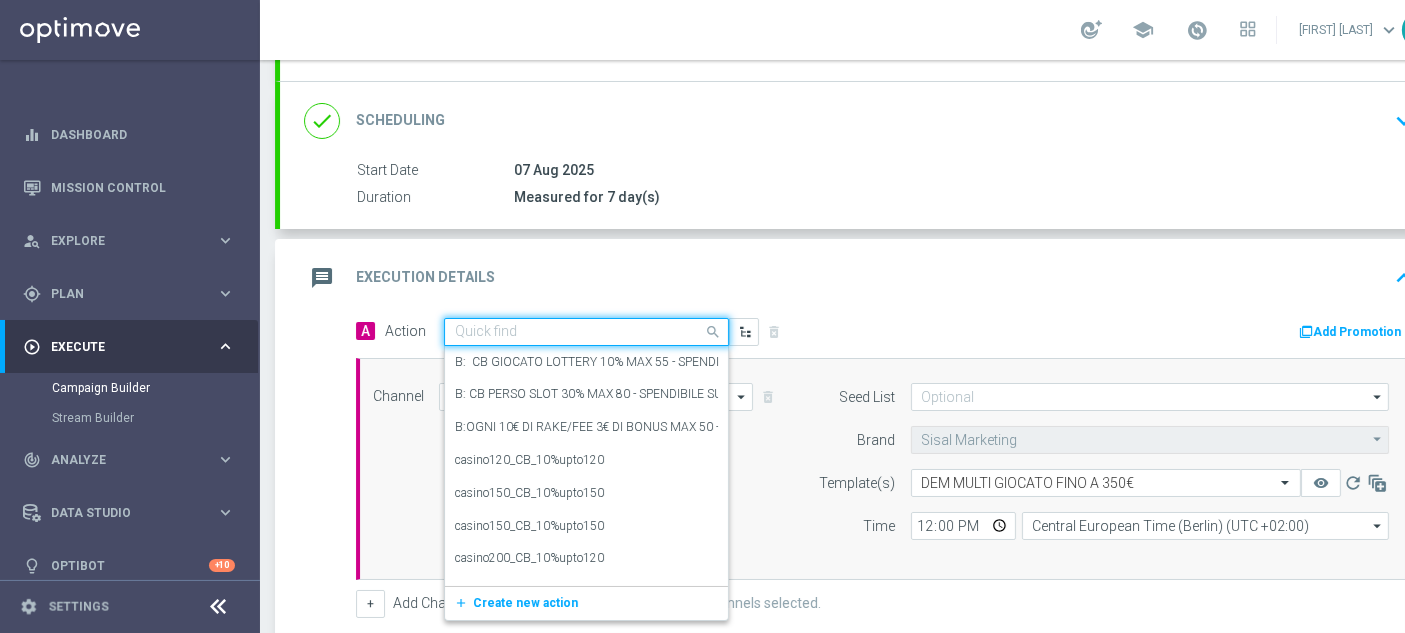 click 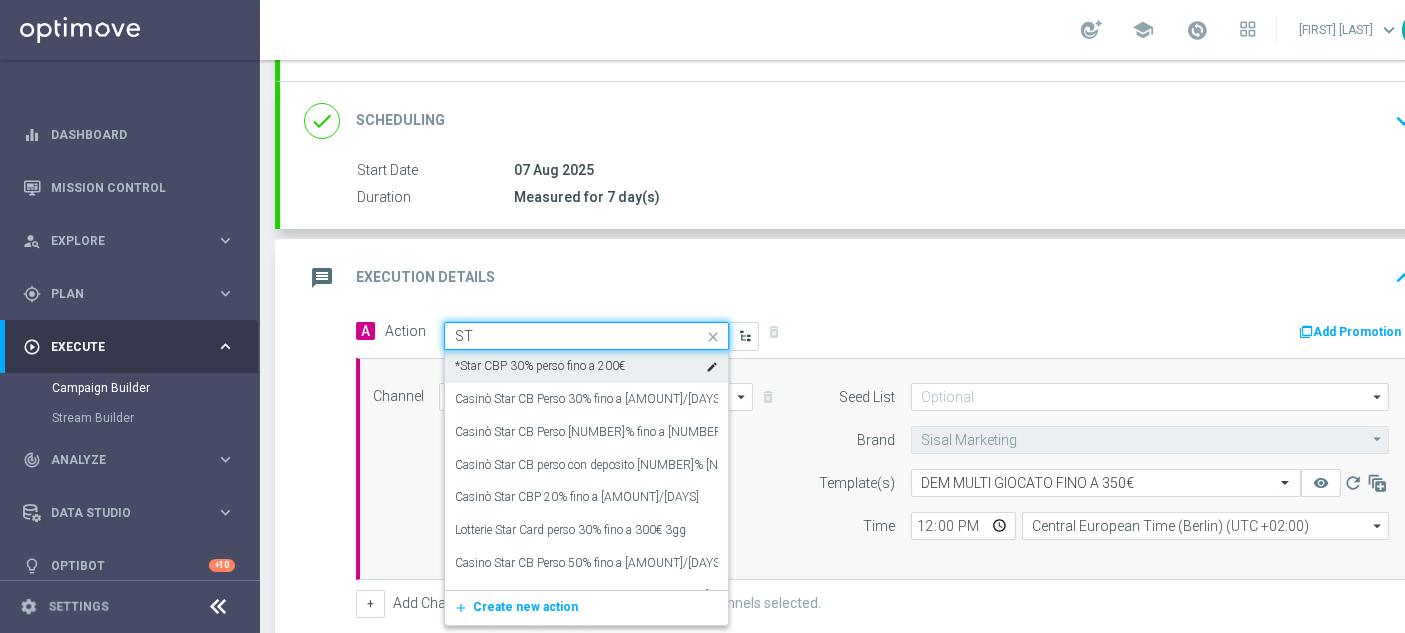 type on "S" 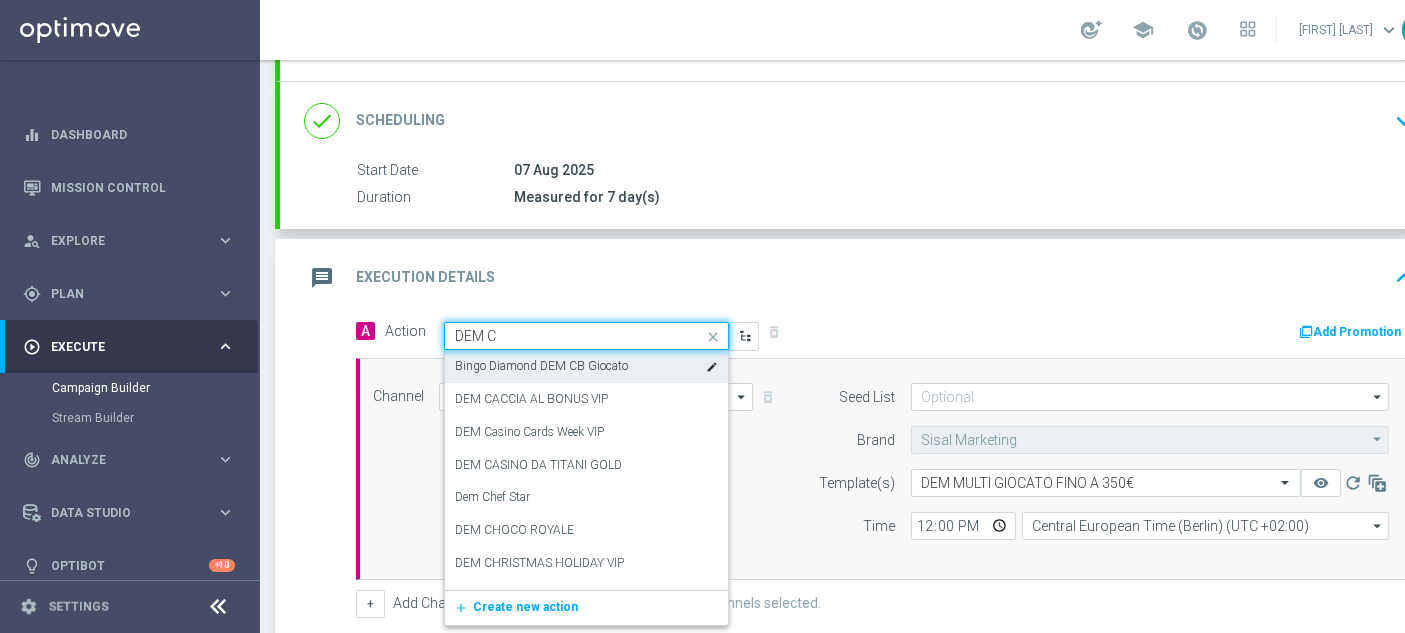 type on "DEM CR" 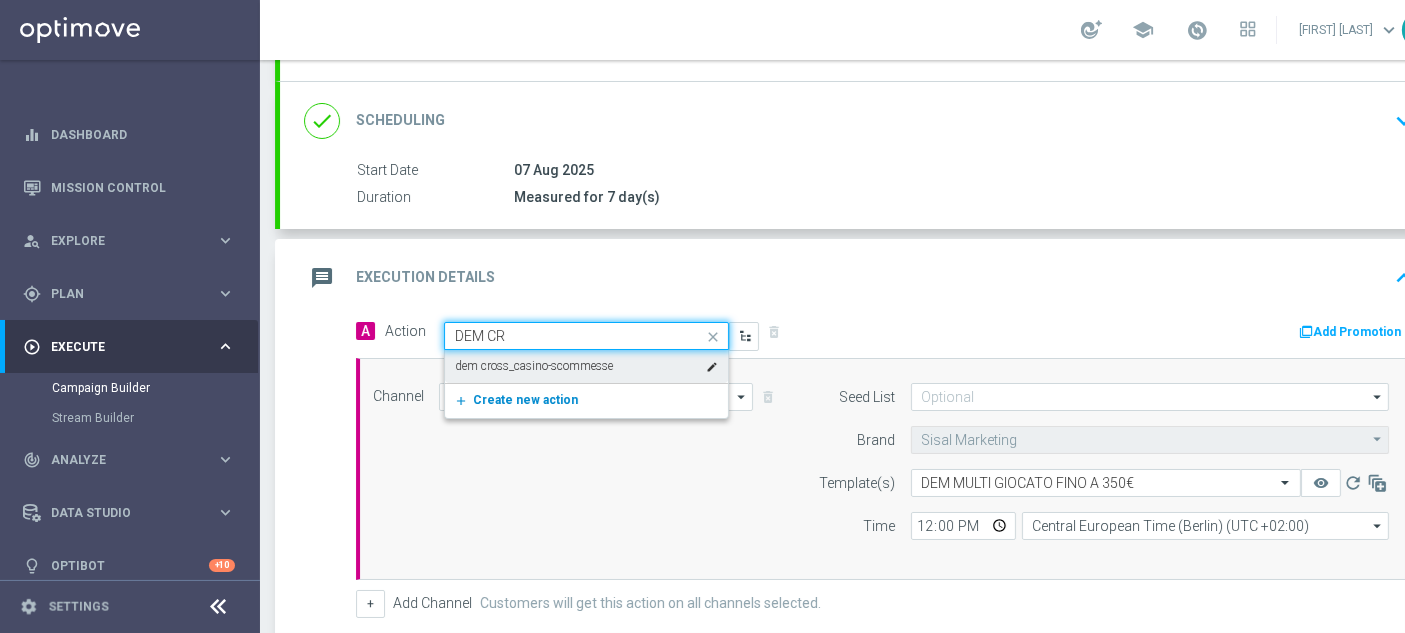 click on "Create new action" at bounding box center [525, 400] 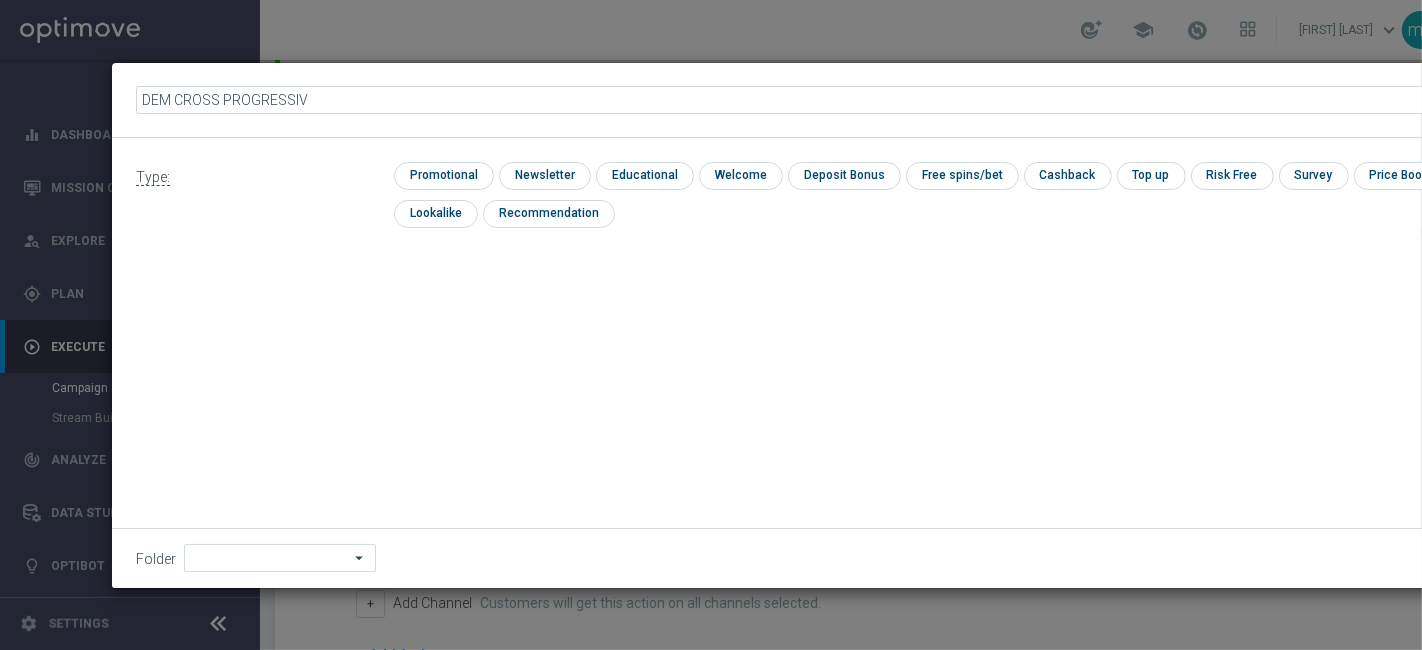 type on "DEM CROSS PROGRESSIVO" 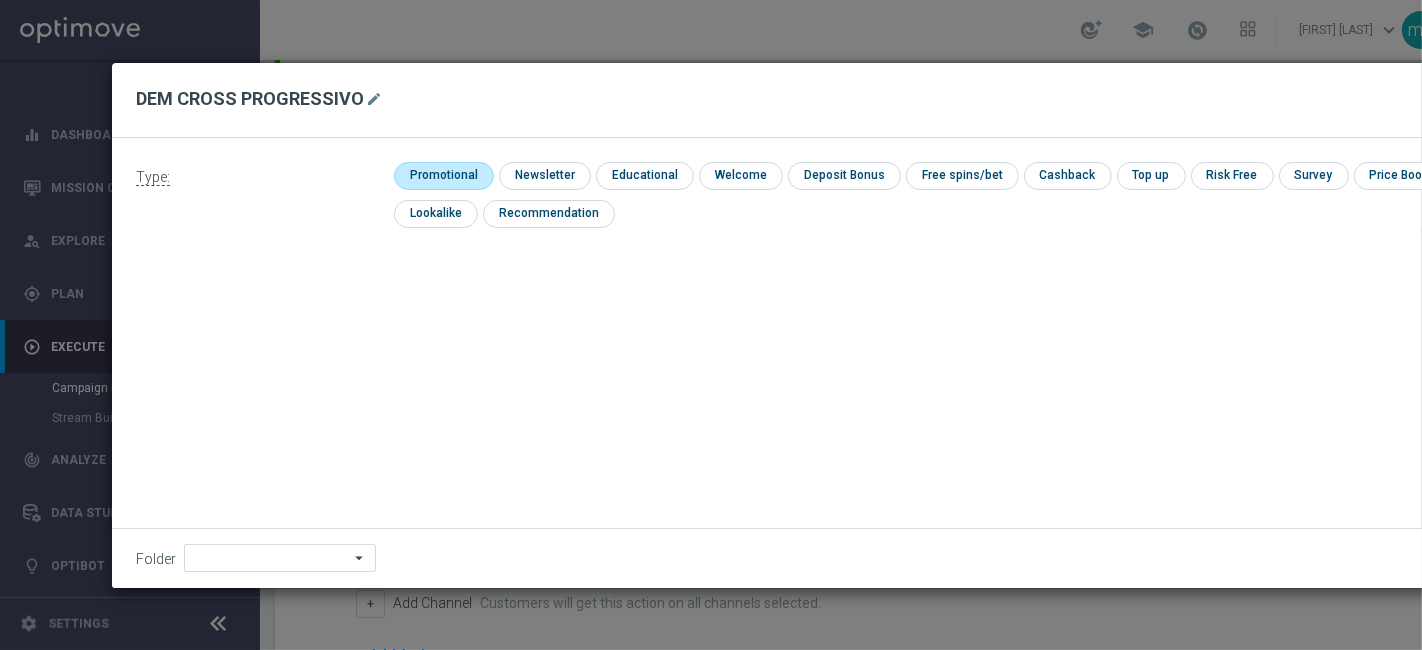 click 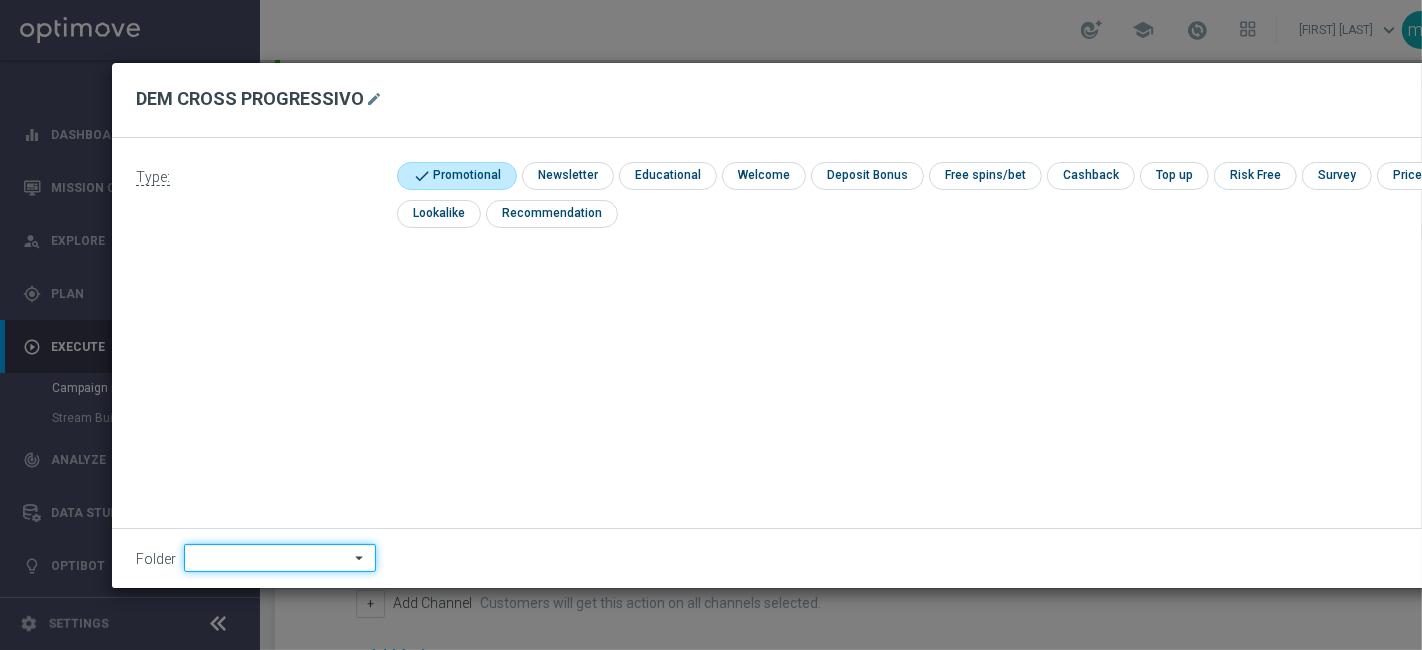click 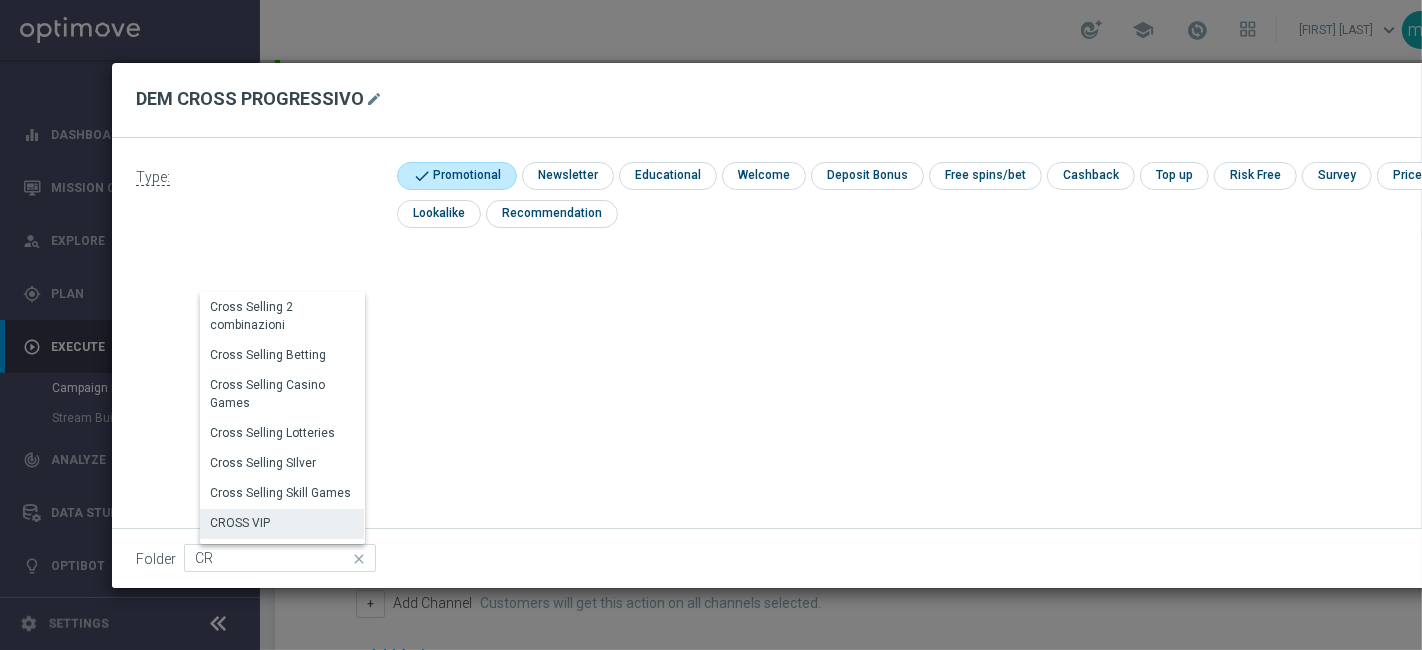 click on "CROSS VIP" 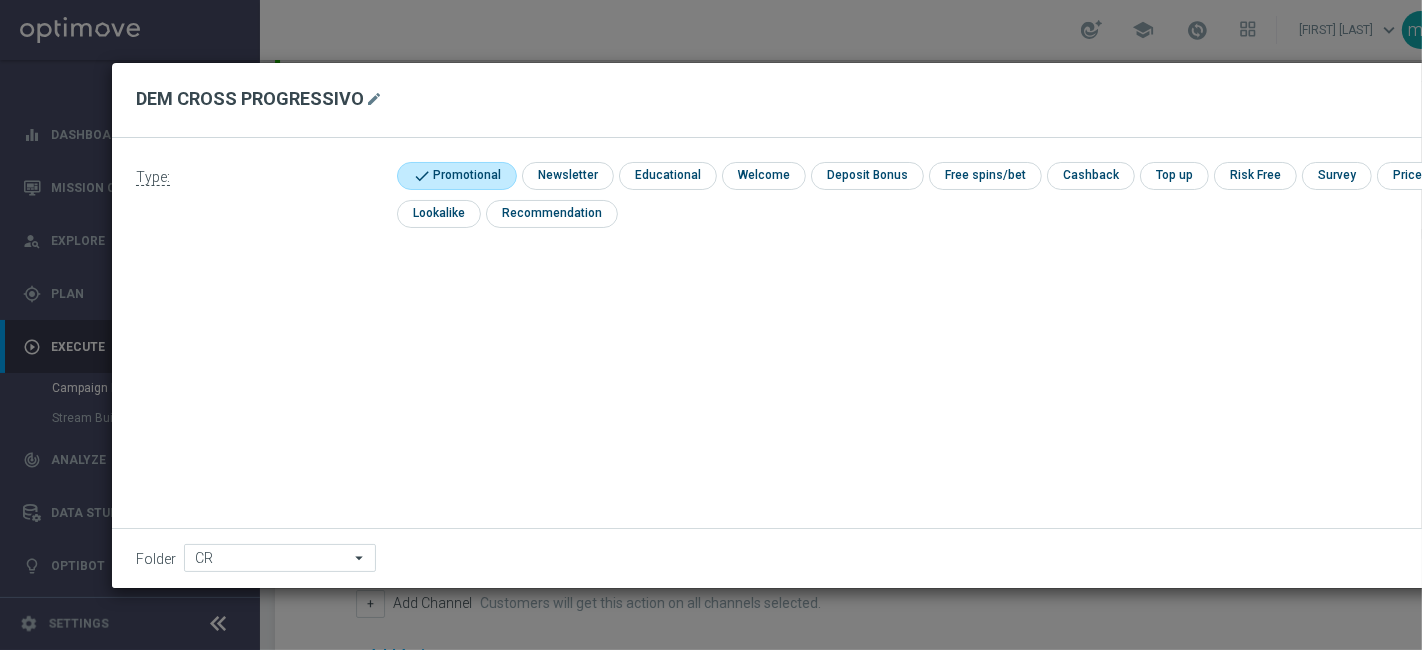 type on "CROSS VIP" 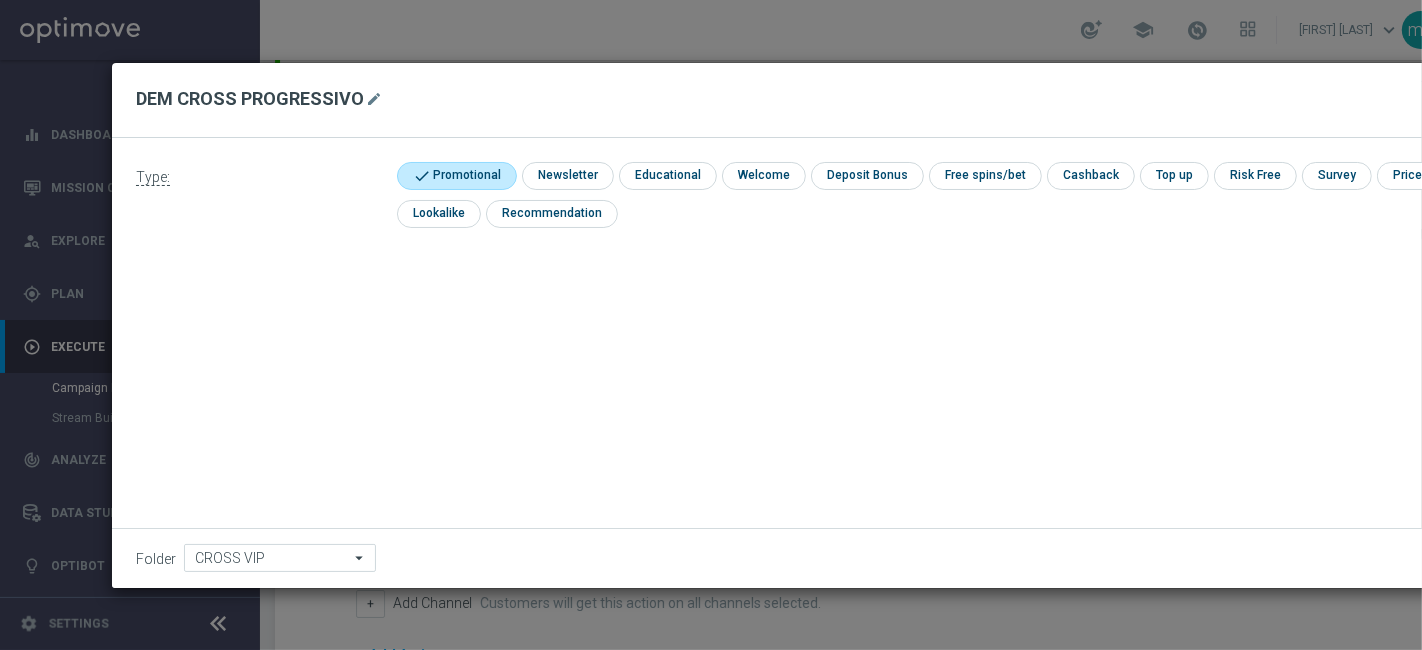 drag, startPoint x: 1065, startPoint y: 89, endPoint x: 759, endPoint y: 44, distance: 309.29114 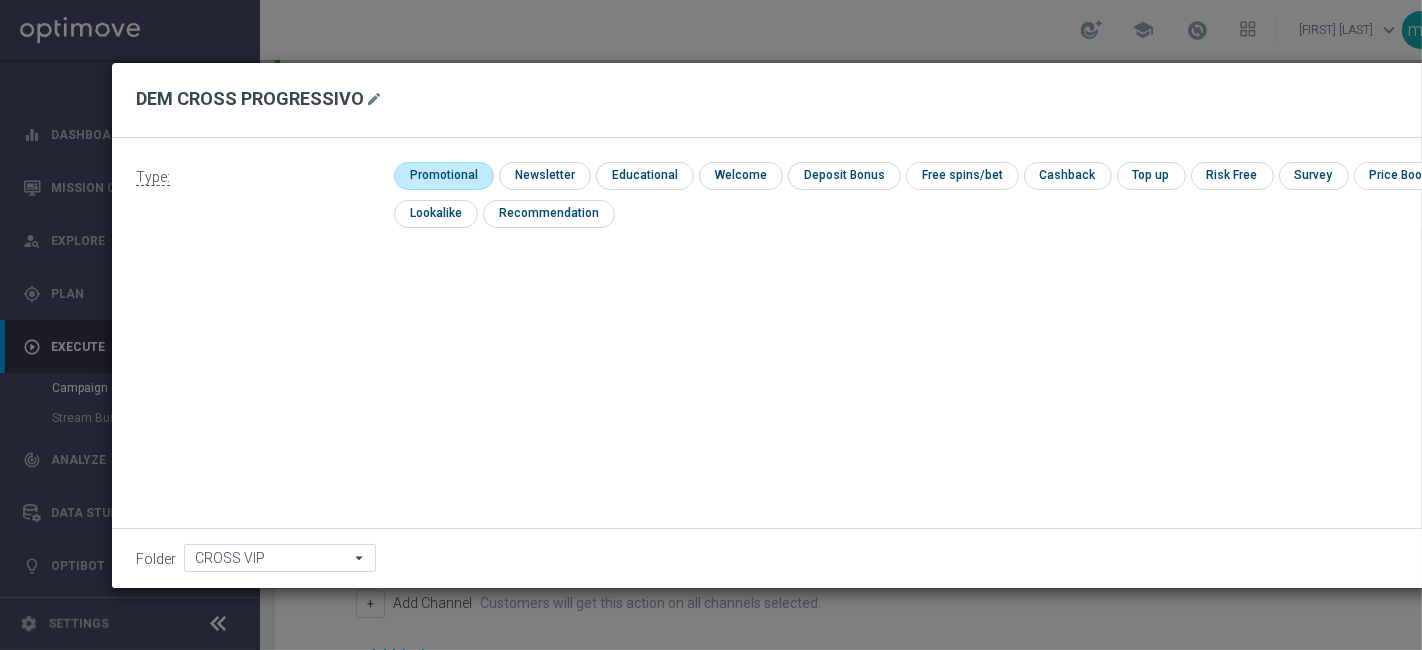 click 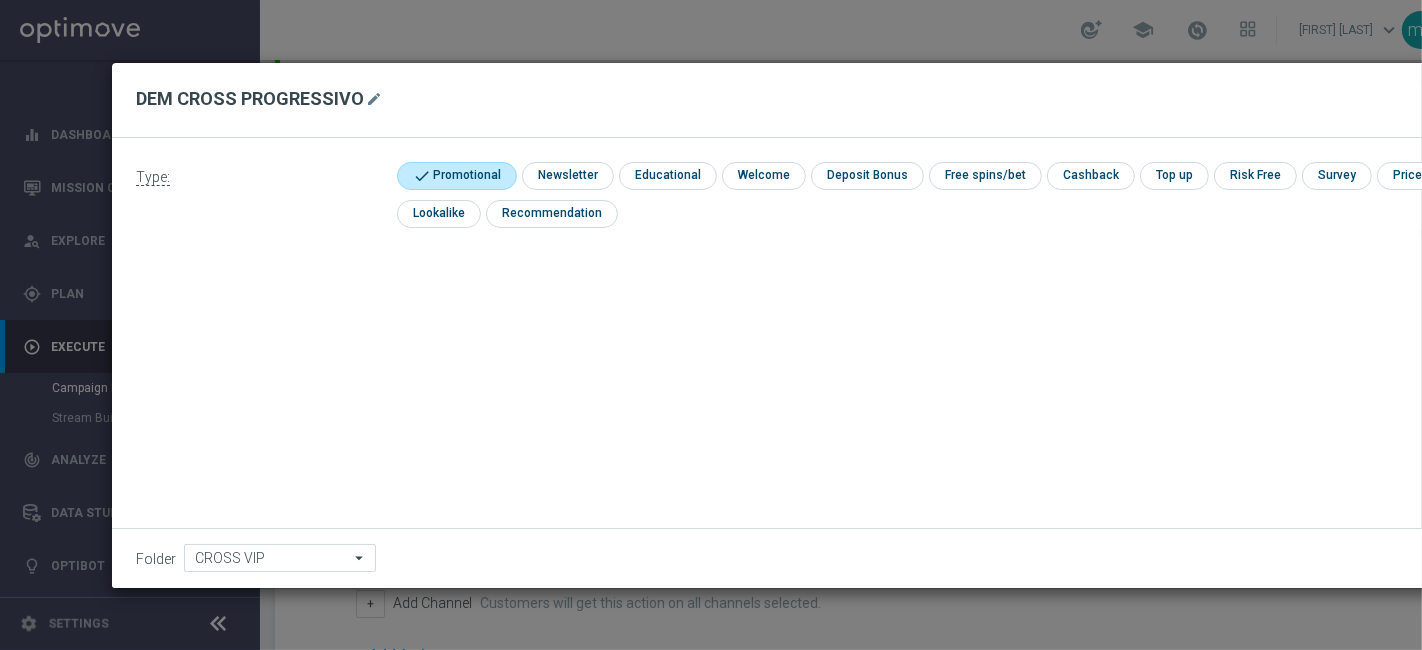 click 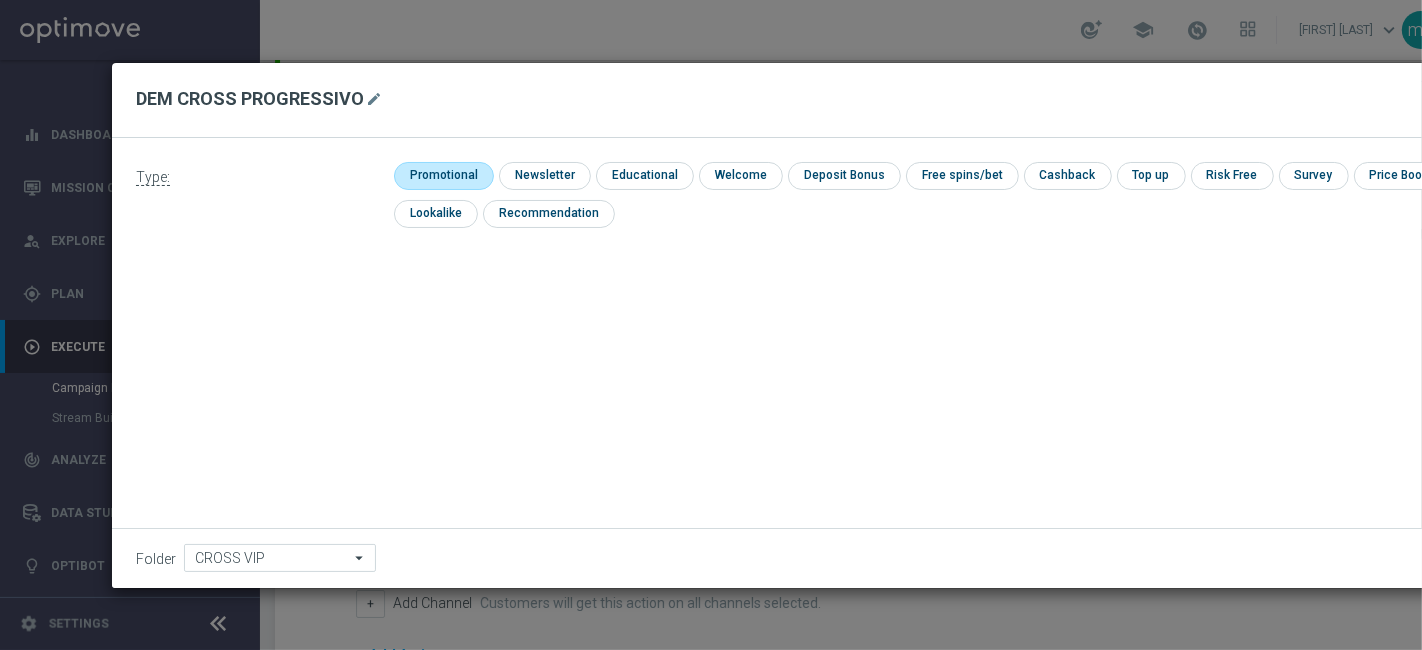 click 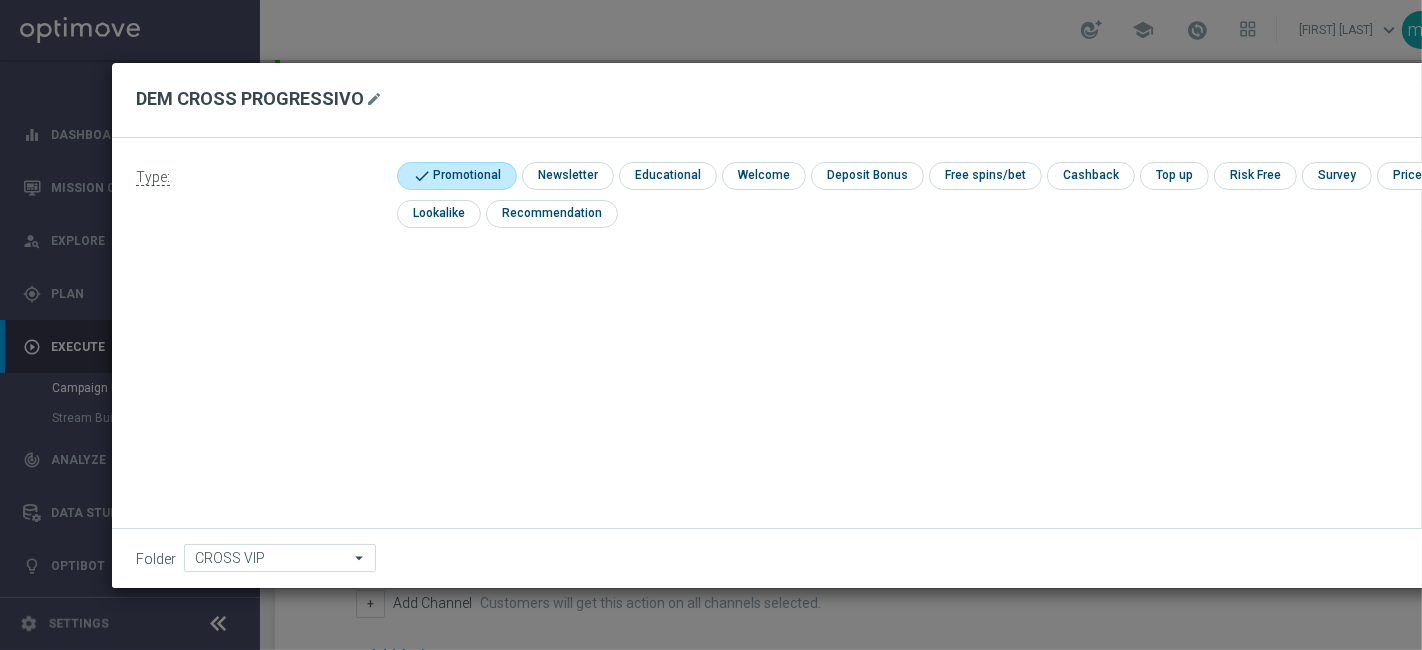 drag, startPoint x: 1194, startPoint y: 75, endPoint x: 1110, endPoint y: 76, distance: 84.00595 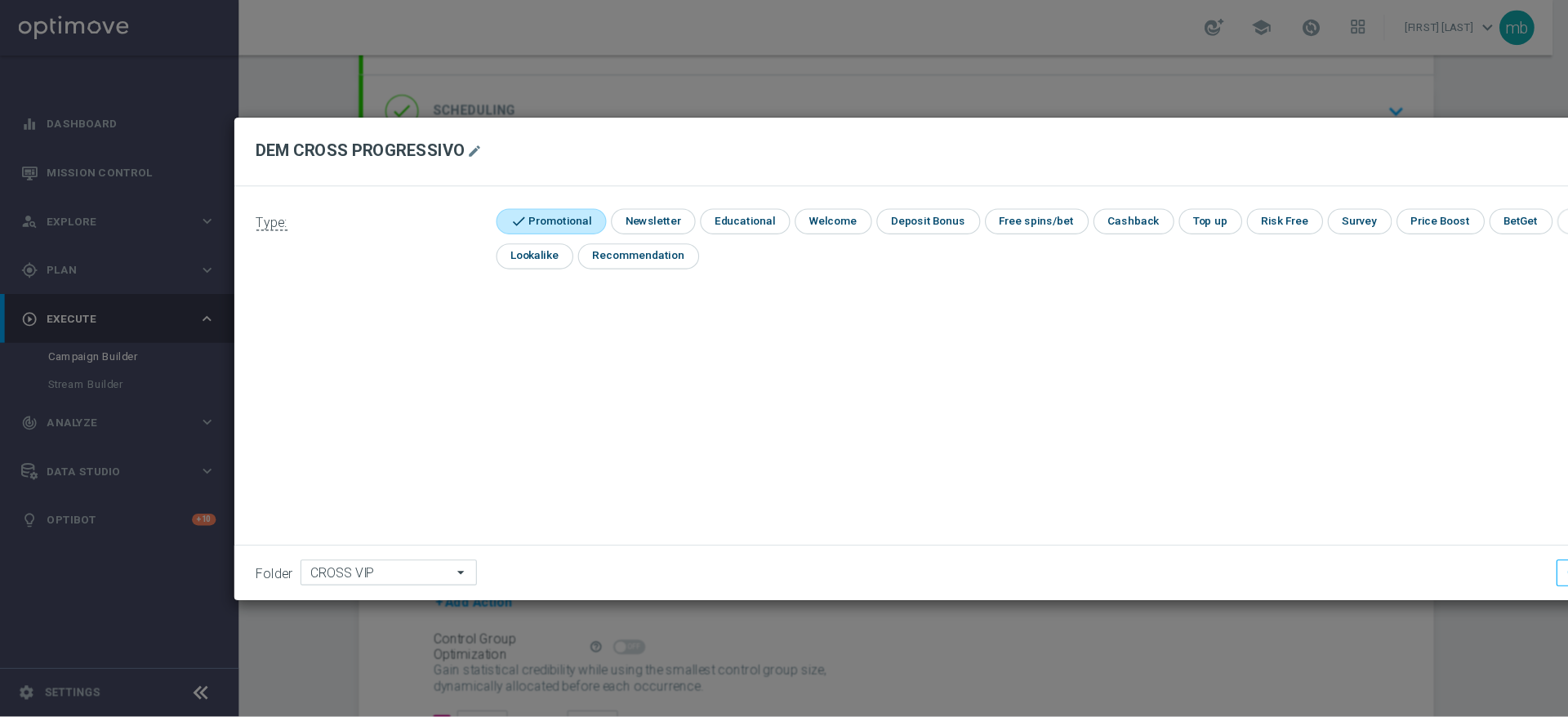 scroll, scrollTop: 200, scrollLeft: 0, axis: vertical 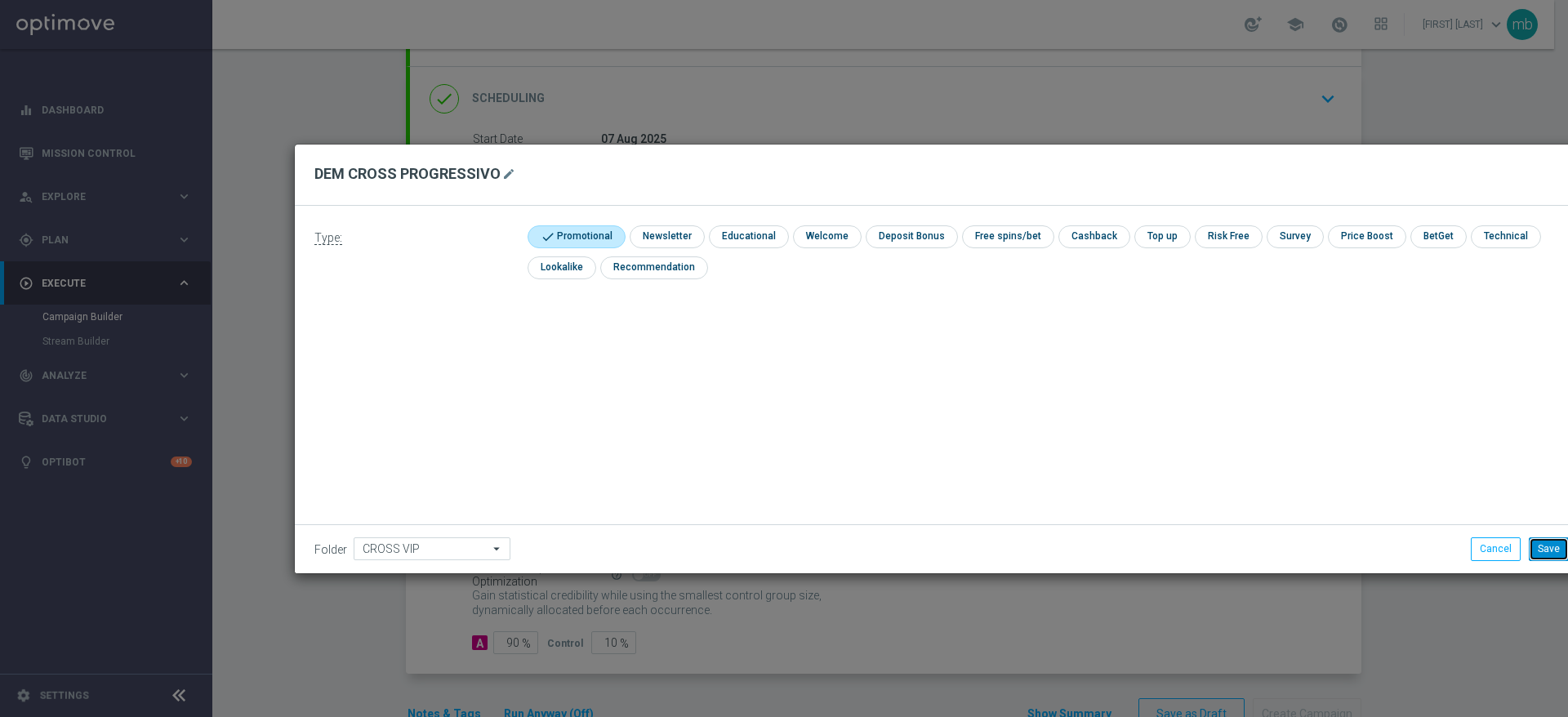 click on "Save" 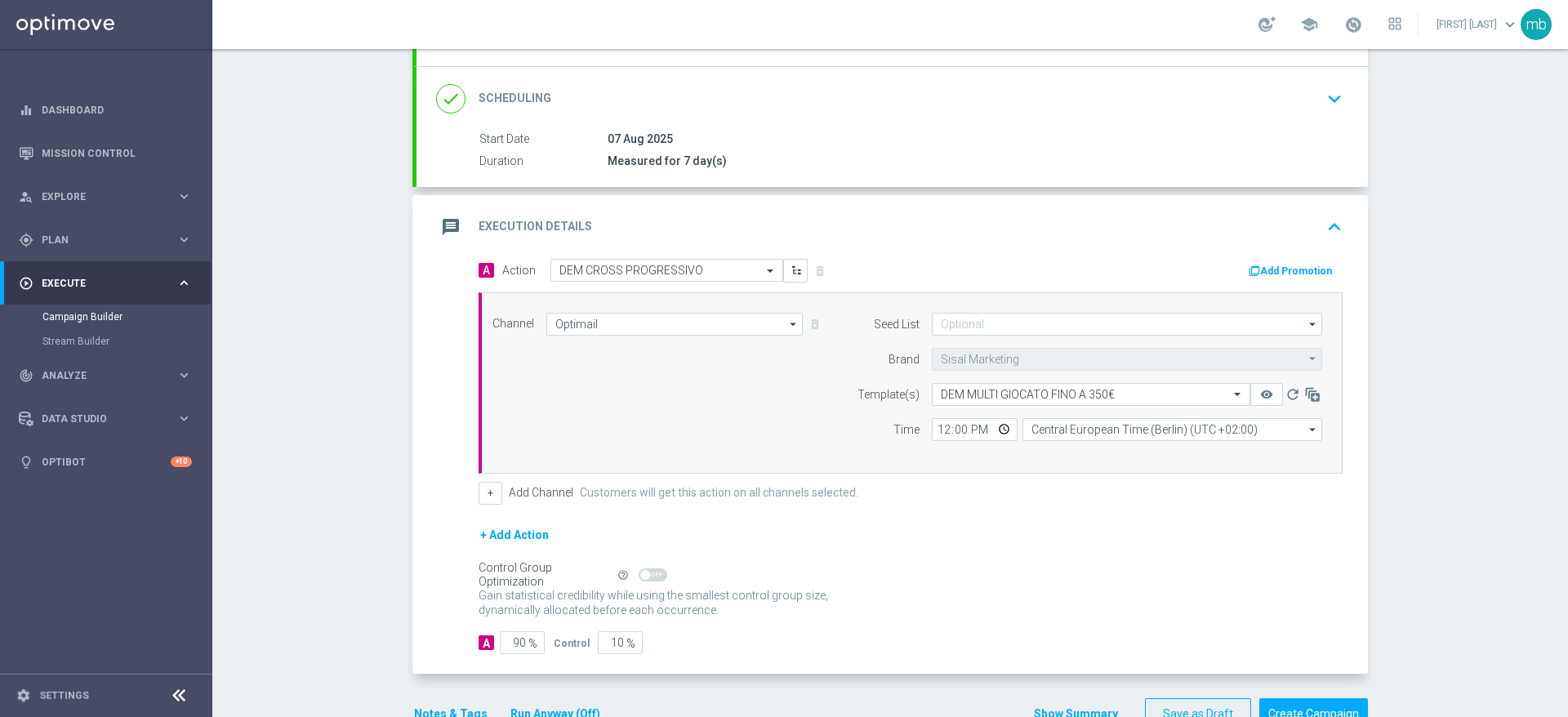 click on "arrow_drop_down" 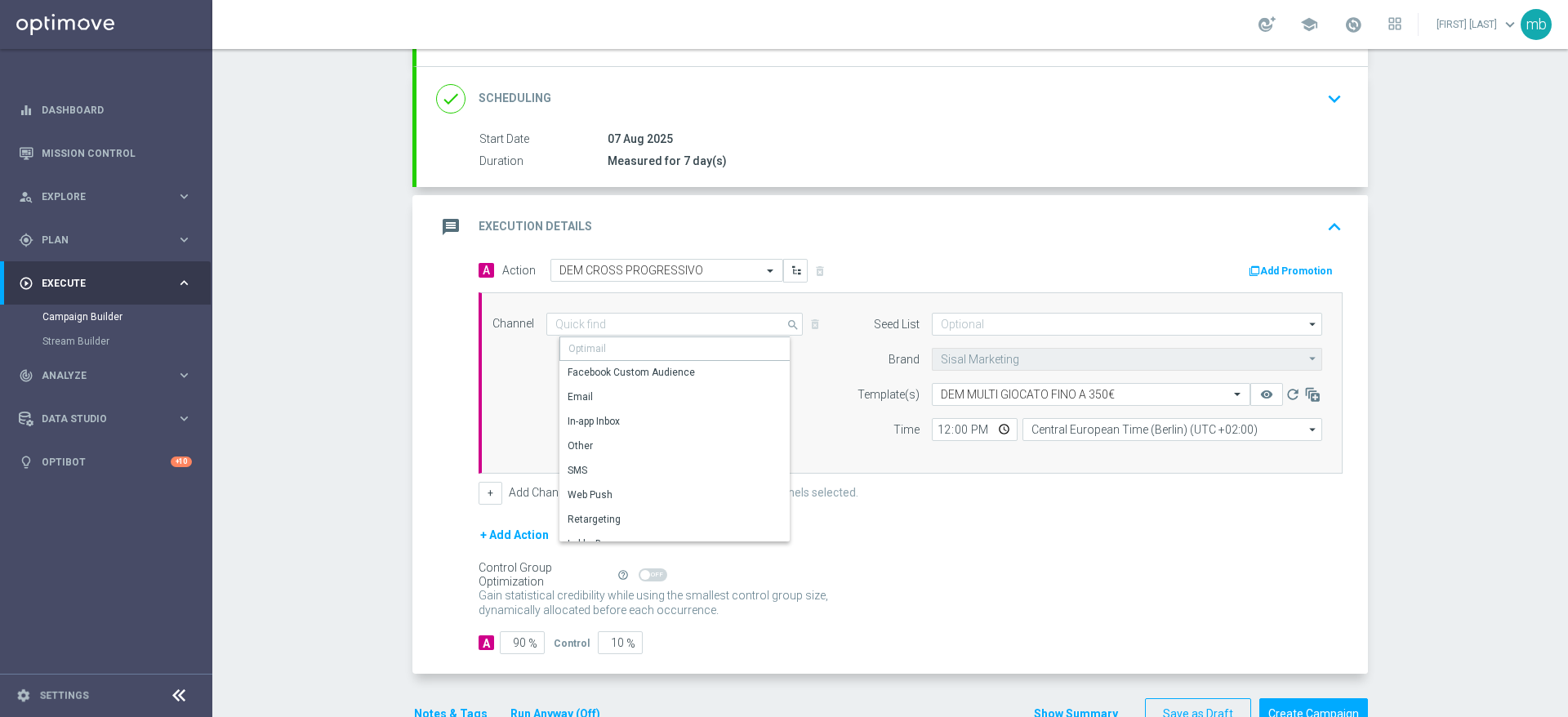 click on "Optimail" 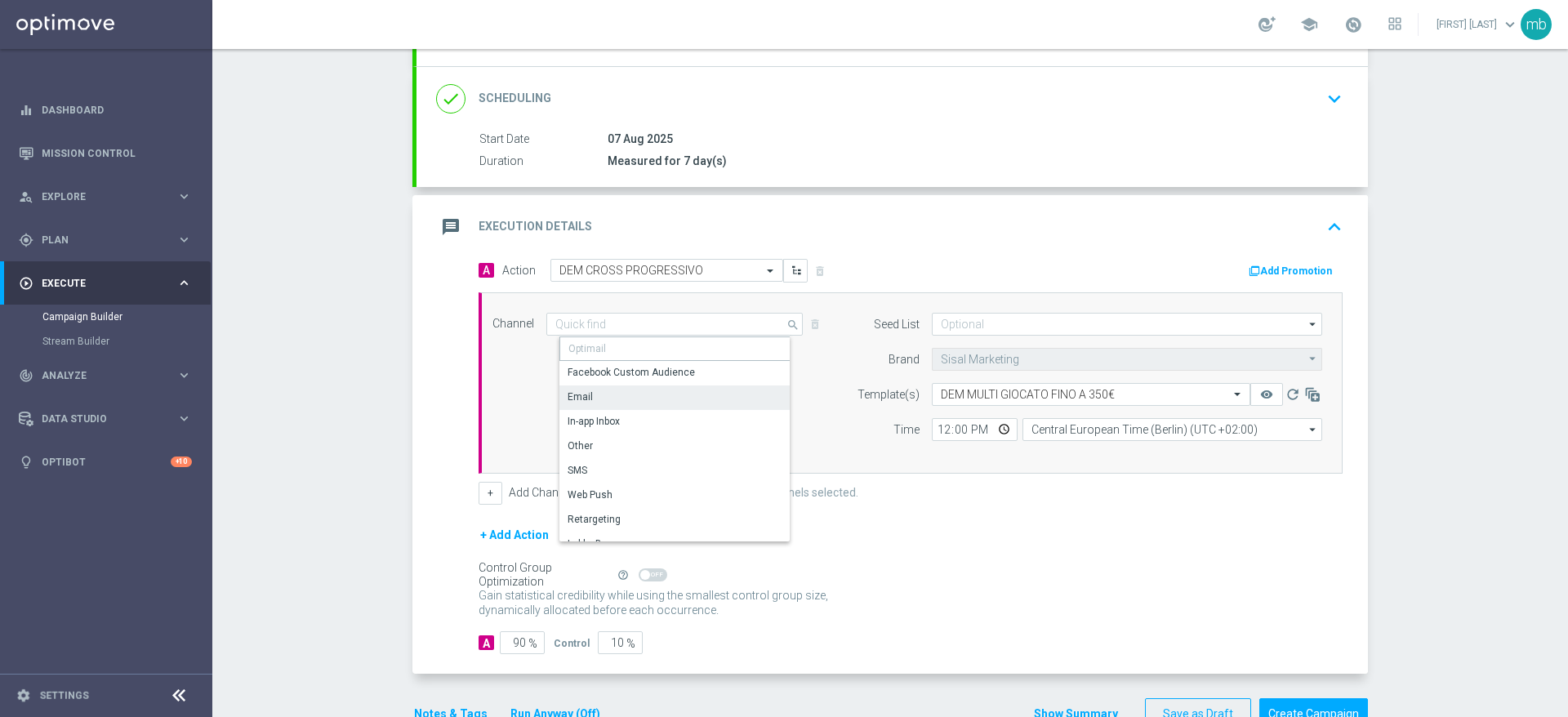 click on "Email" 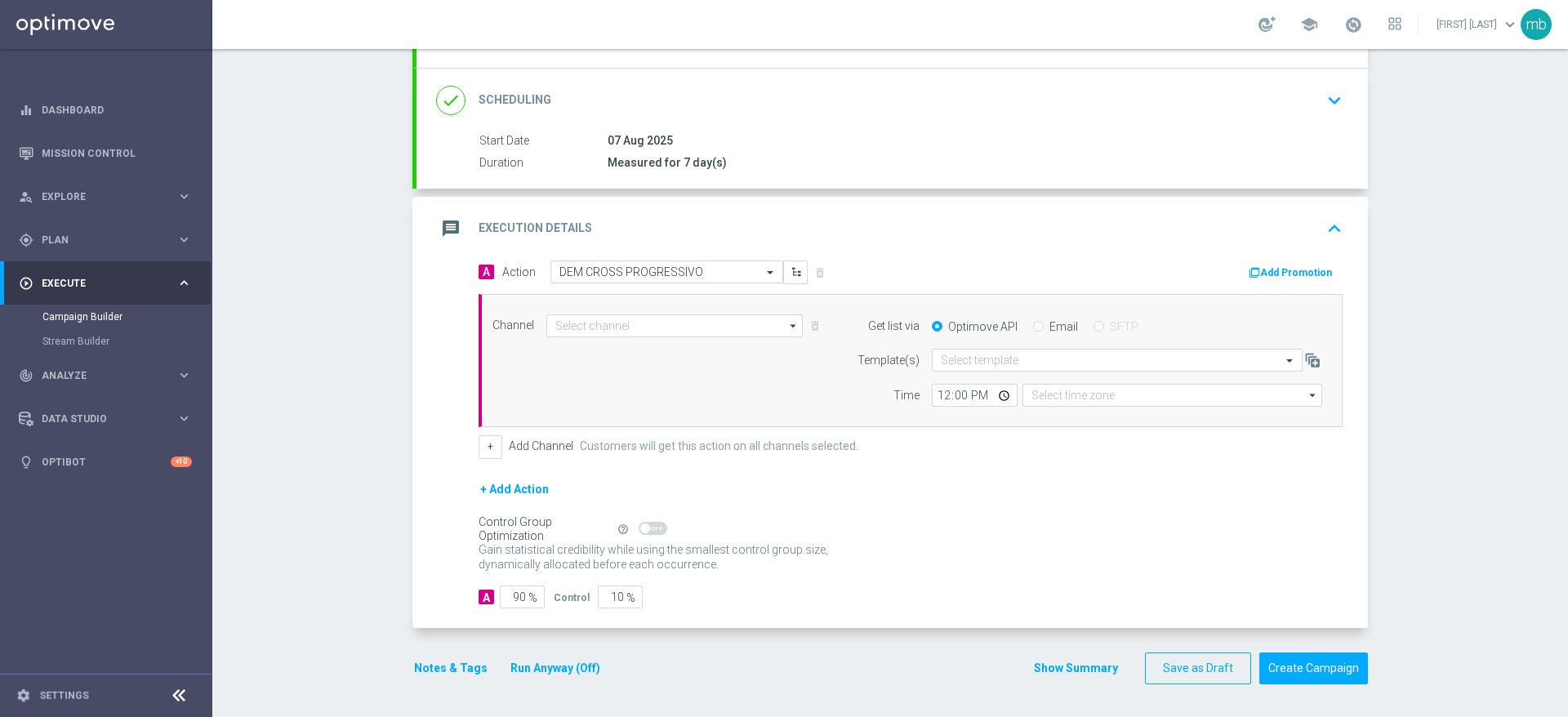 type on "Email" 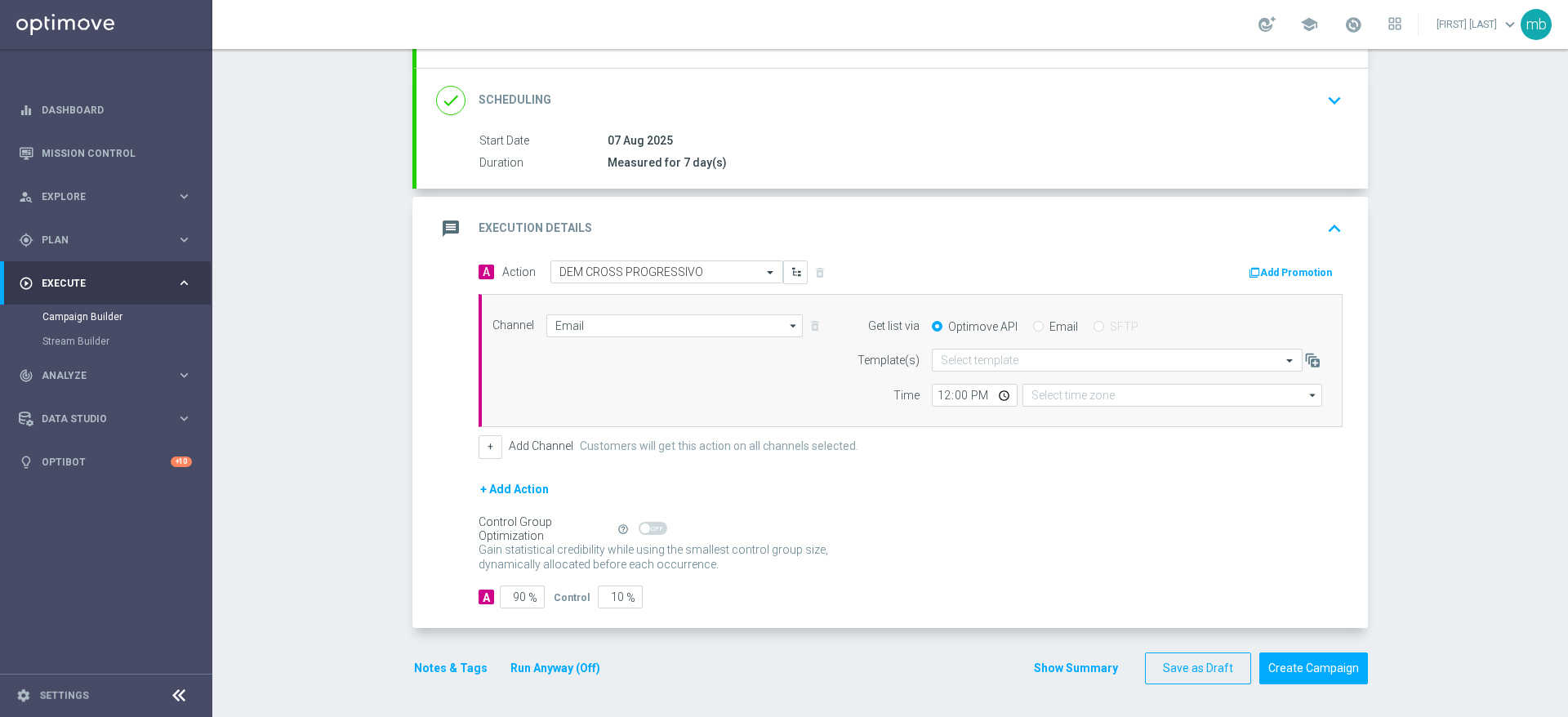type on "Coordinated Universal Time (UTC 00:00)" 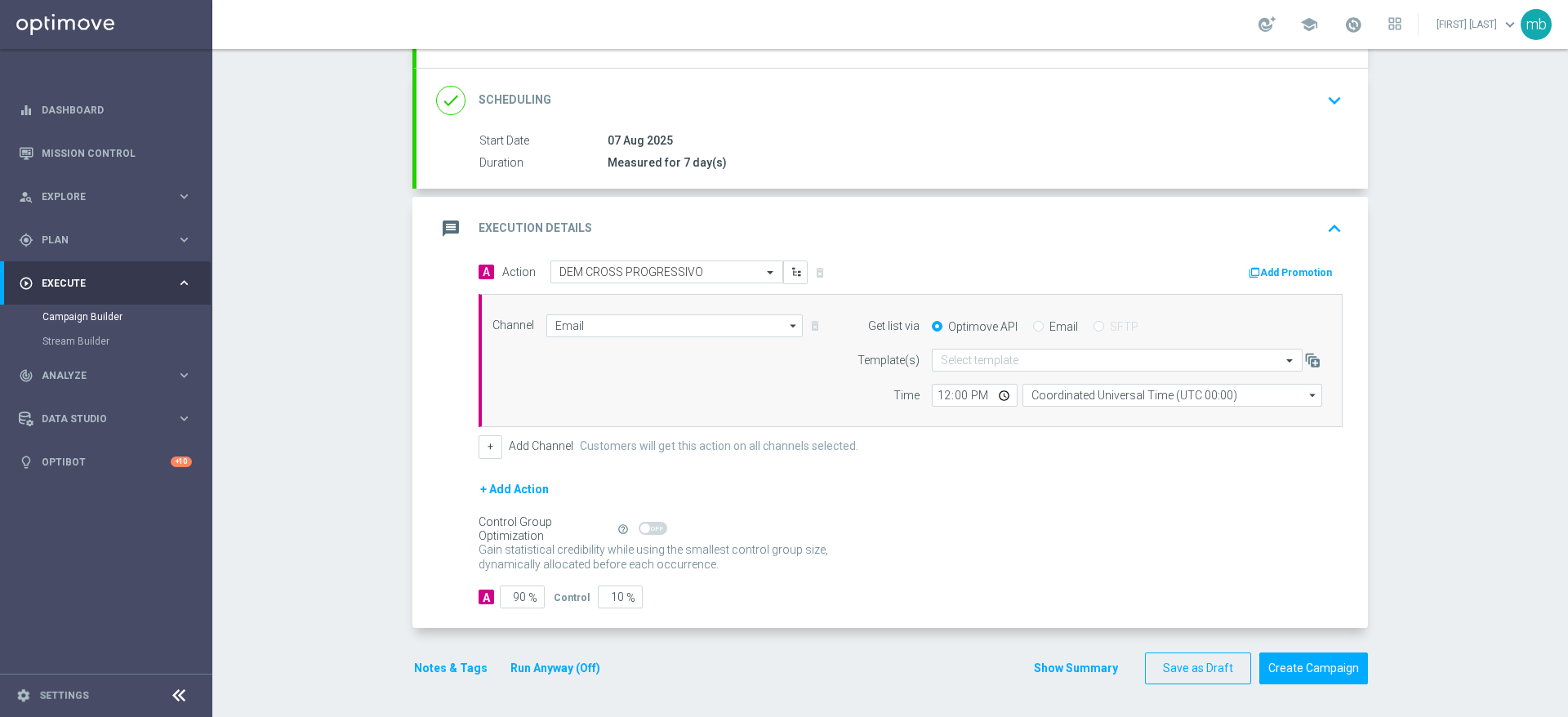 scroll, scrollTop: 198, scrollLeft: 0, axis: vertical 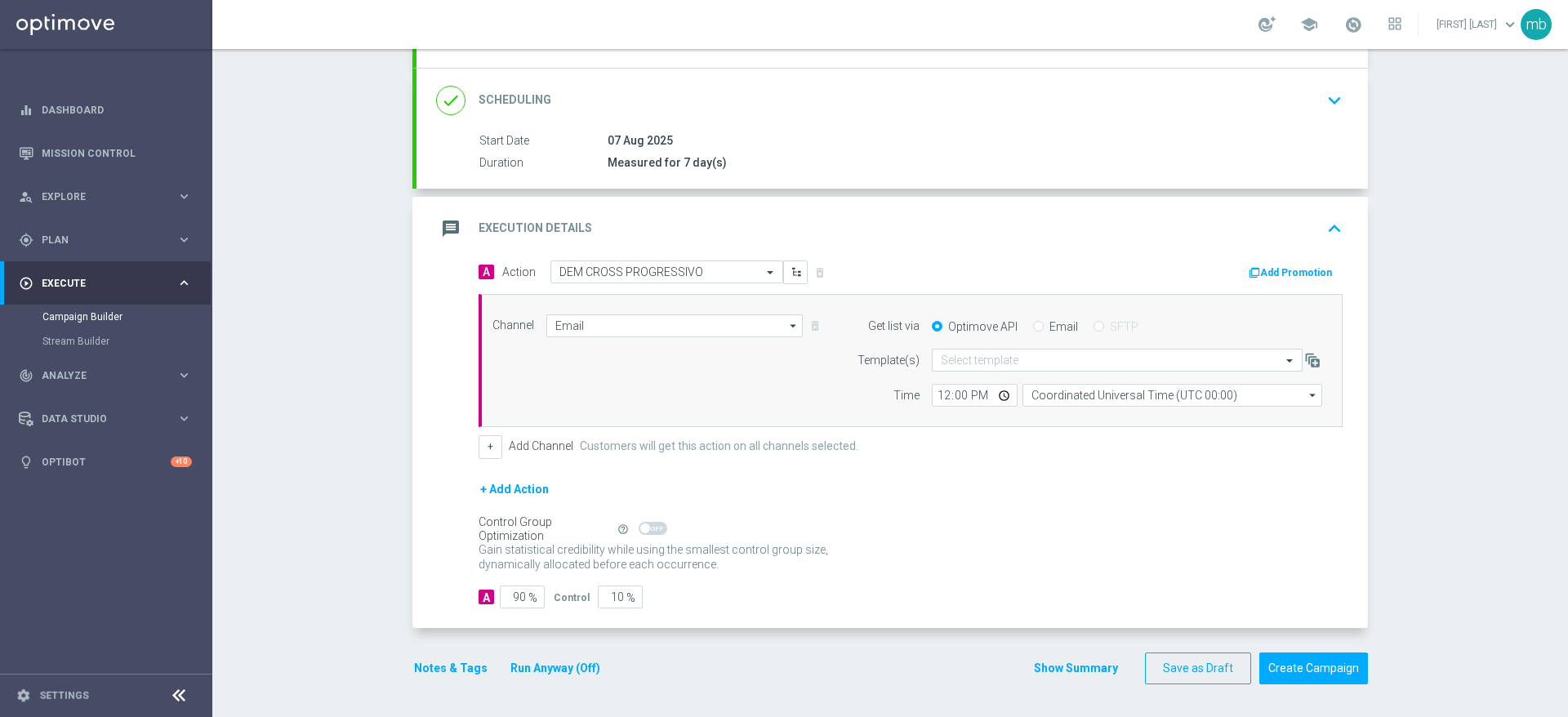 click on "arrow_drop_down" 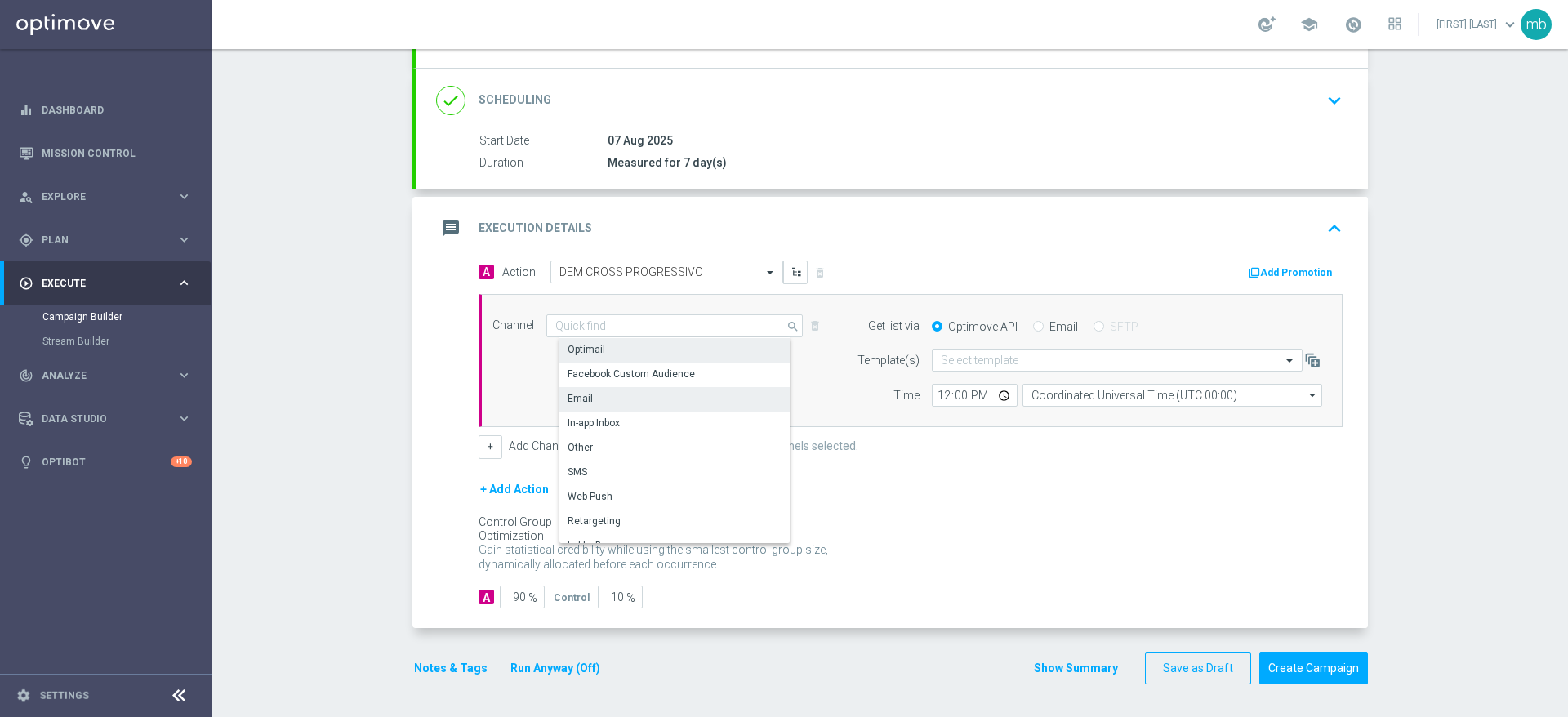 click on "Optimail" 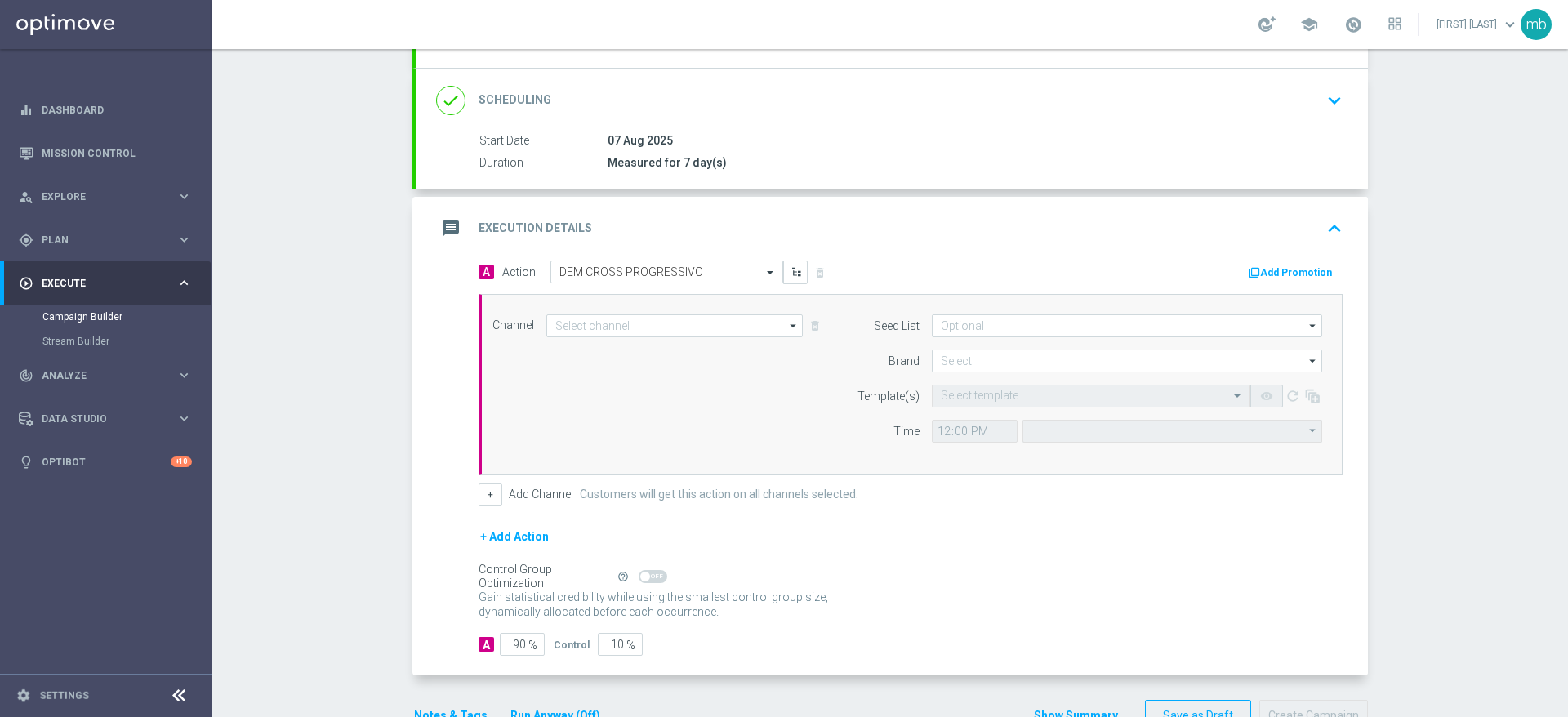 type on "Optimail" 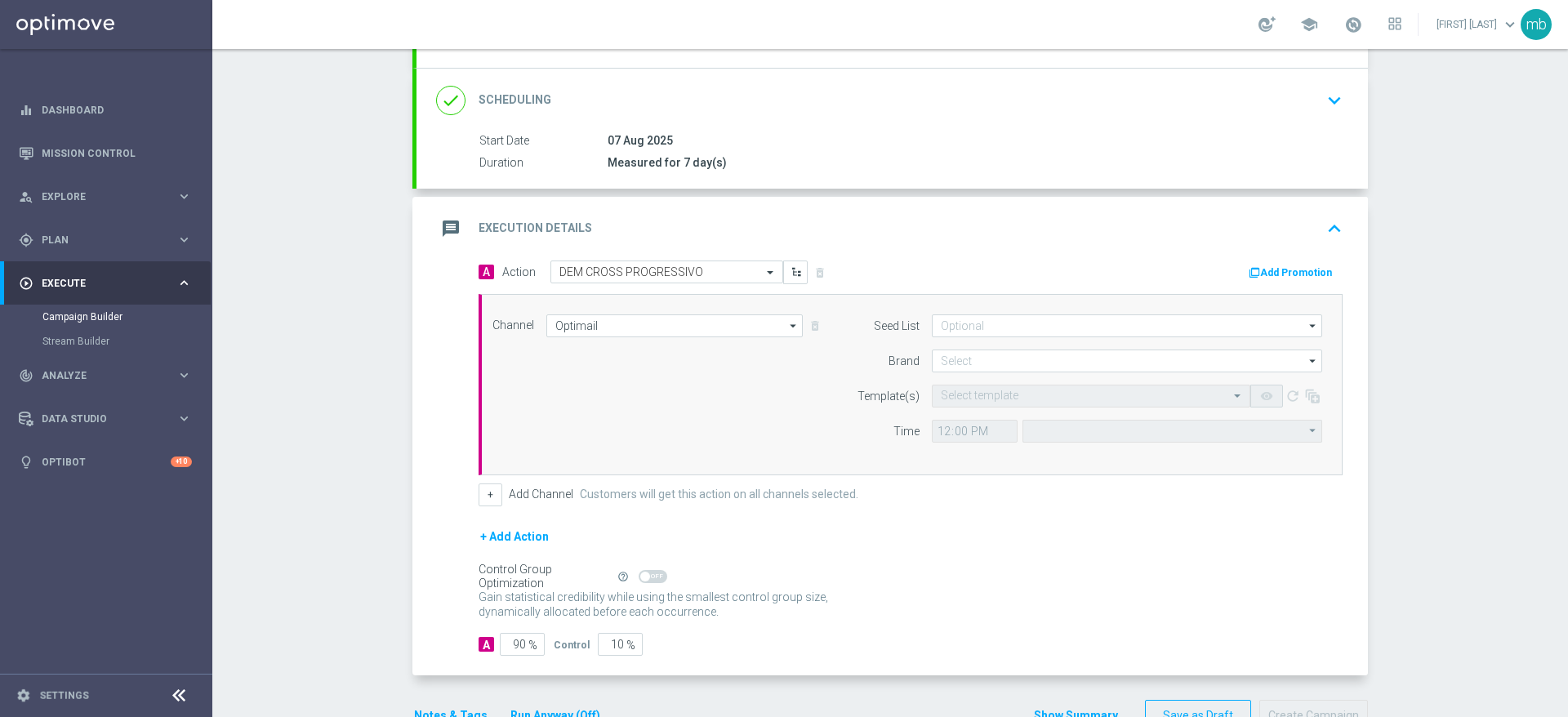 type on "Central European Time (Berlin) (UTC +02:00)" 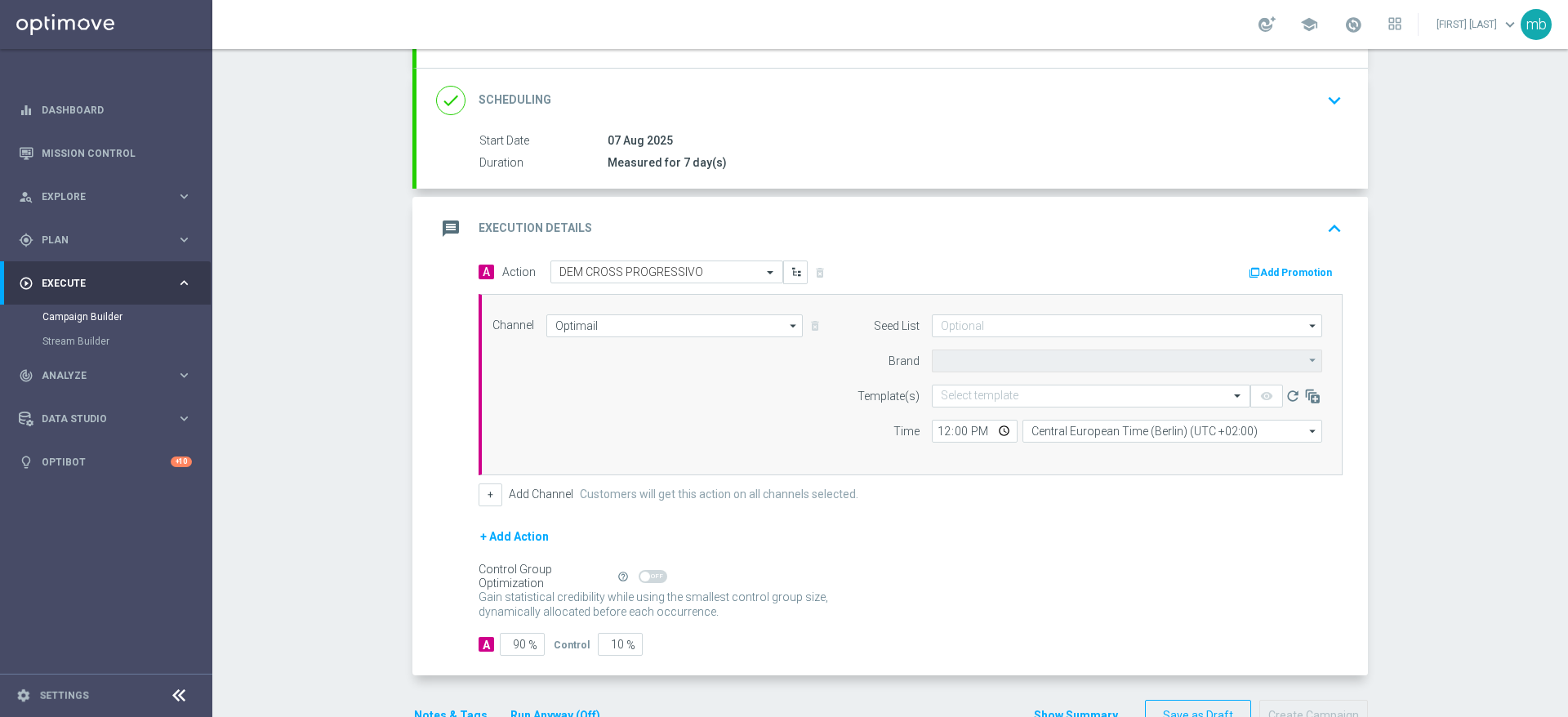 type on "Sisal Marketing" 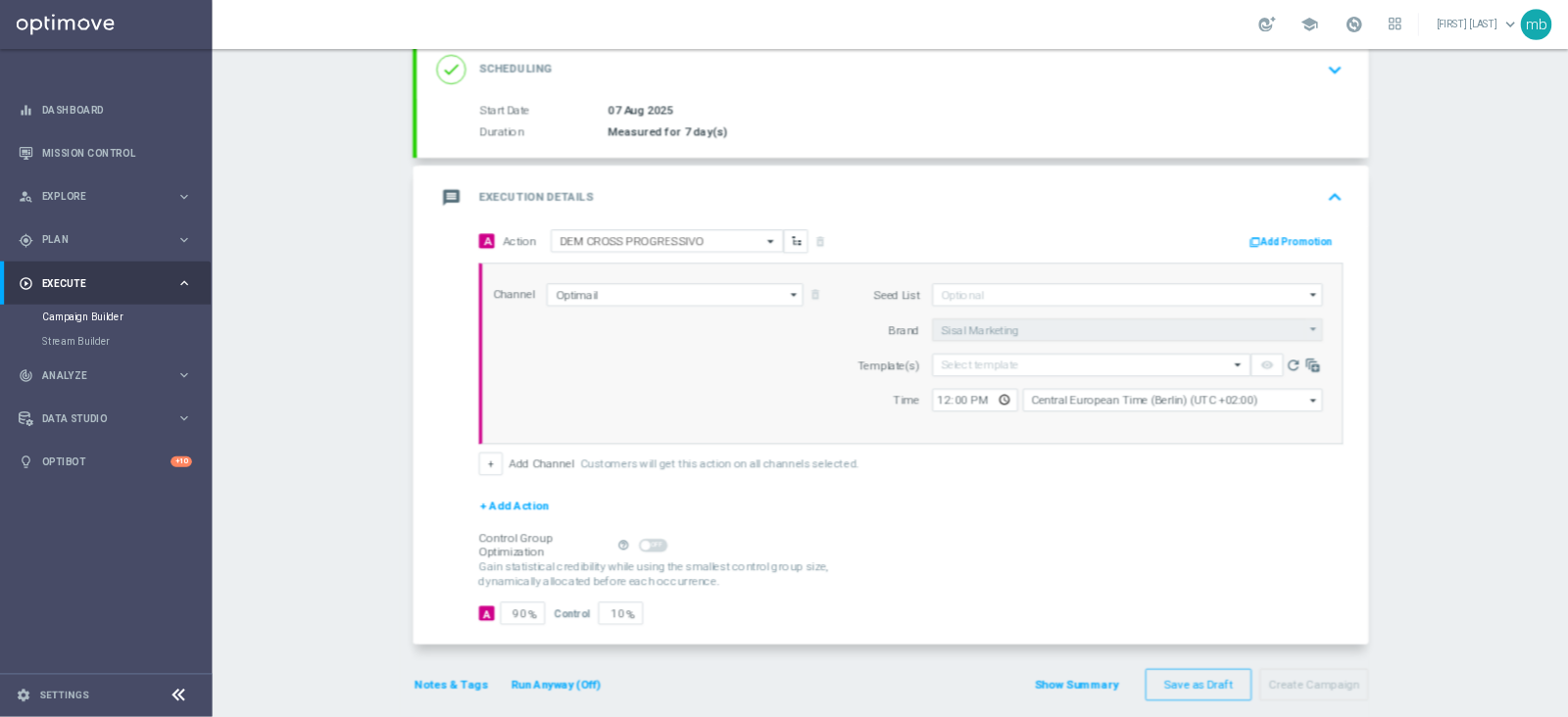 scroll, scrollTop: 295, scrollLeft: 0, axis: vertical 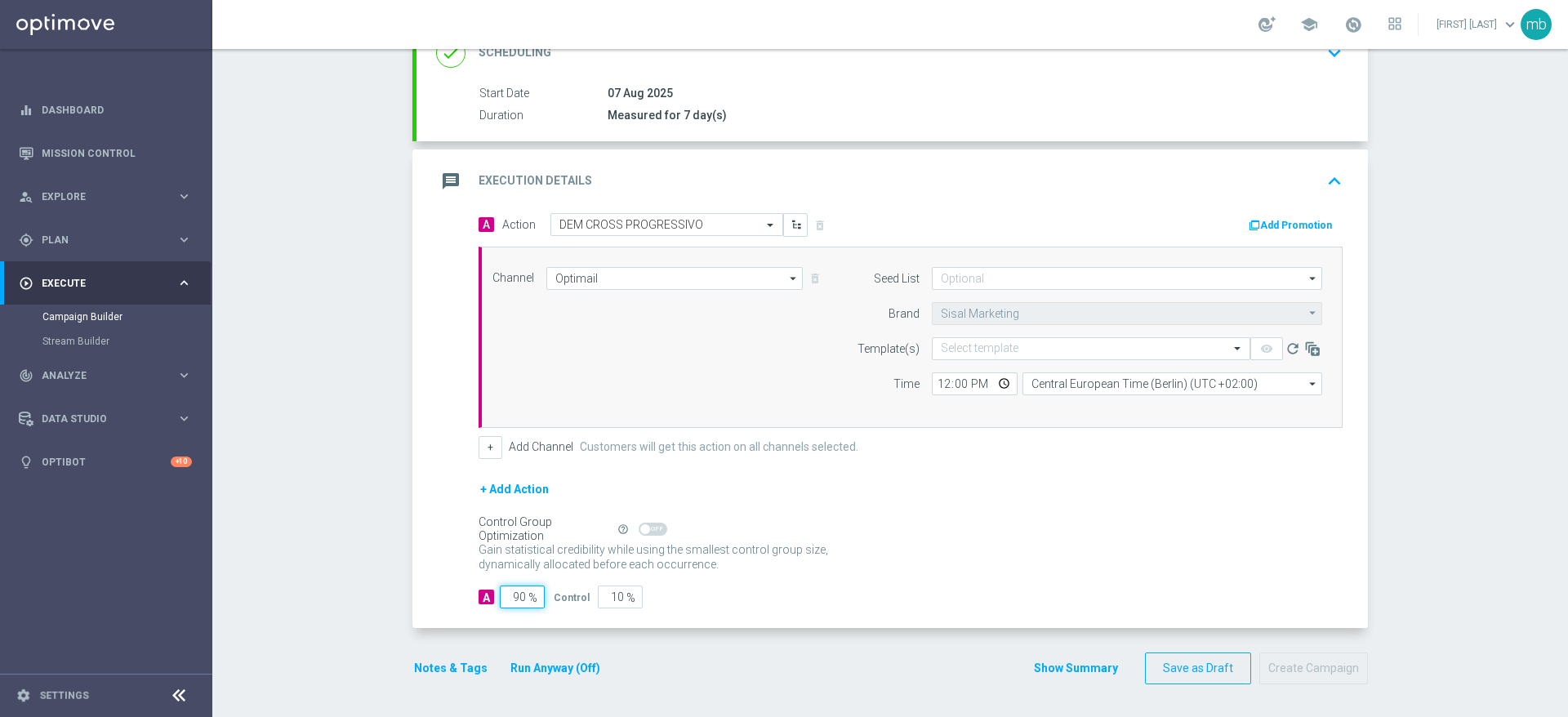 drag, startPoint x: 515, startPoint y: 593, endPoint x: 485, endPoint y: 596, distance: 30.149627 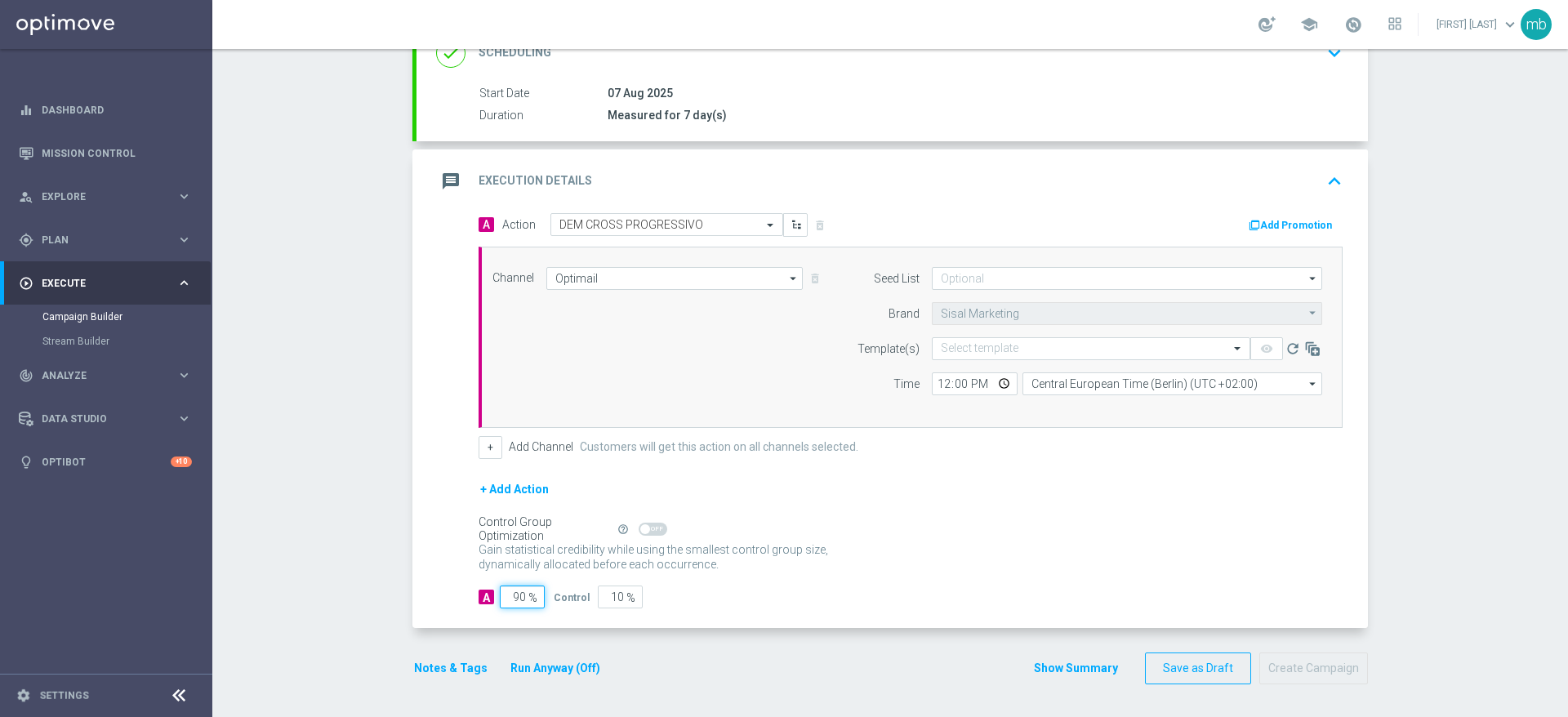 type on "1" 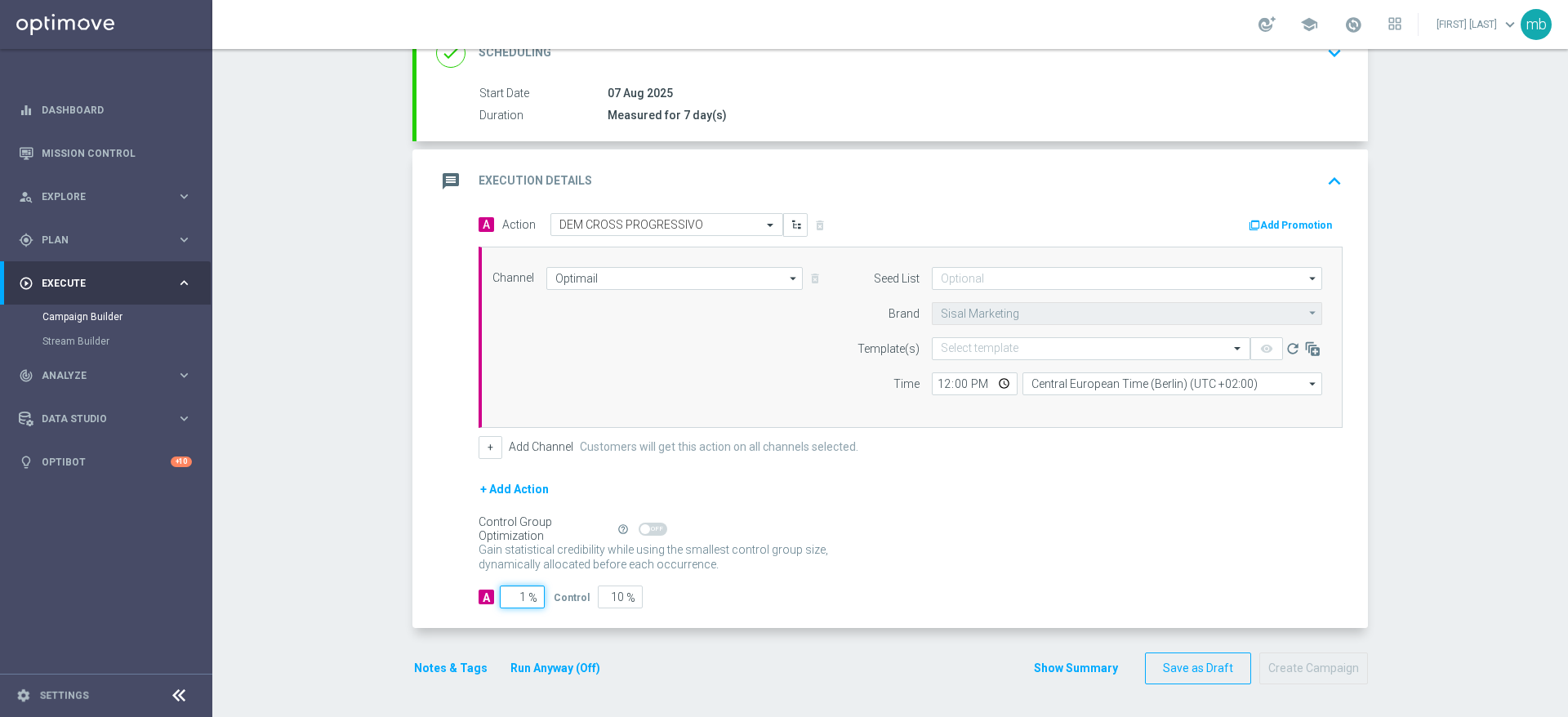 type on "99" 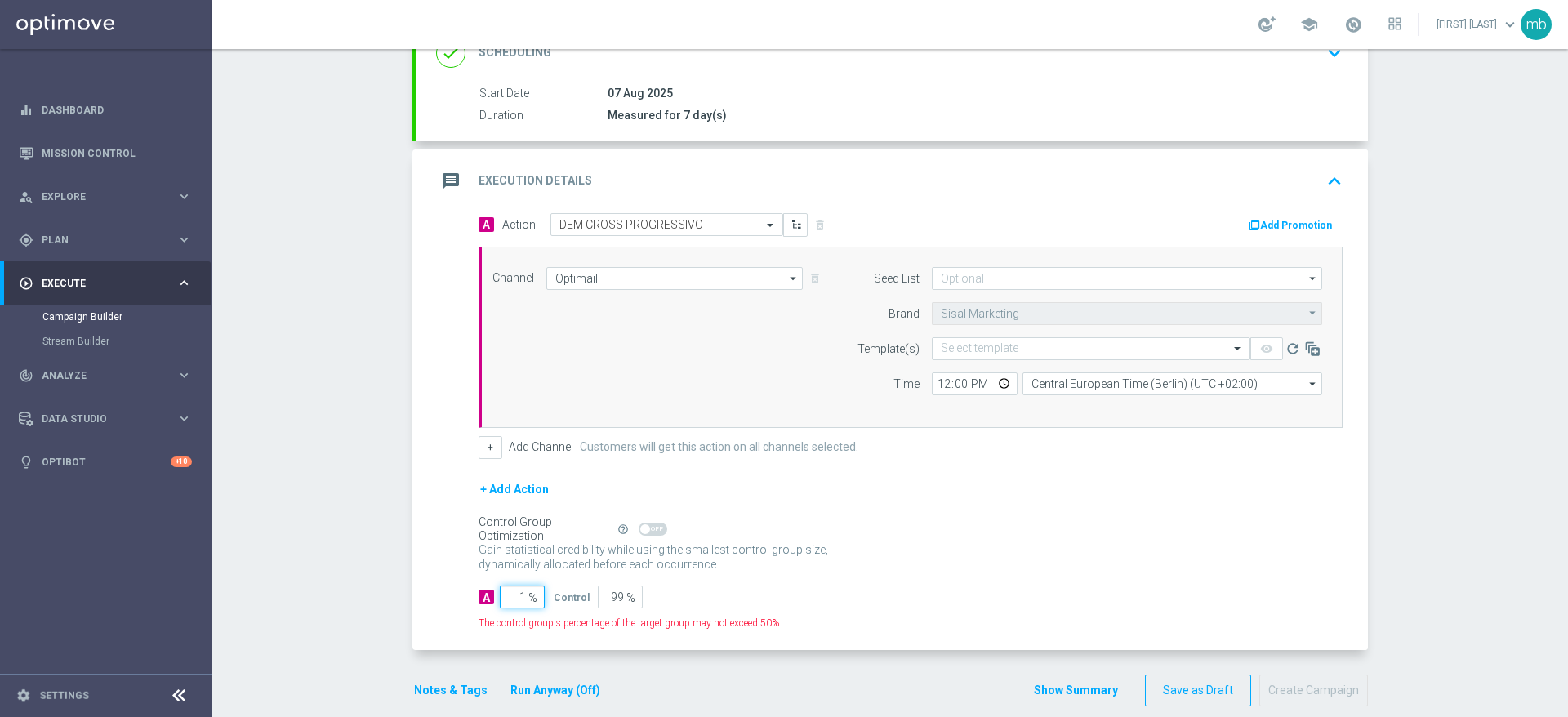 type on "10" 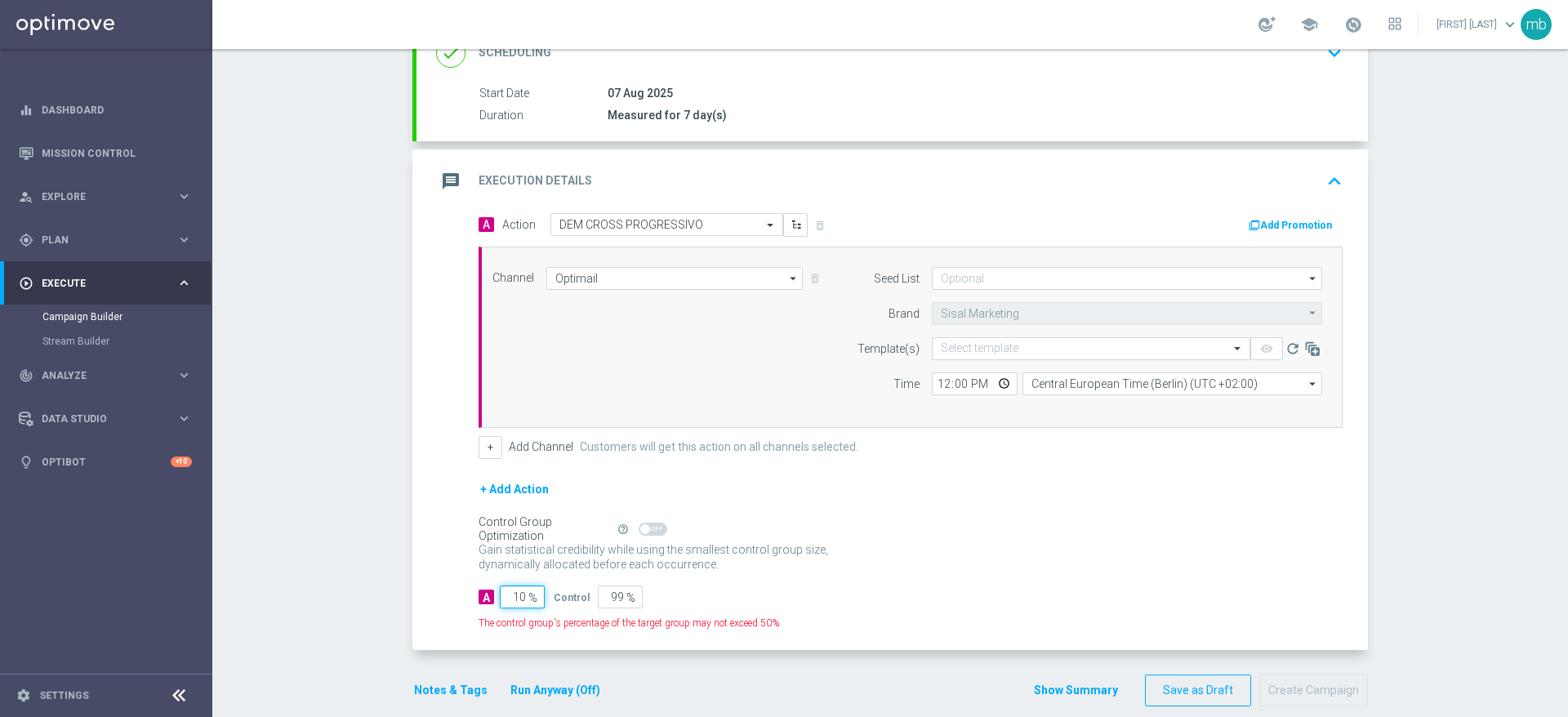 type on "90" 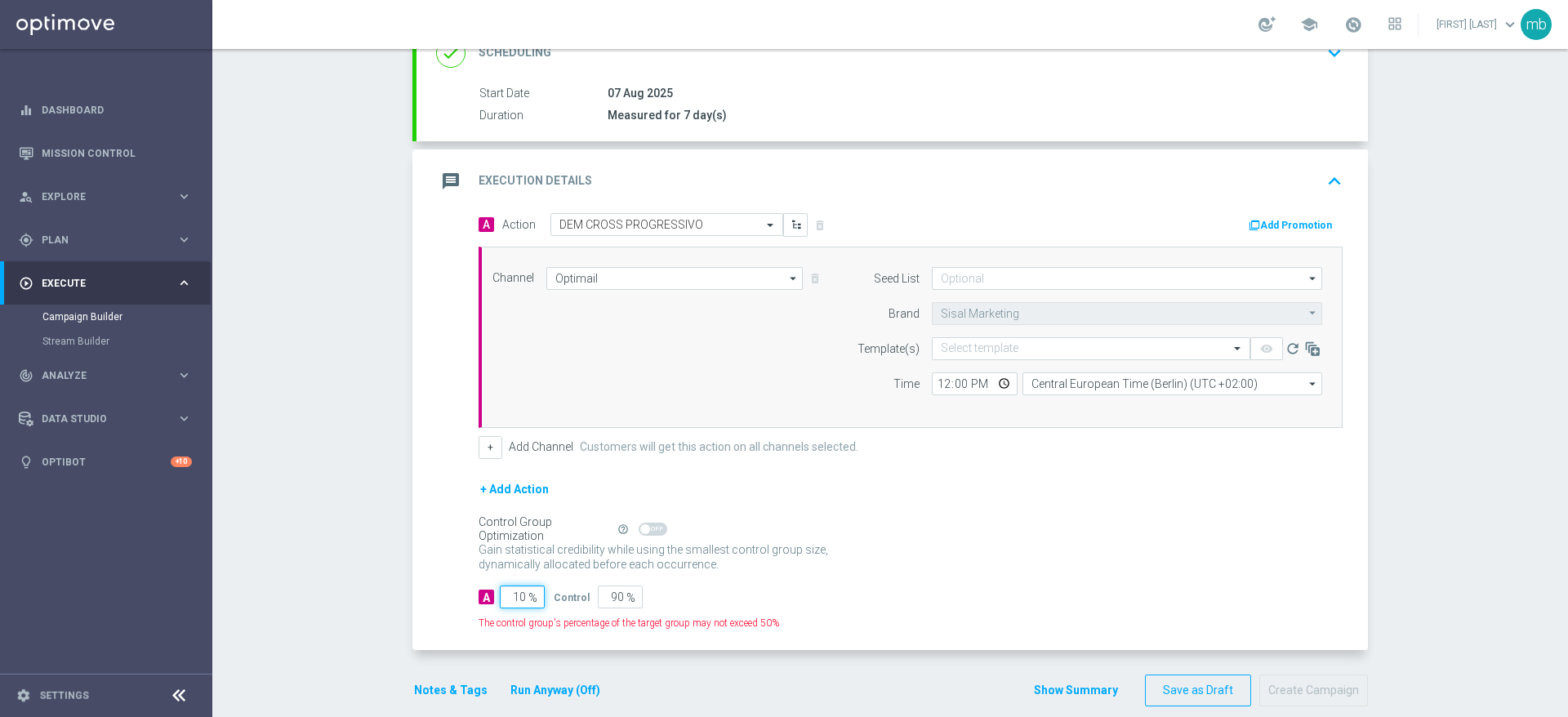 type on "100" 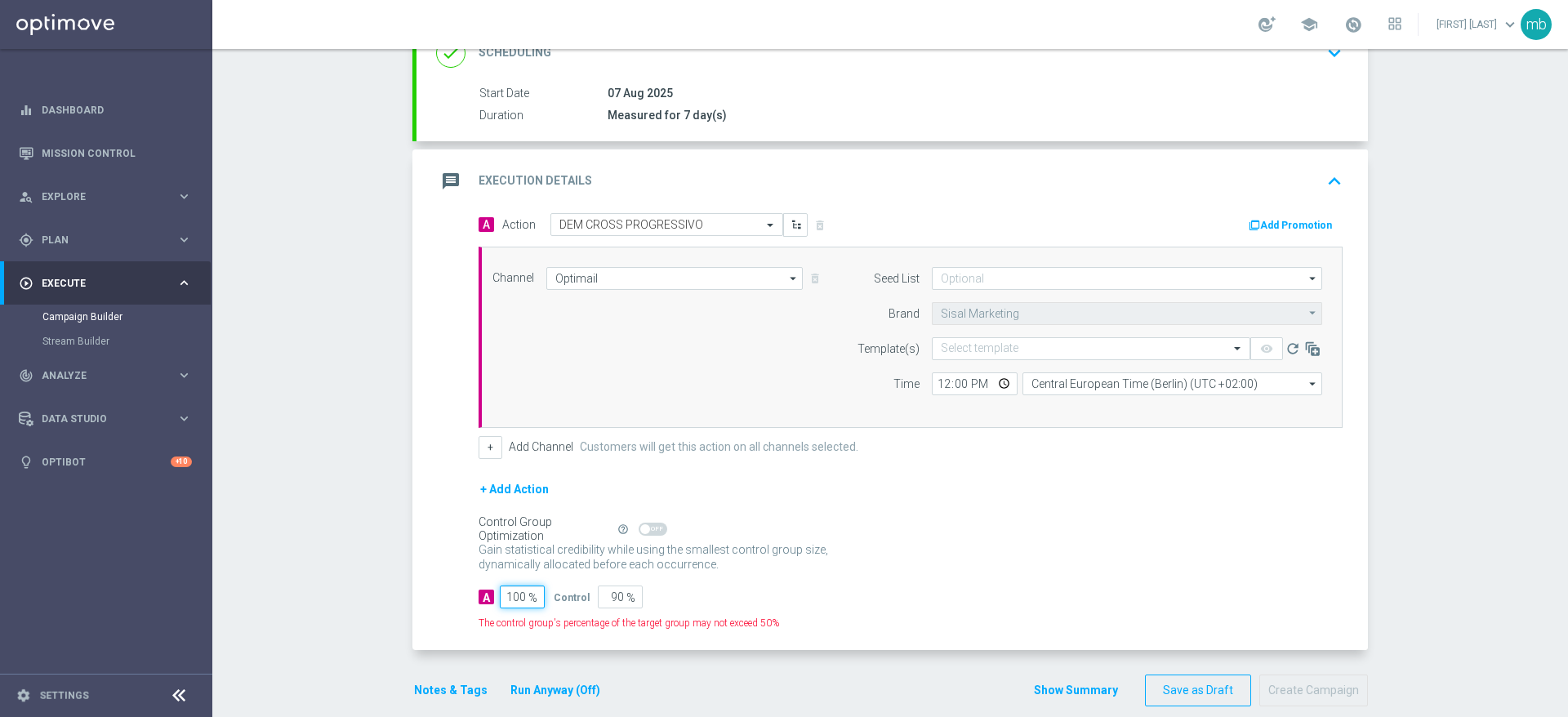 type on "0" 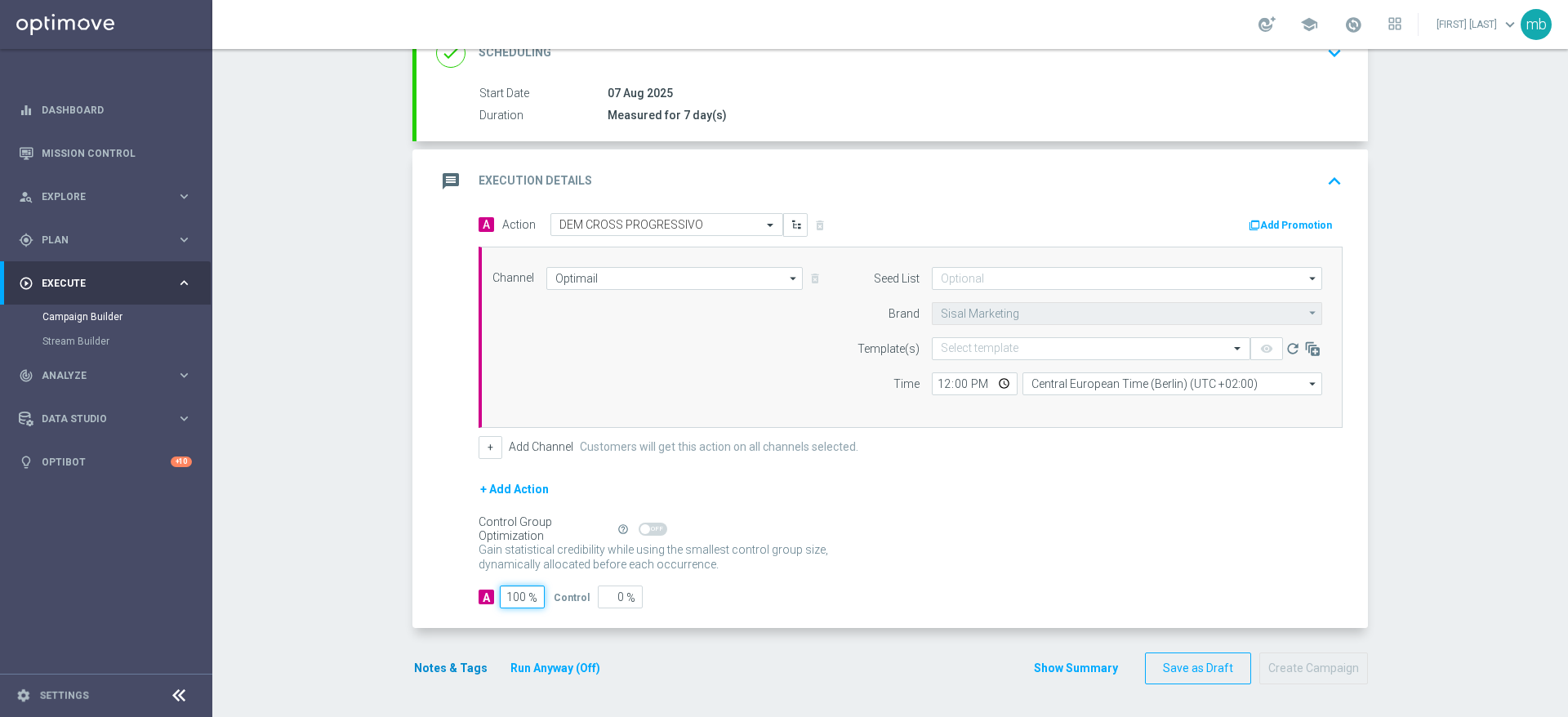 type on "100" 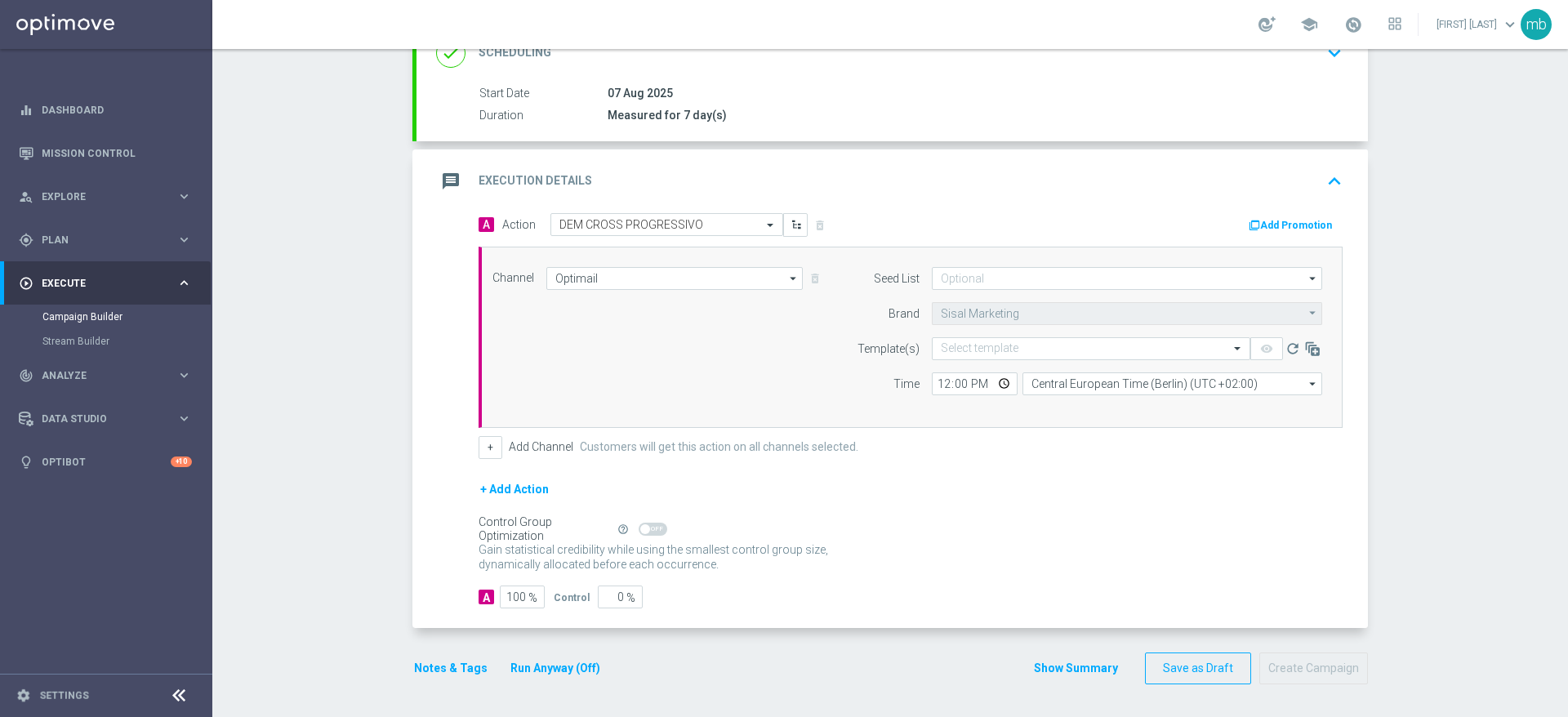 click on "Notes & Tags" 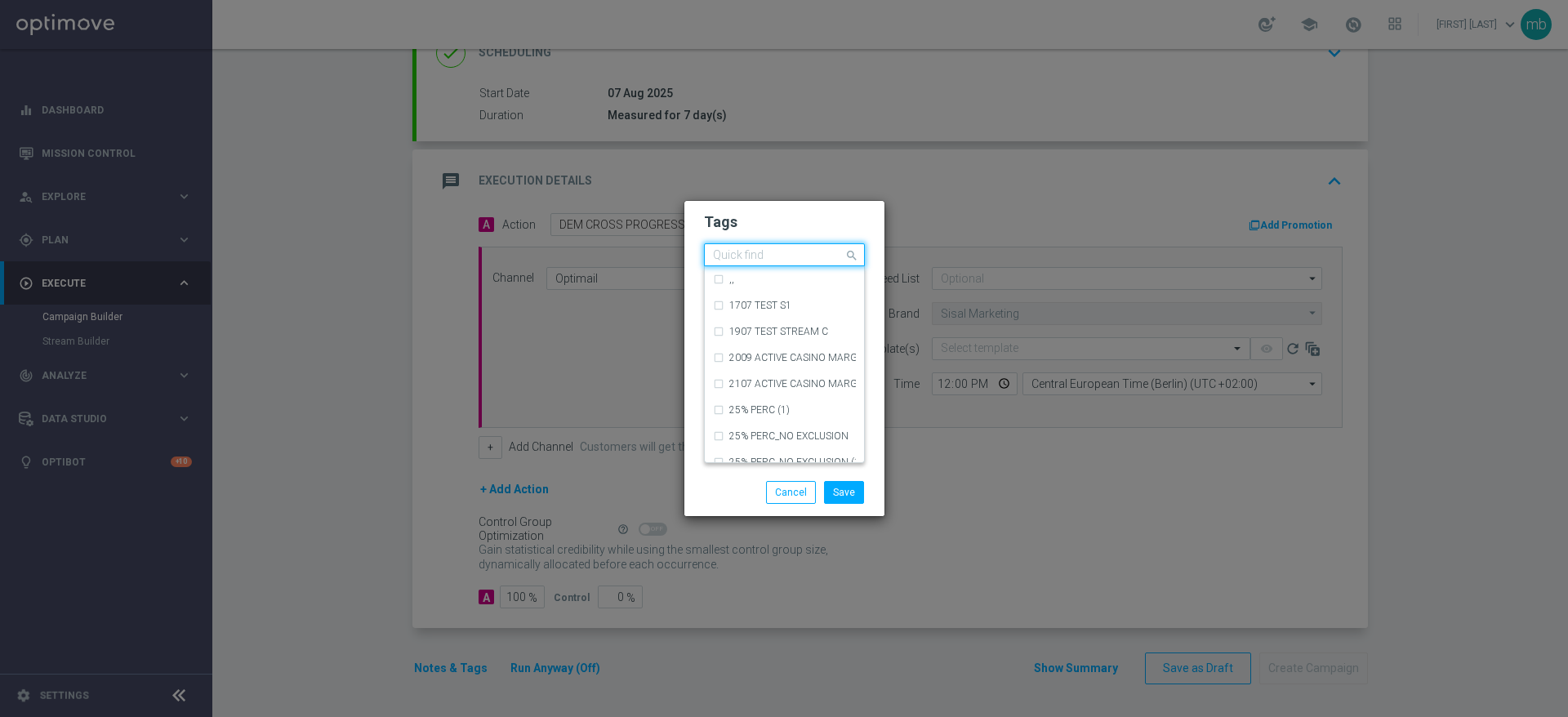 click 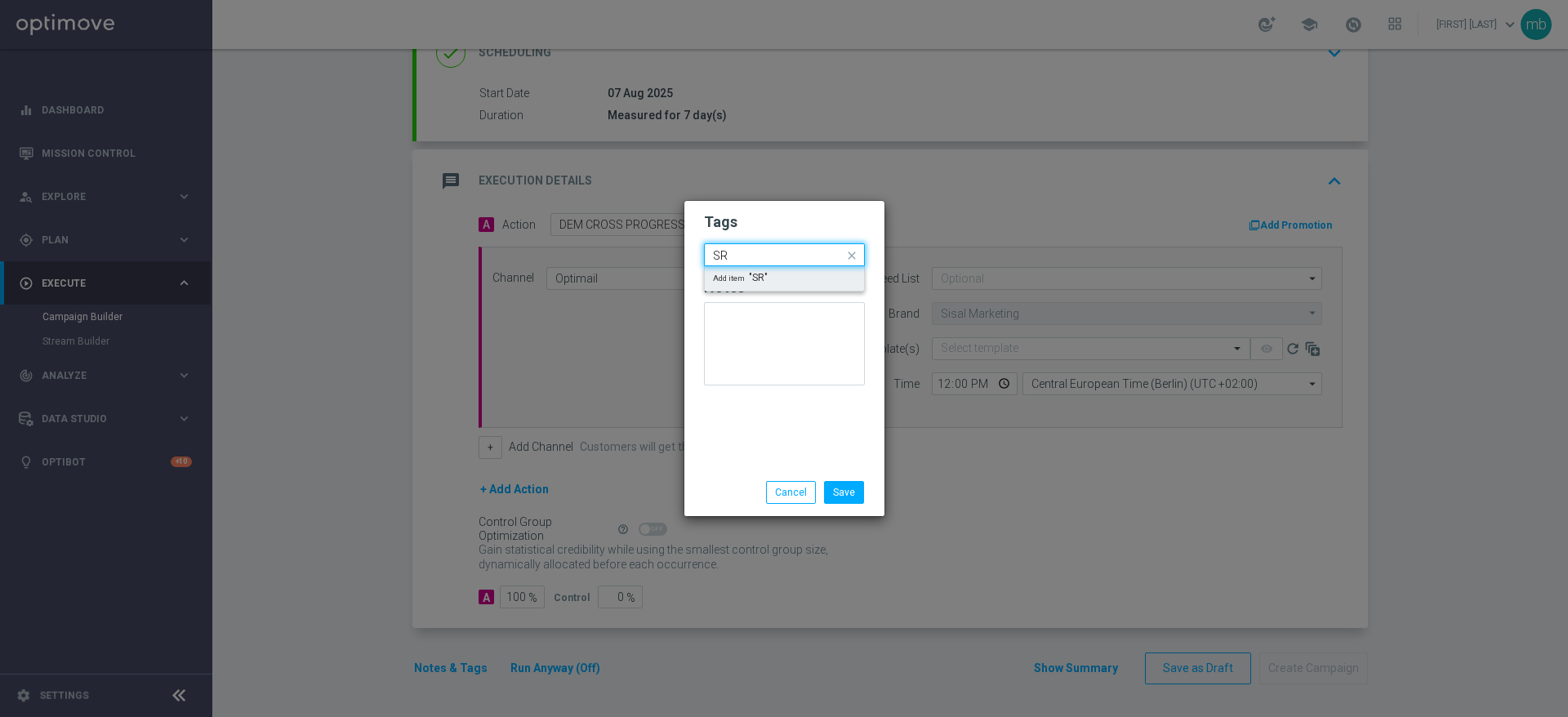 type on "S" 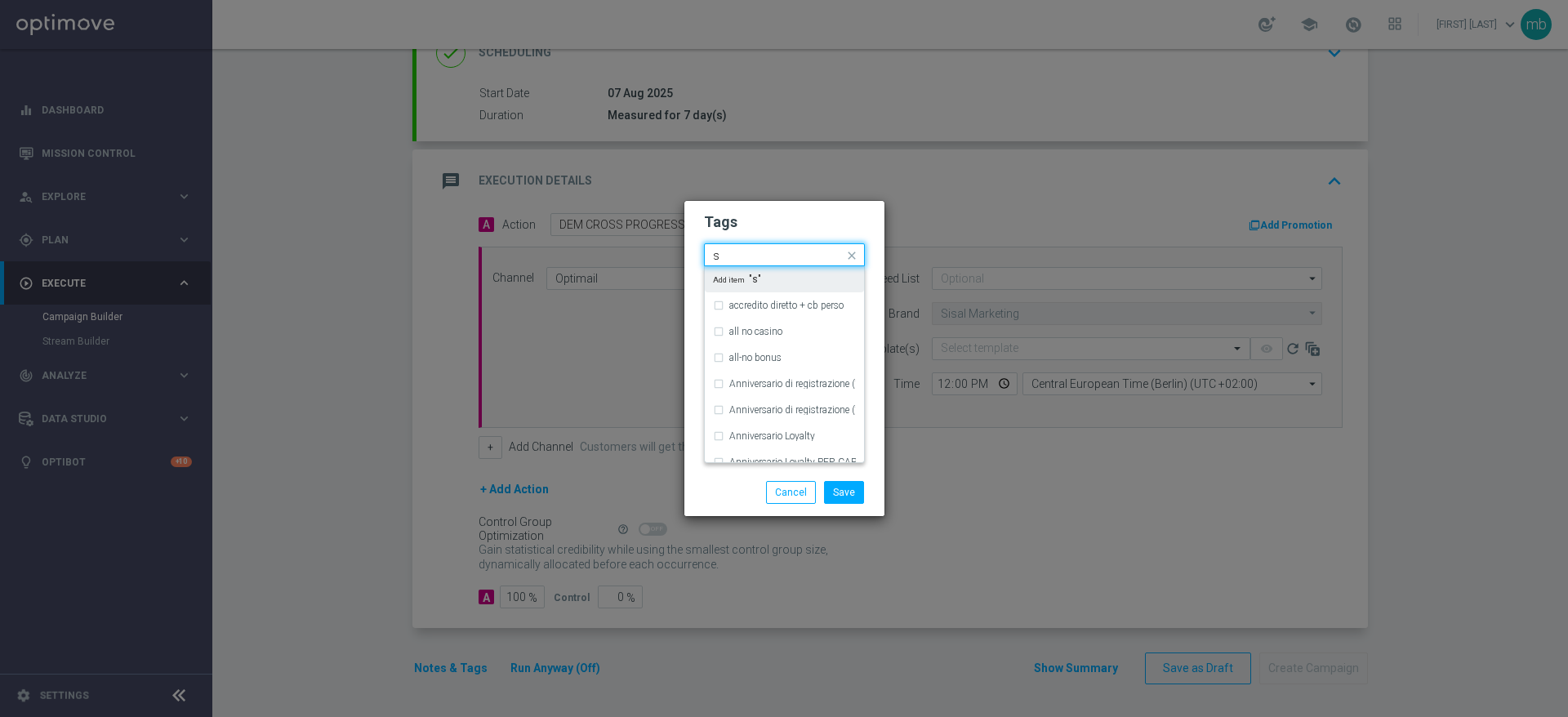 type on "st" 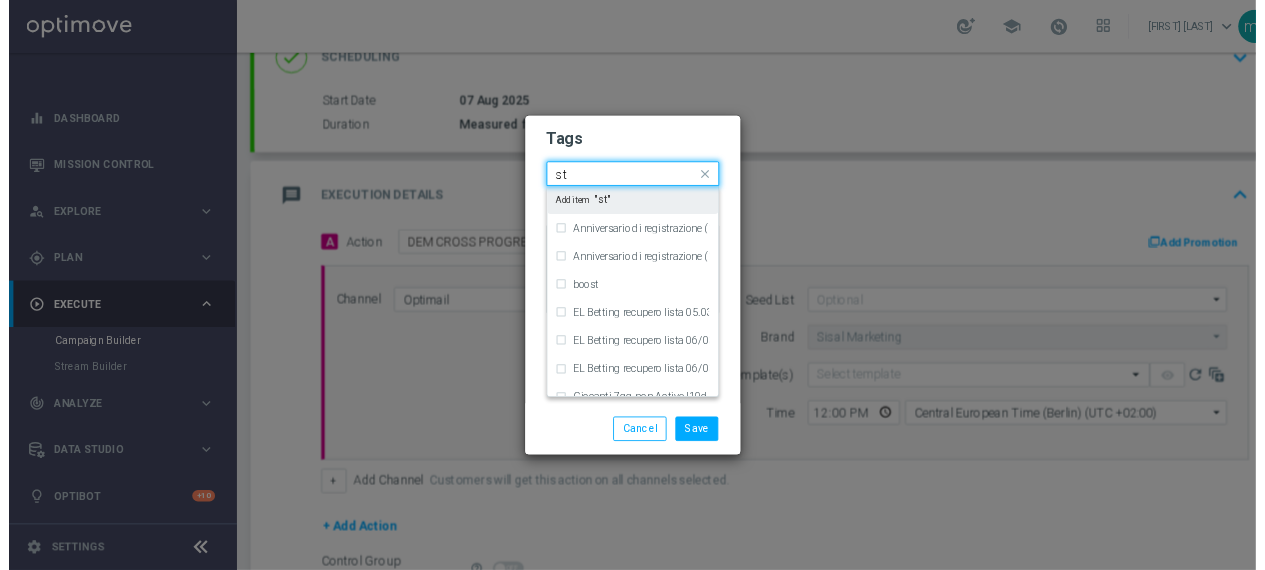 scroll, scrollTop: 301, scrollLeft: 0, axis: vertical 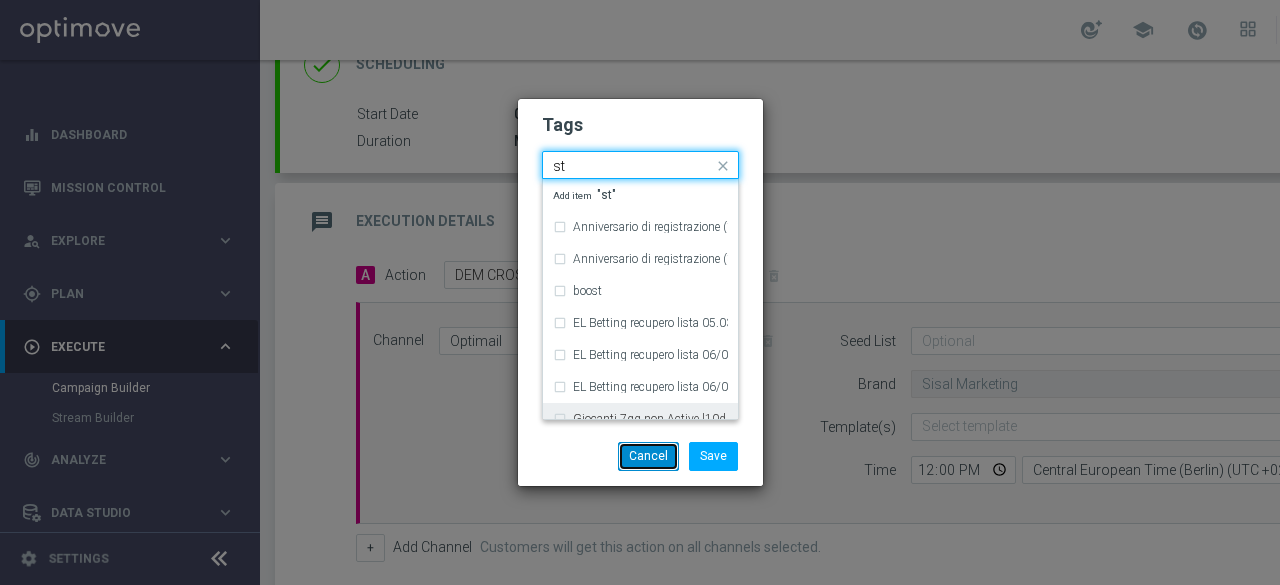 type 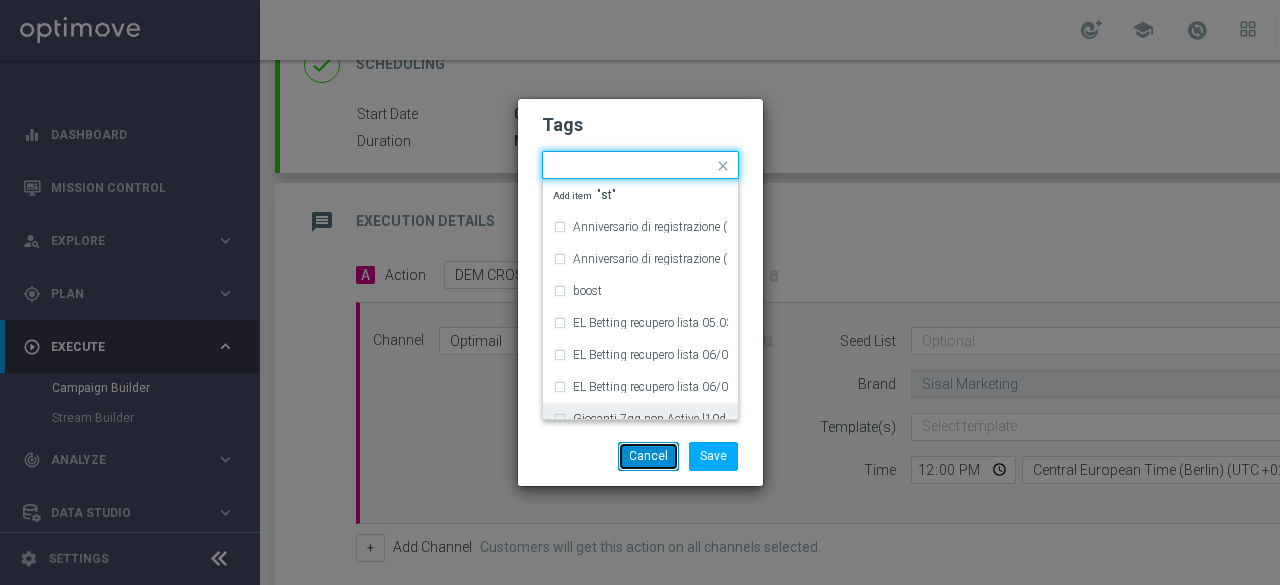 click on "Cancel" 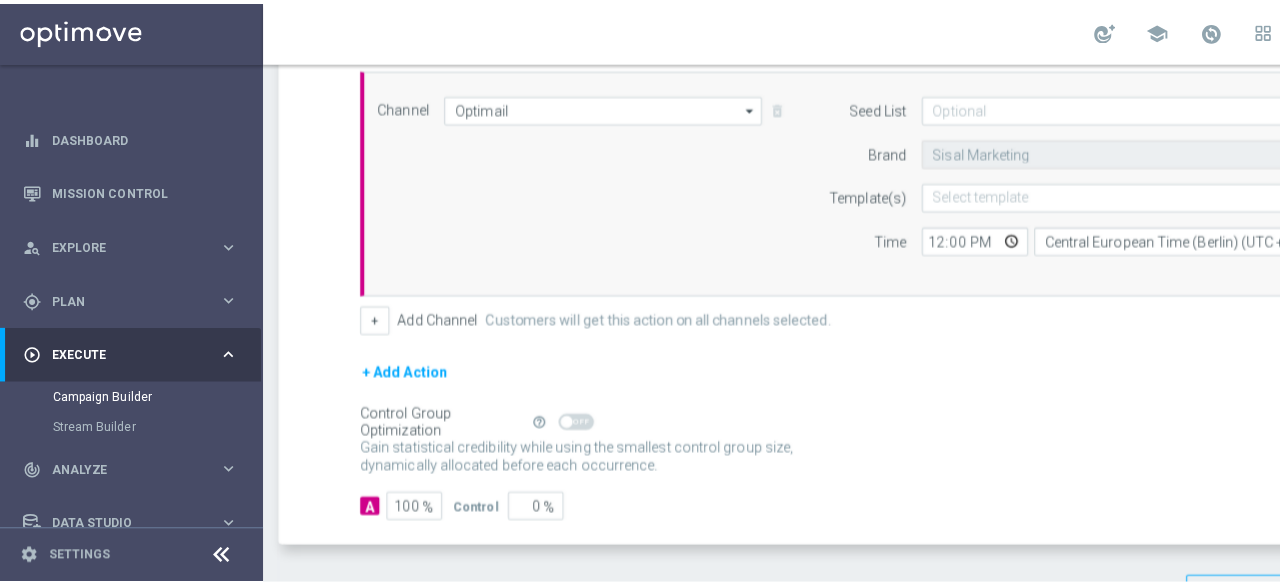 scroll, scrollTop: 587, scrollLeft: 0, axis: vertical 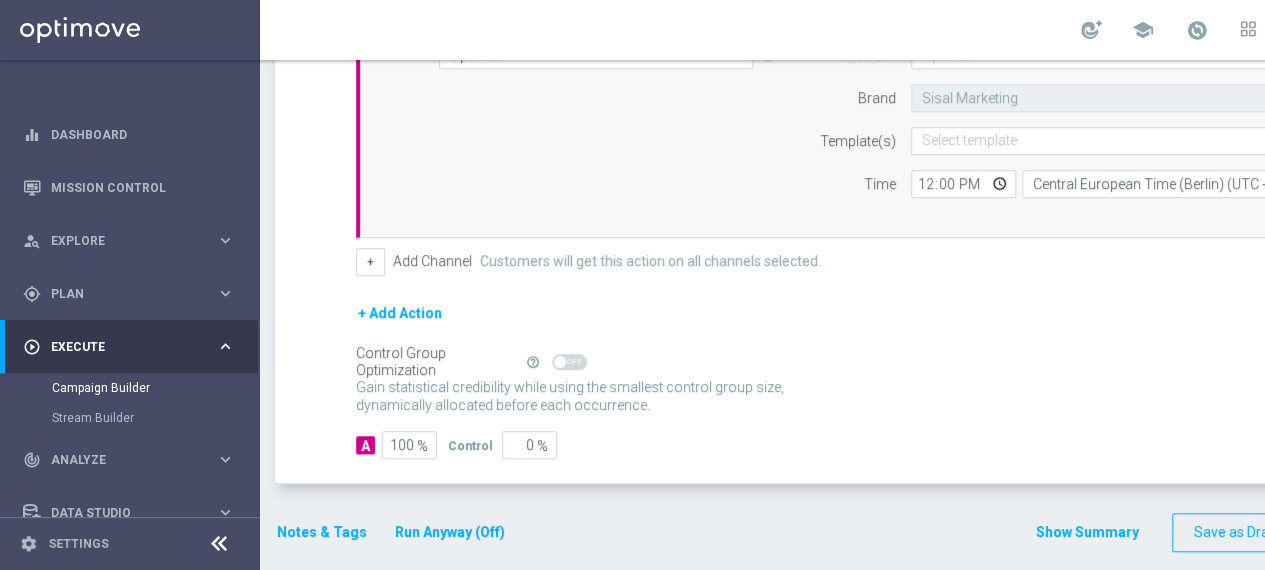 click on "Notes & Tags" 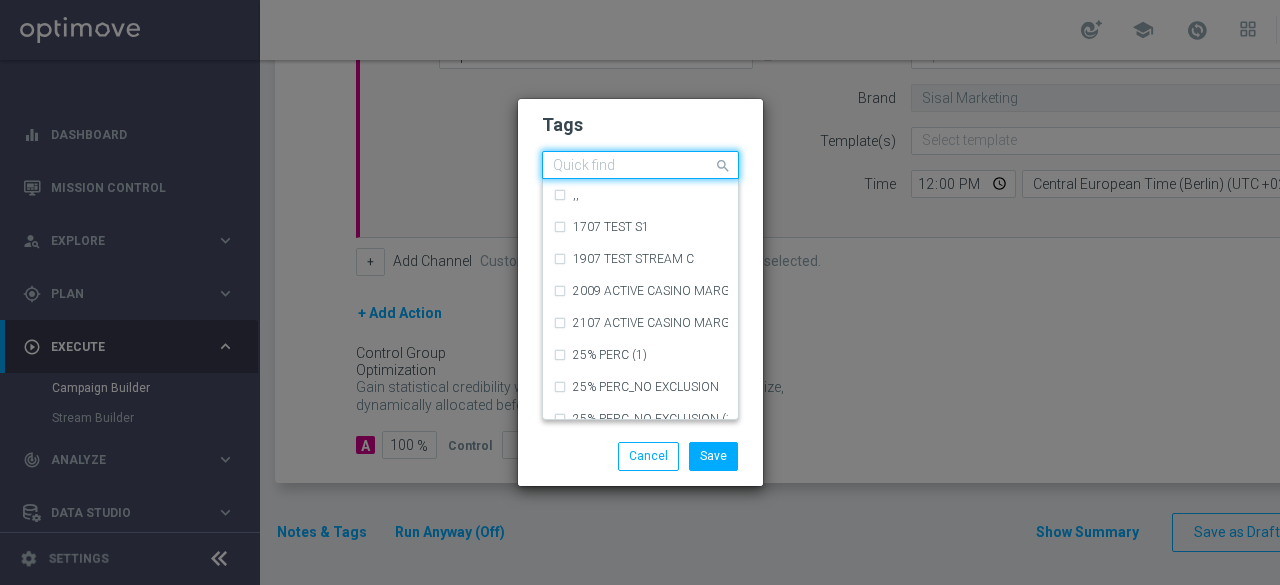 click 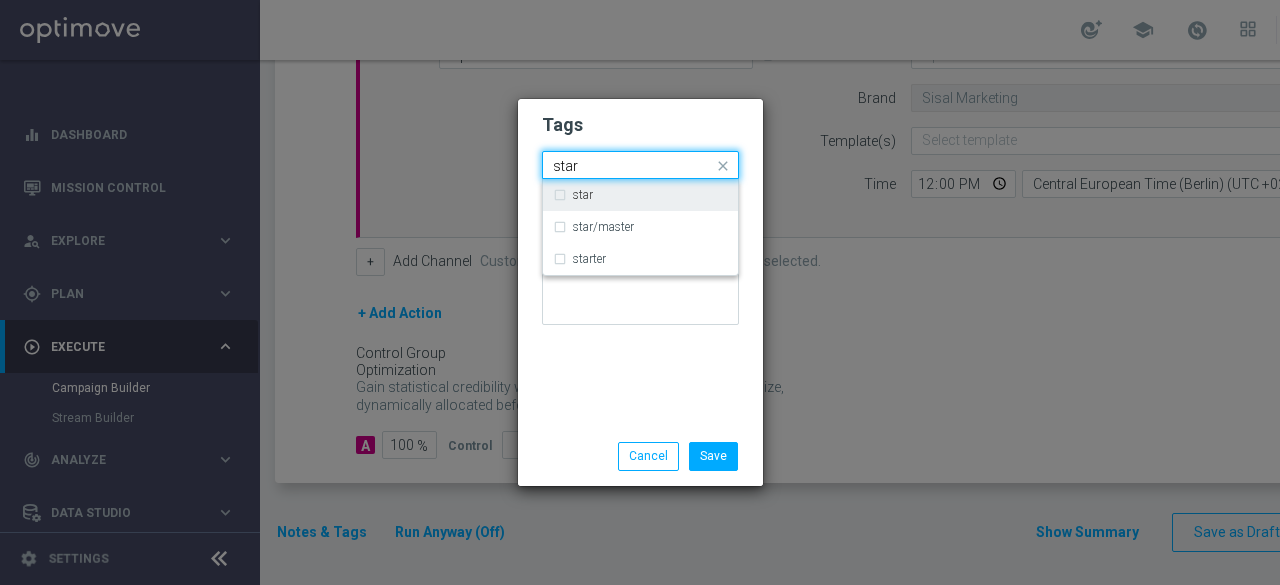 click on "star" at bounding box center [640, 195] 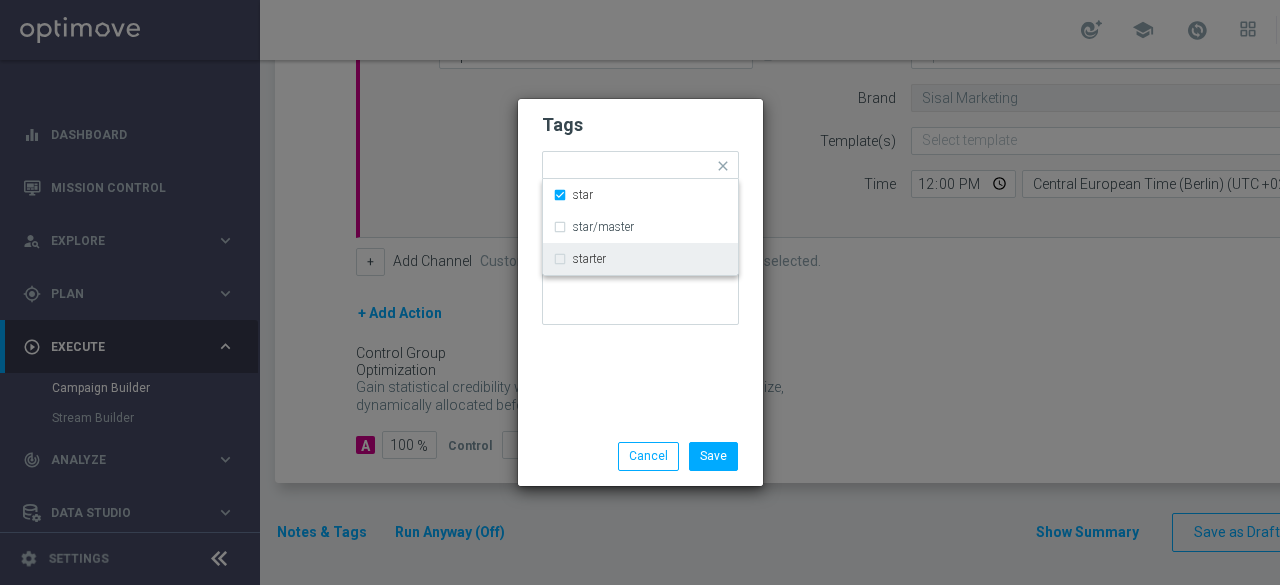 click on "Tags
Quick find × star star star/master starter
Notes" 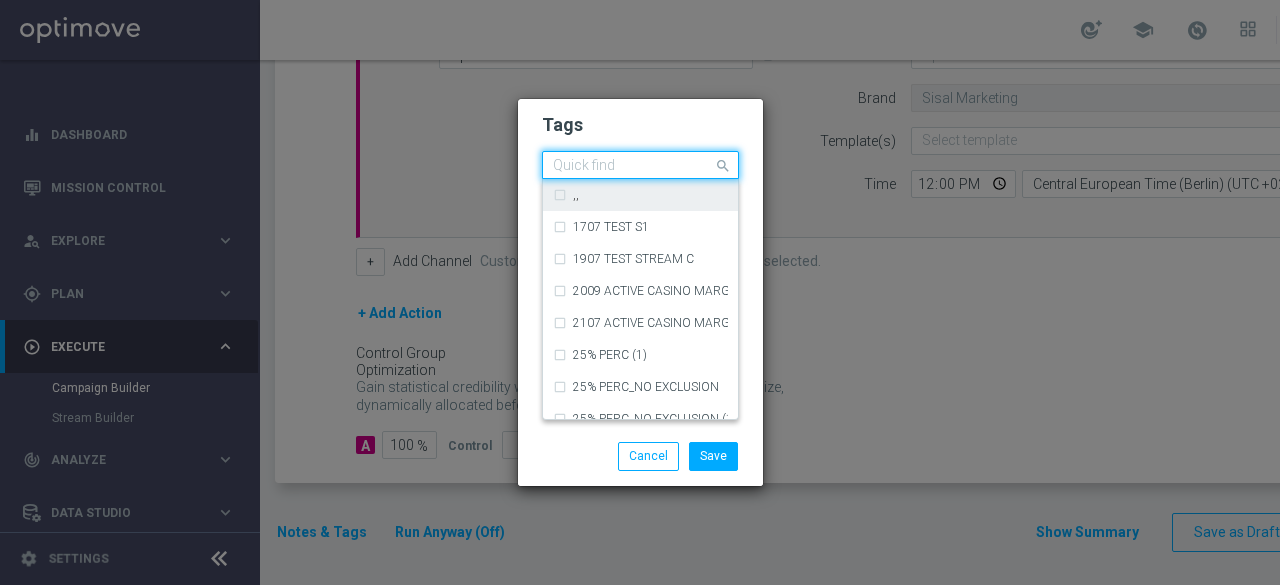 click on "Quick find × star ,, 1707 TEST S1 1907 TEST STREAM C 2009 ACTIVE CASINO MARG NEG 2107 ACTIVE CASINO MARG NEG 25% PERC (1) 25% PERC_NO EXCLUSION 25% PERC_NO EXCLUSION (1) 2_NEW Welcome Game 2025 3 TEST Journey CROSS 50% PERC 50% PERC_NO EXCLUSION" 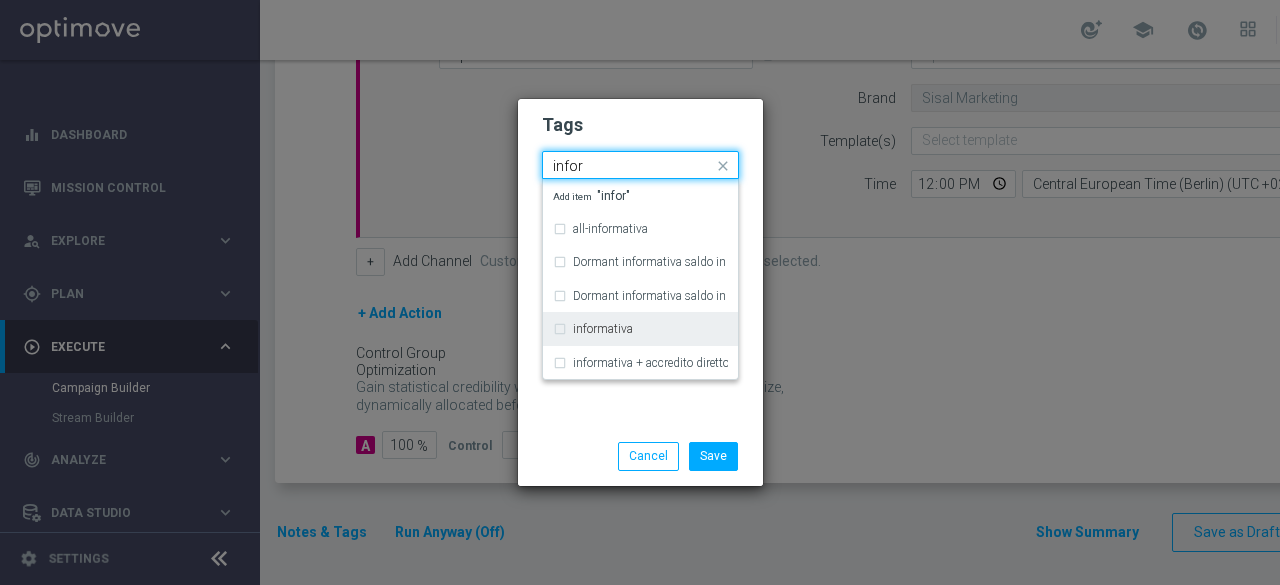 click on "informativa" at bounding box center [603, 329] 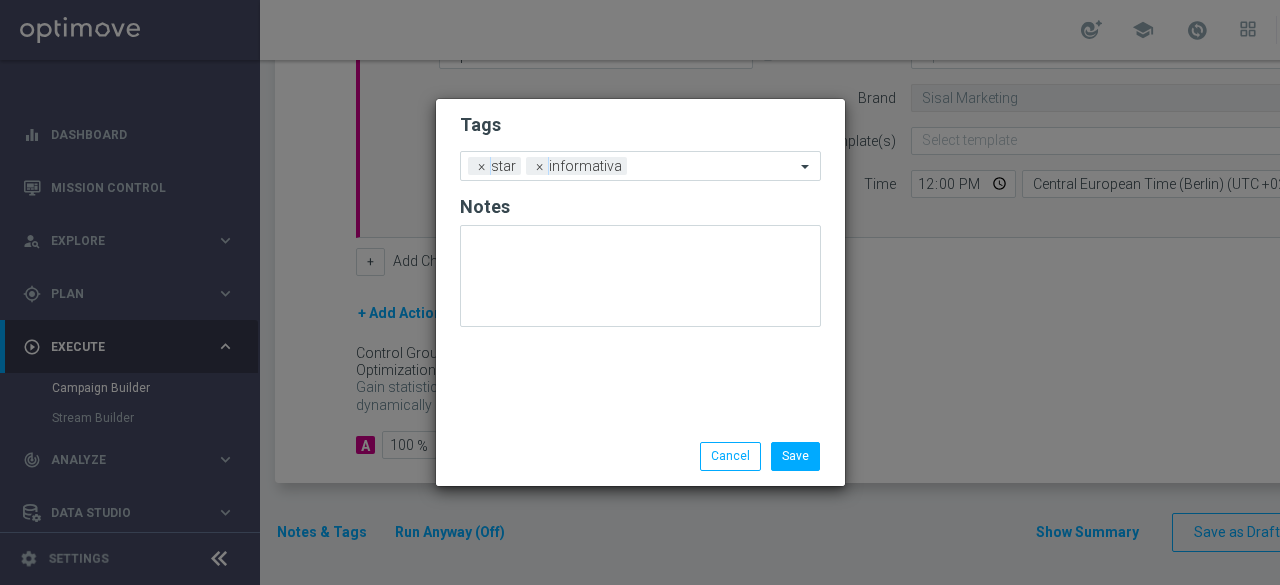 click on "Tags
Add a new tag × star × informativa
Notes
Save
Cancel" 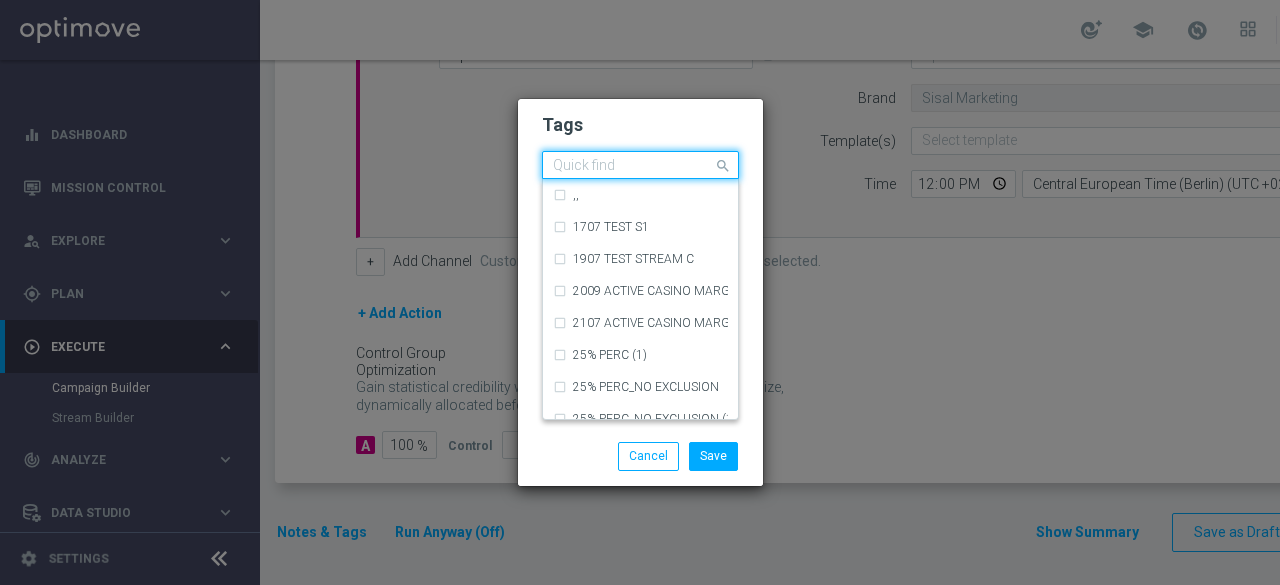 click 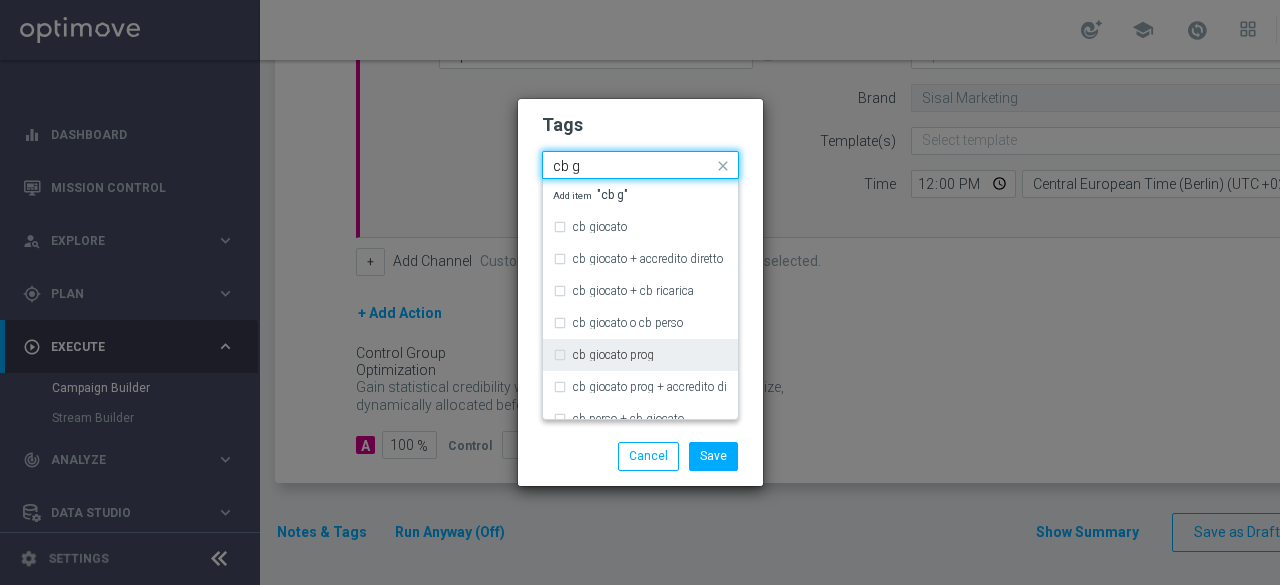 click on "cb giocato prog" at bounding box center [613, 355] 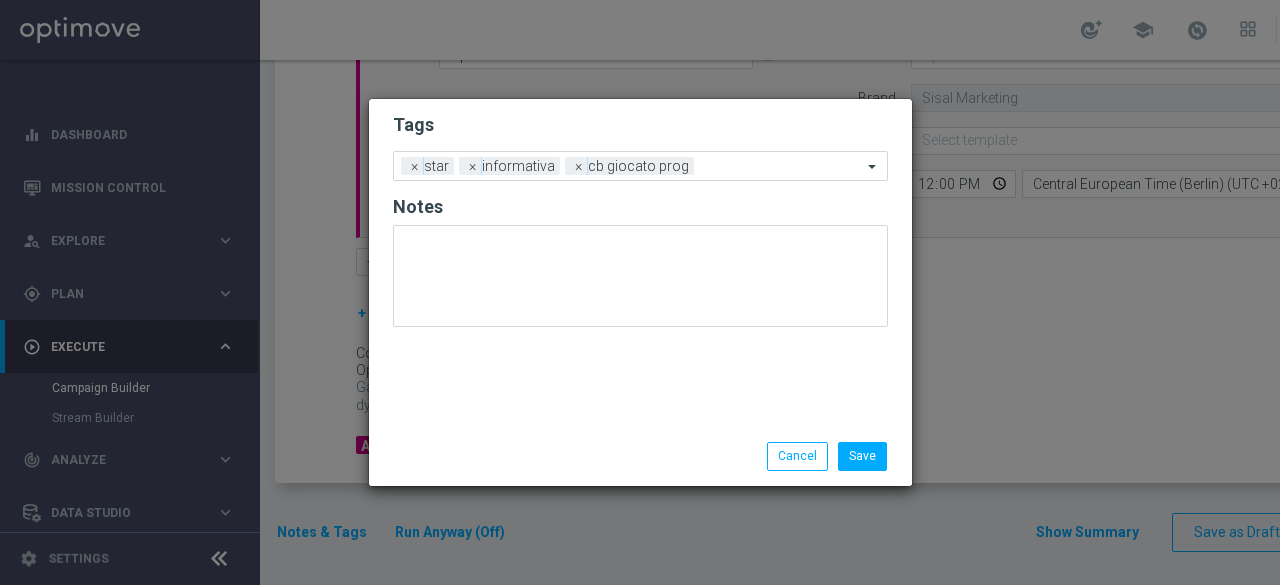 click on "Save
Cancel" 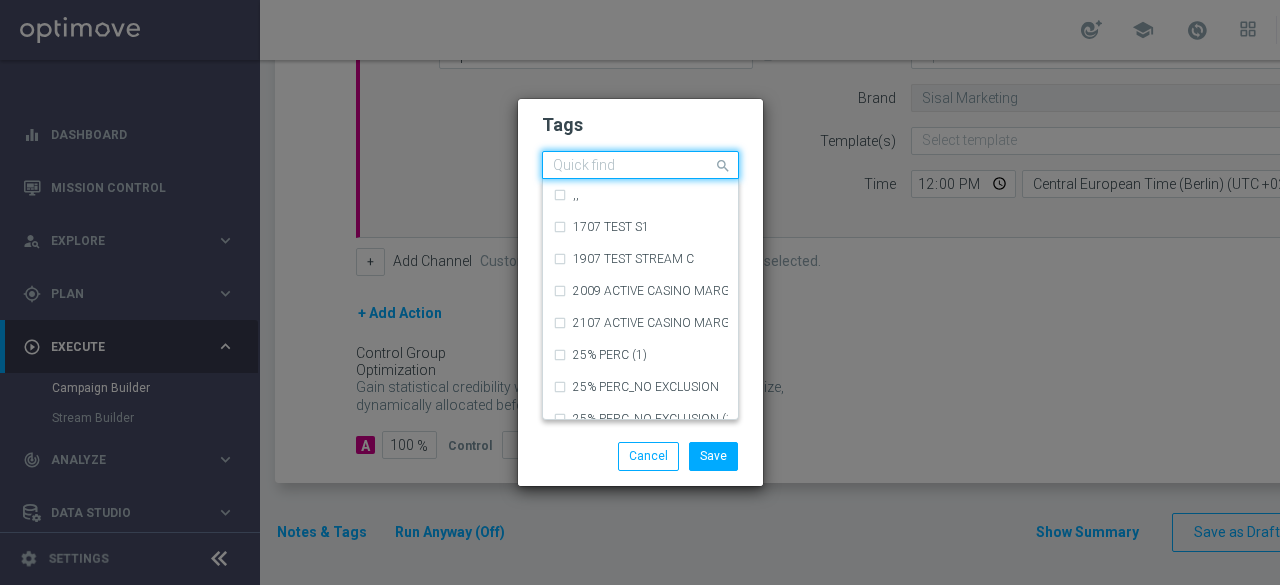 click on "Tags
Quick find × star × informative × cb giocato prog ,, [NUMBER] TEST S1 [NUMBER] TEST STREAM C [NUMBER] ACTIVE CASINO MARG NEG [NUMBER] ACTIVE CASINO MARG NEG 25% PERC (1) 25% PERC_NO EXCLUSION 25% PERC_NO EXCLUSION (1) 2_NEW Welcome Game [YEAR] 3 TEST Journey CROSS 50% PERC 50% PERC_NO EXCLUSION" 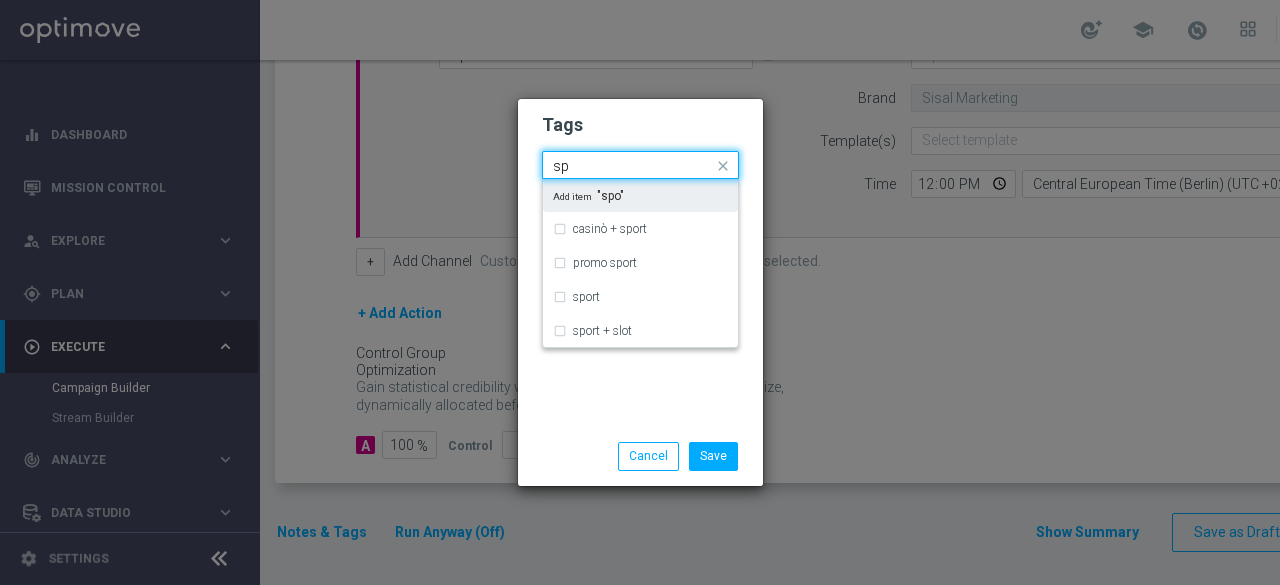 type on "s" 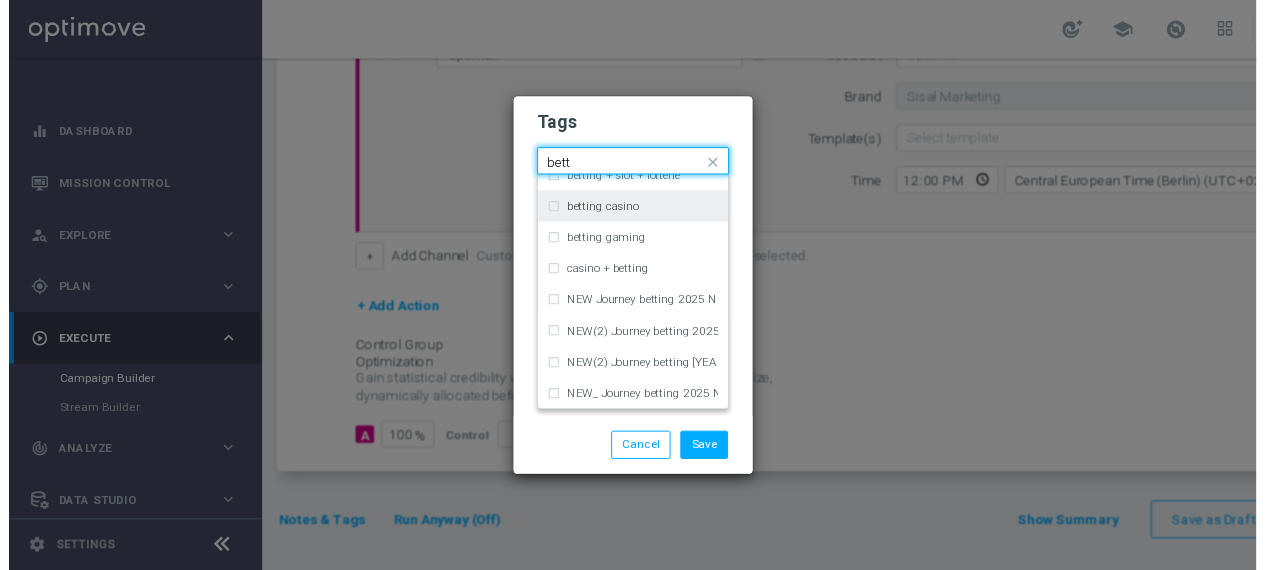 scroll, scrollTop: 100, scrollLeft: 0, axis: vertical 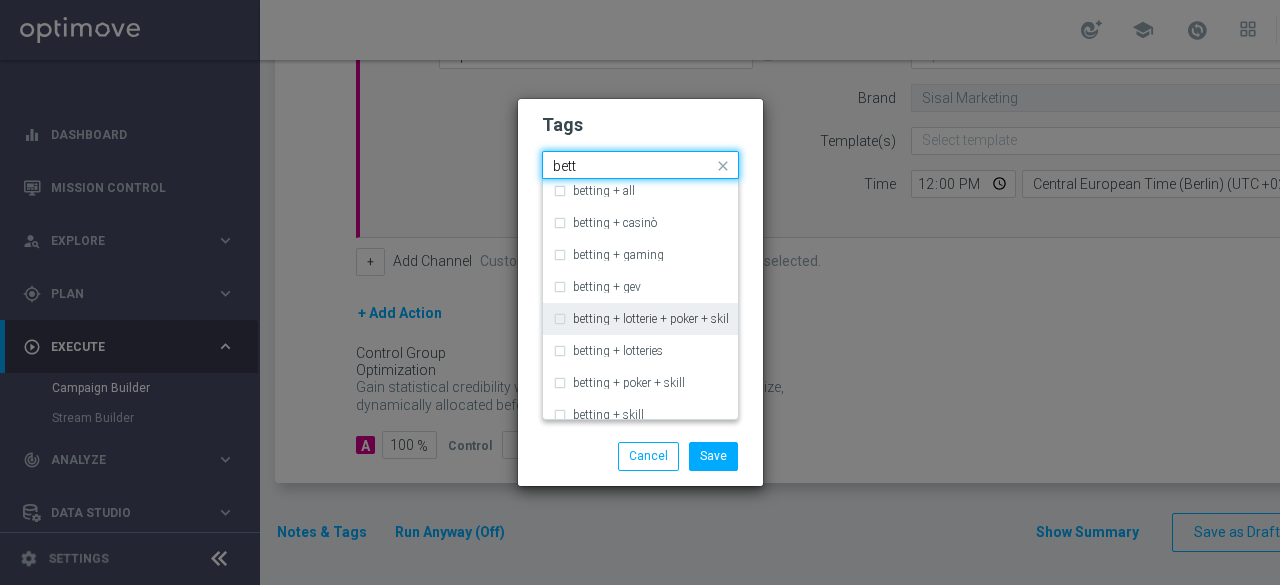 click on "betting + lotterie + poker + skill" at bounding box center [640, 319] 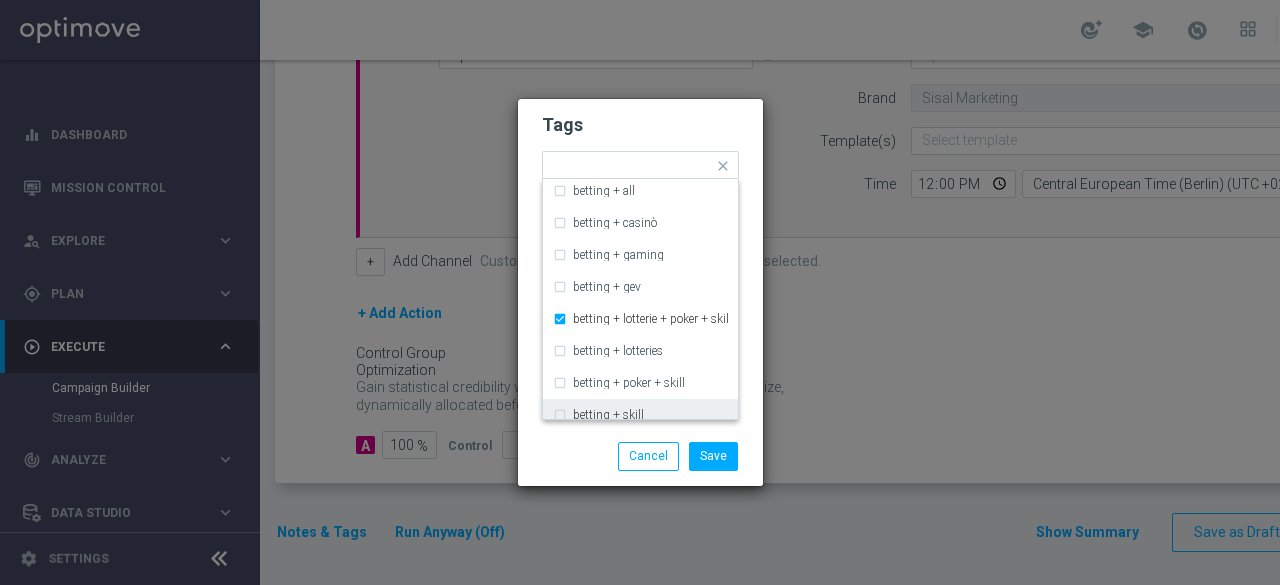 click on "Save
Cancel" 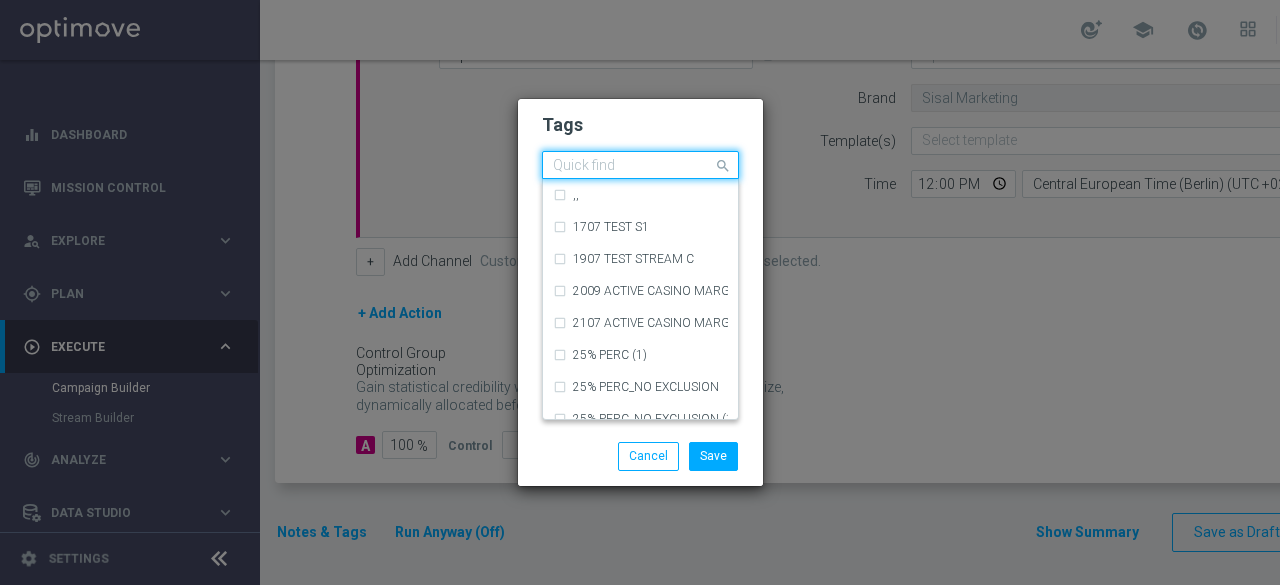 click on "Tags
Quick find × star × informativa × cb giocato prog × betting + lotterie + poker + skill ,, 1707 TEST S1 1907 TEST STREAM C 2009 ACTIVE CASINO MARG NEG 2107 ACTIVE CASINO MARG NEG 25% PERC (1) 25% PERC_NO EXCLUSION 25% PERC_NO EXCLUSION (1) 2_NEW Welcome Game 2025 3 TEST Journey CROSS 50% PERC 50% PERC_NO EXCLUSION
Notes
Save
Cancel" 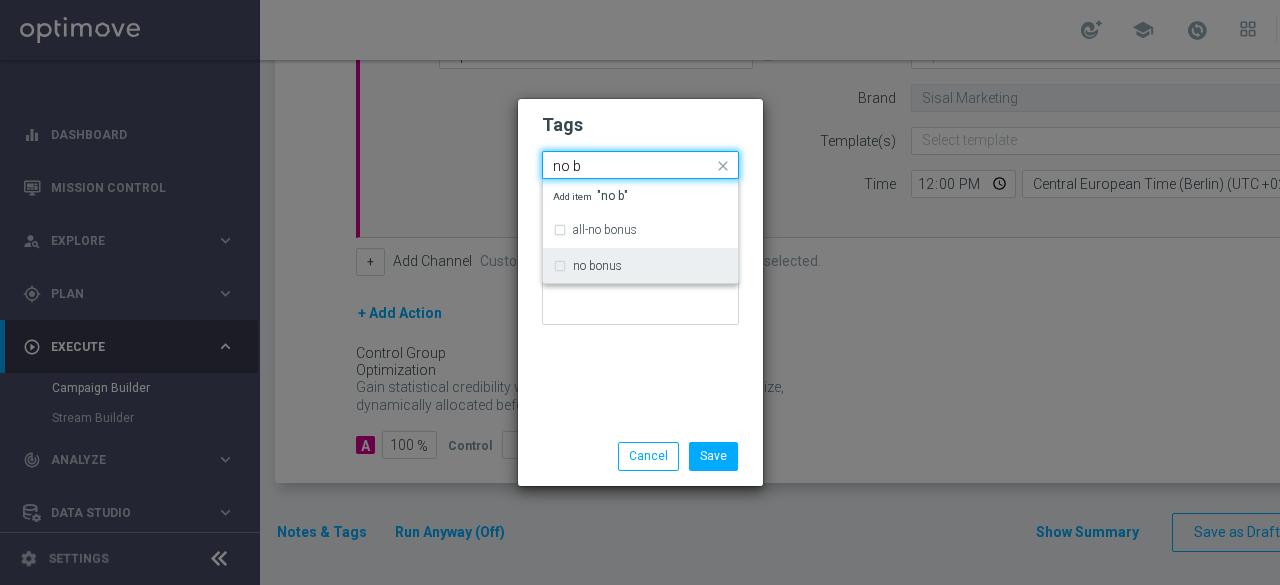 click on "no bonus" at bounding box center [640, 266] 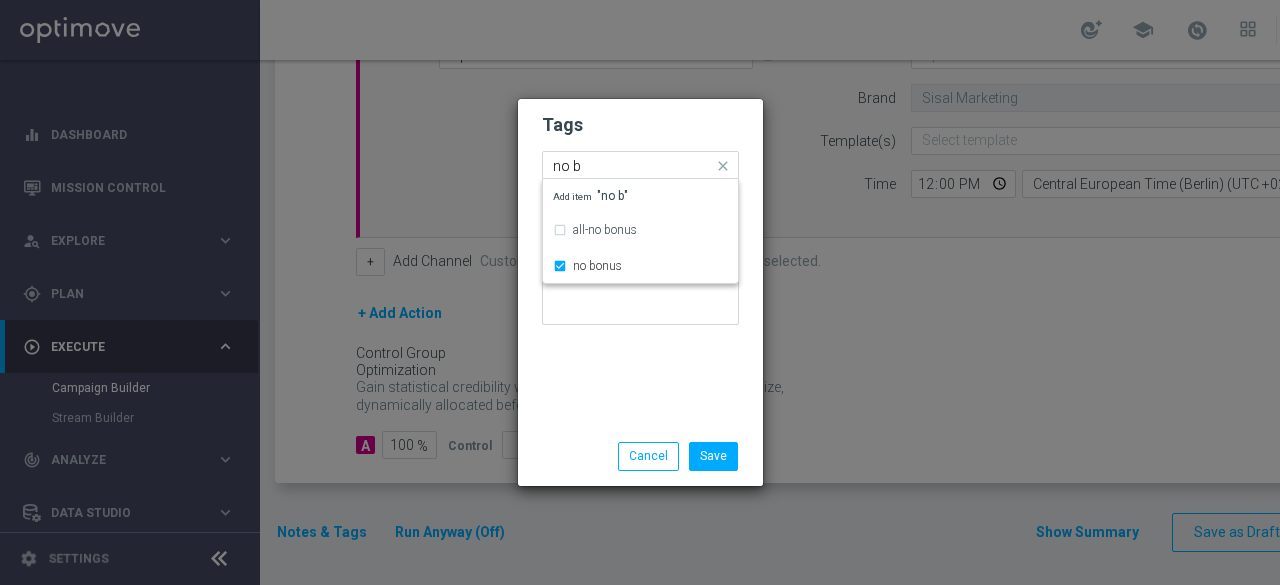type 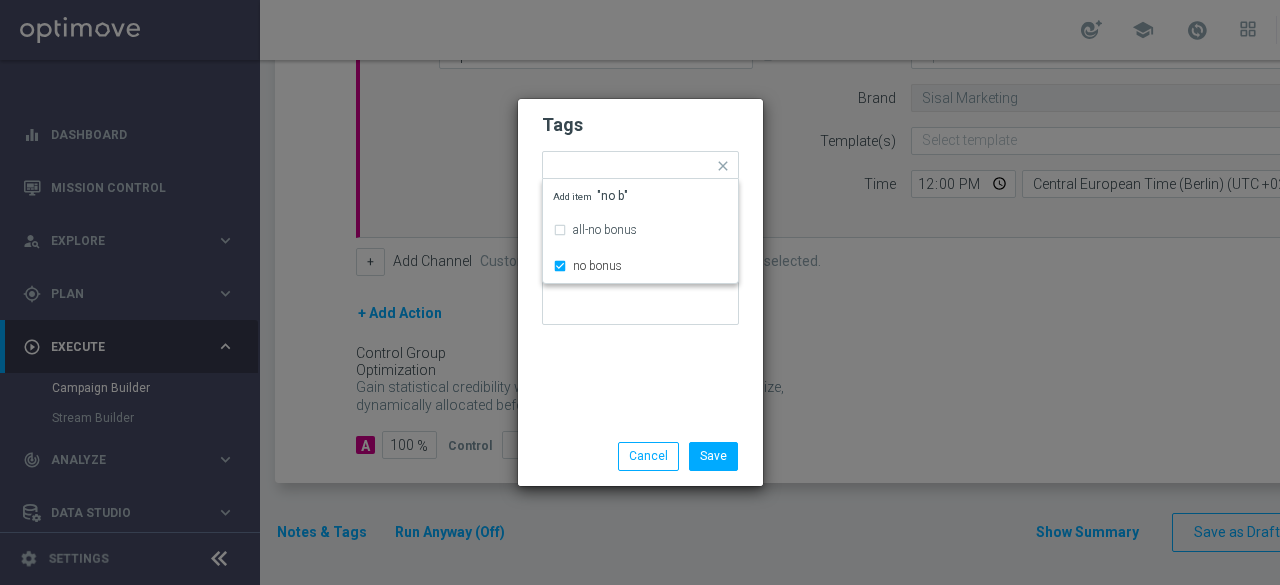 click on "Tags
Quick find × star × informativa × cb giocato prog × betting + lotterie + poker + skill × no bonus all-no bonus no bonus Add item "no b"
Notes" 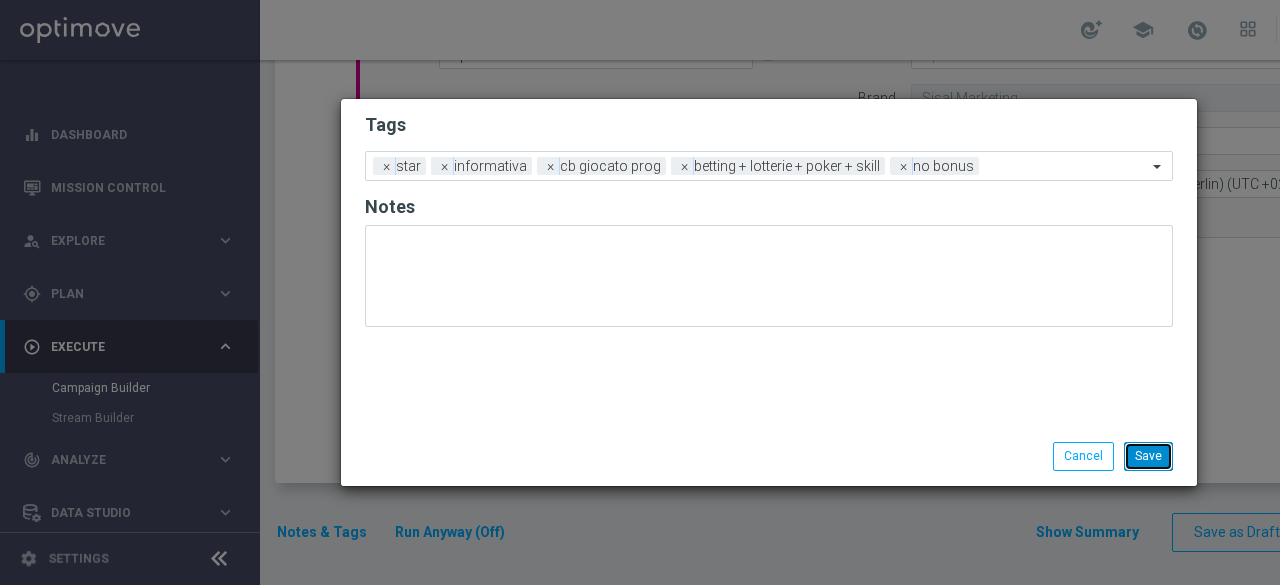 click on "Save" 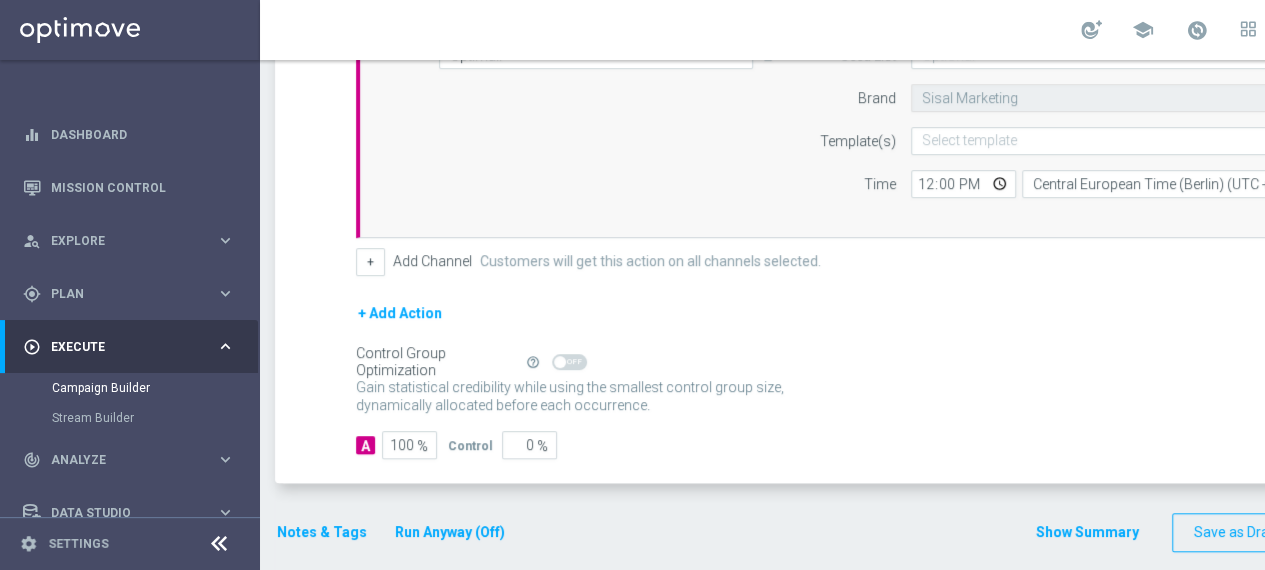 scroll, scrollTop: 0, scrollLeft: 210, axis: horizontal 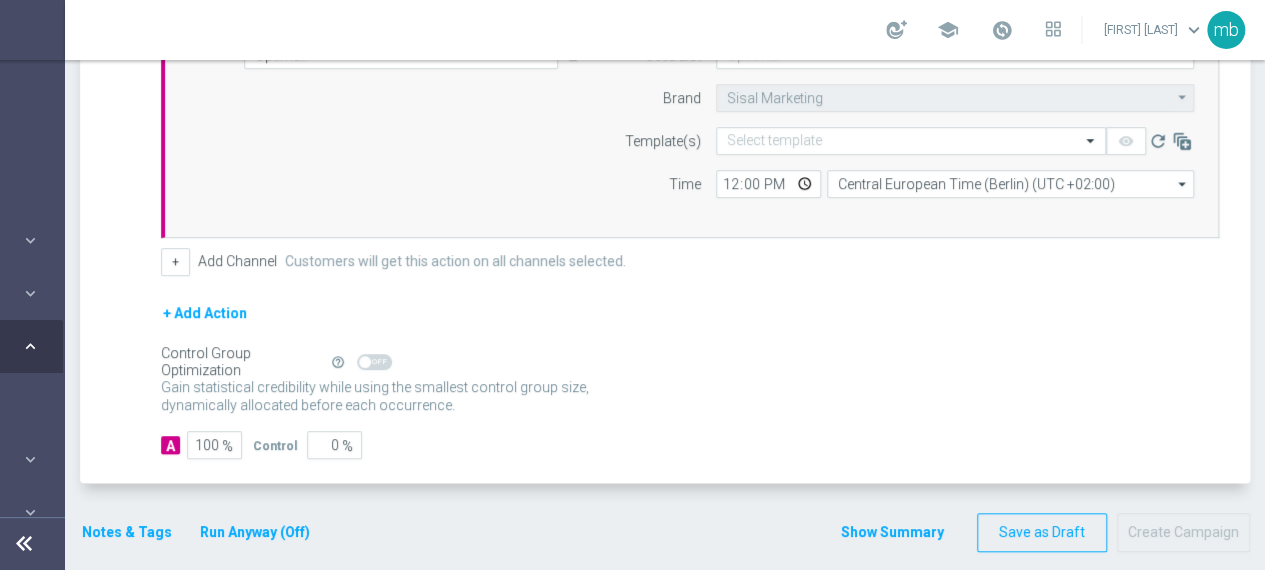 click on "A
100
%
Control
0
%" 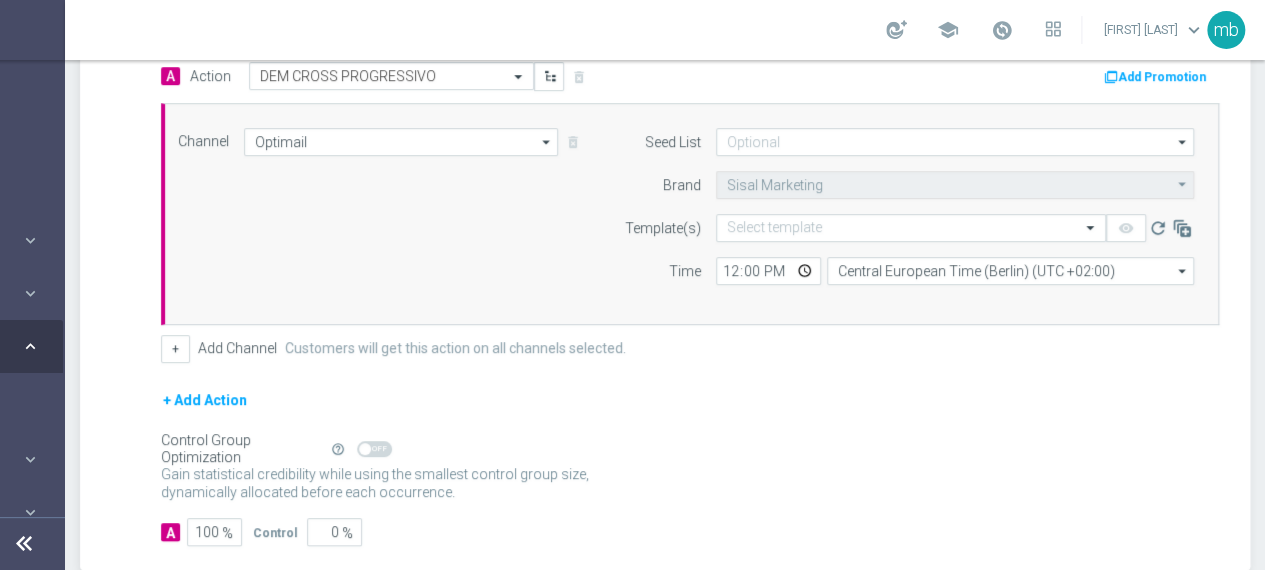 scroll, scrollTop: 587, scrollLeft: 0, axis: vertical 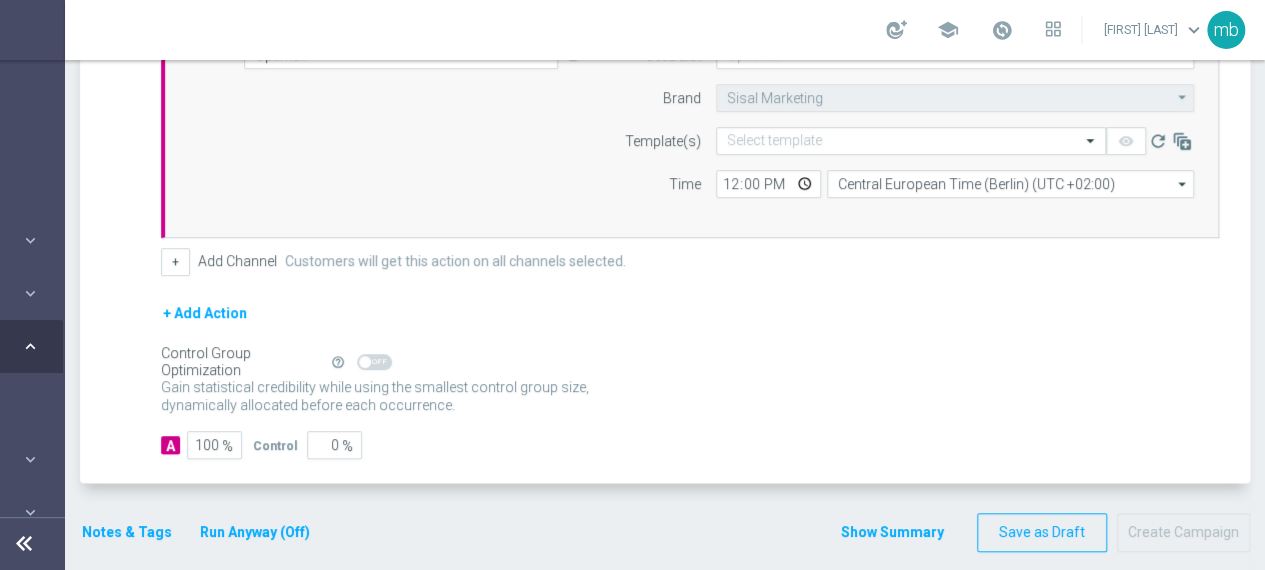 click on "Run Anyway (Off)" 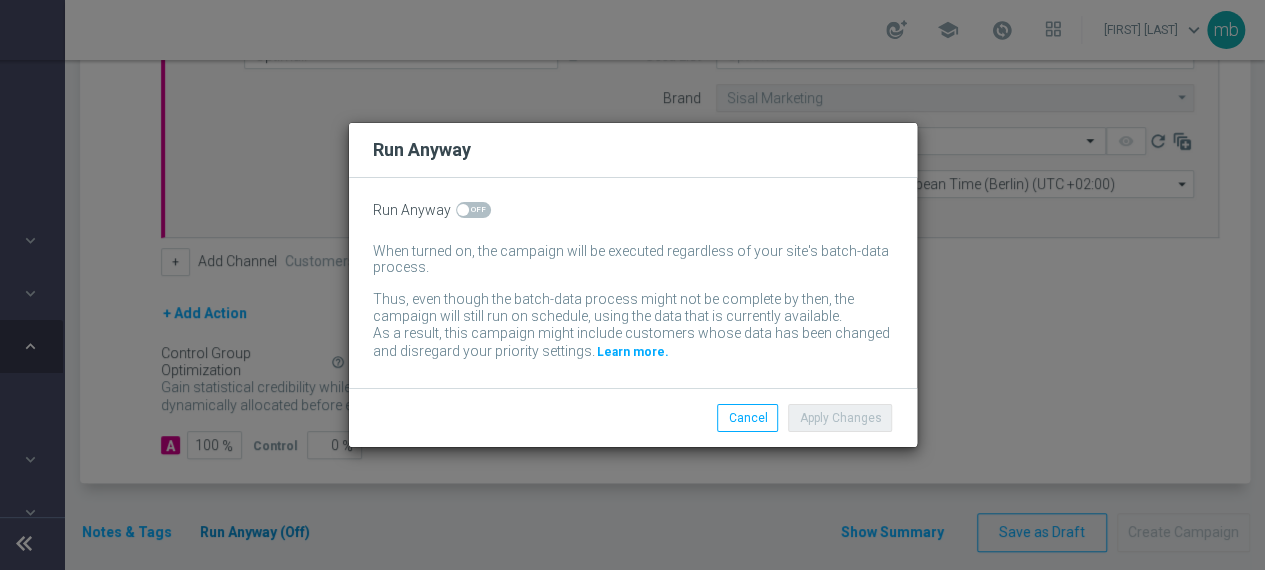 scroll, scrollTop: 0, scrollLeft: 195, axis: horizontal 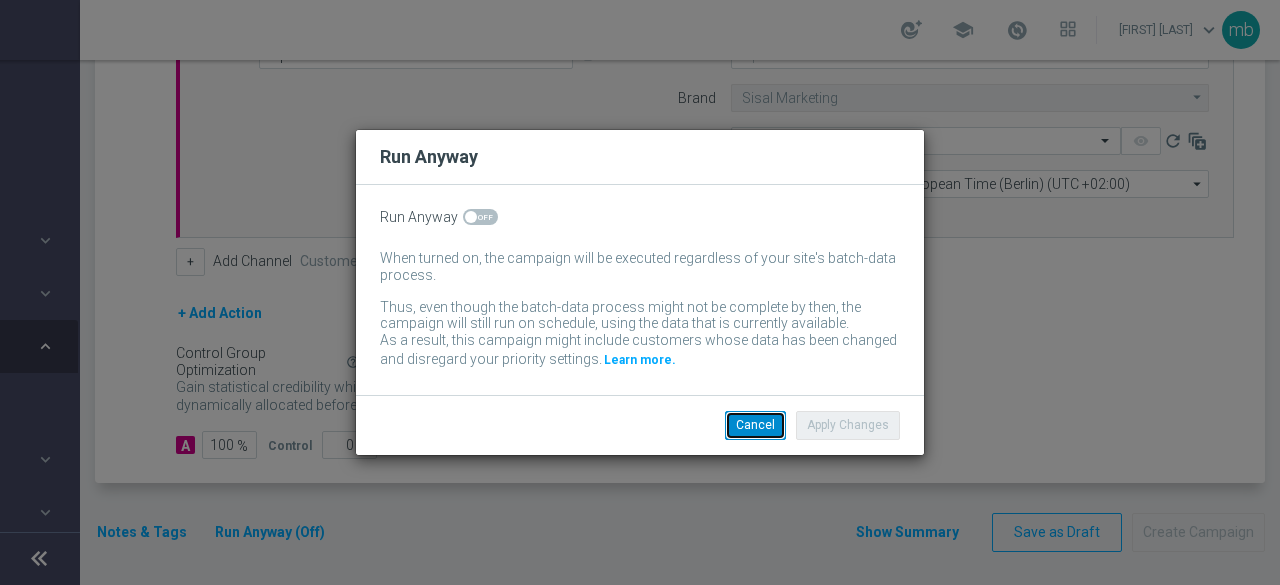 click on "Cancel" 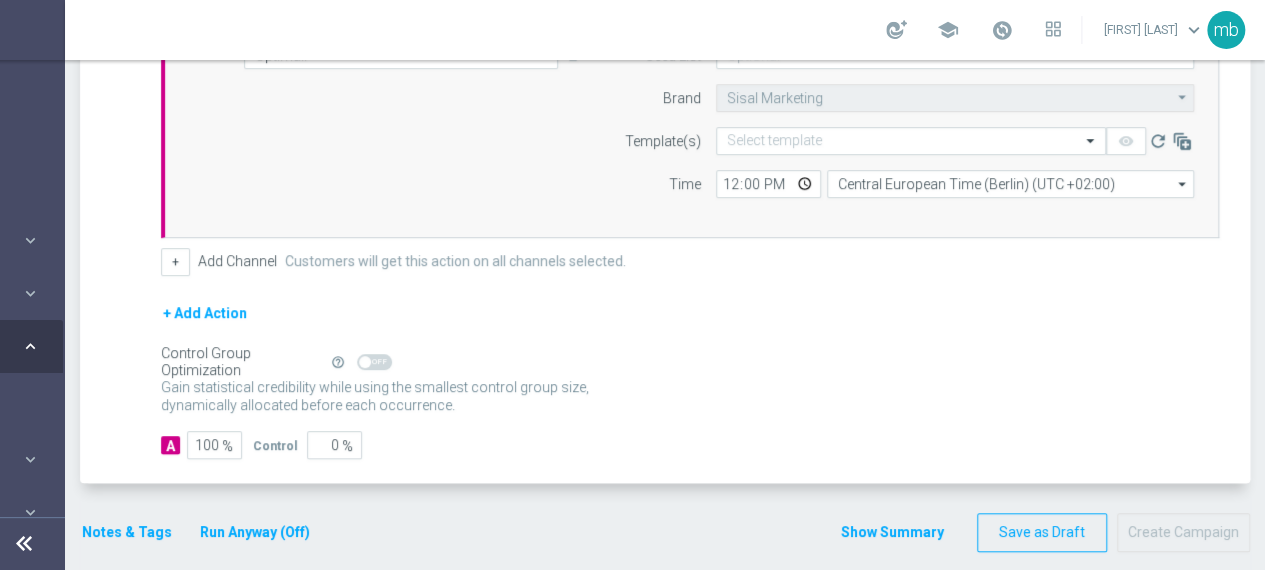 scroll, scrollTop: 487, scrollLeft: 0, axis: vertical 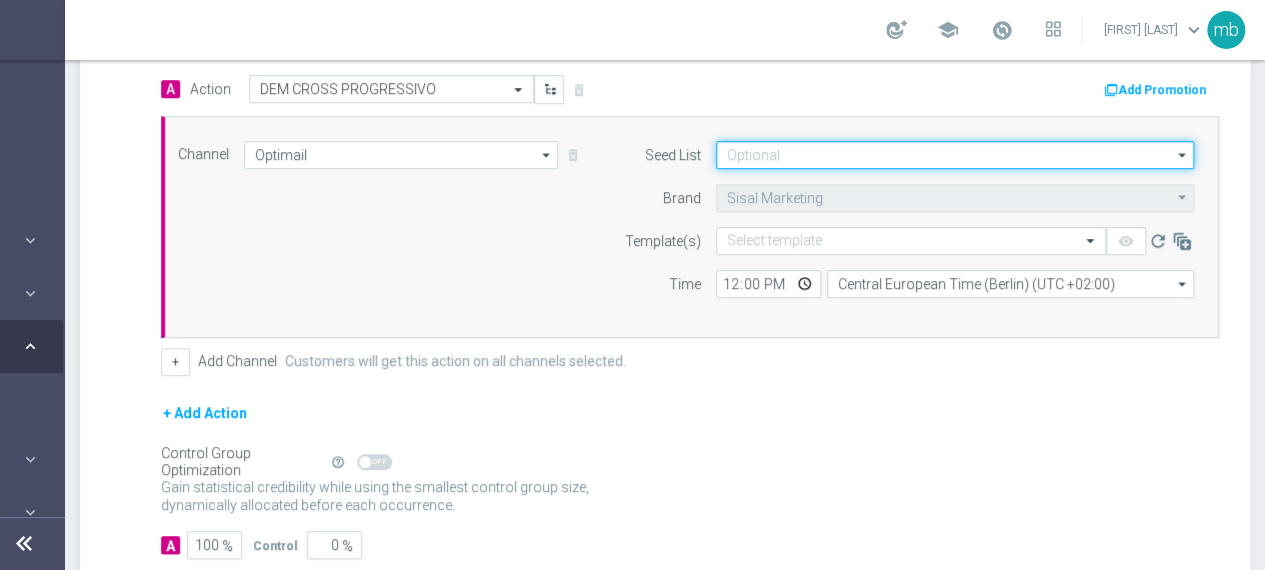 click 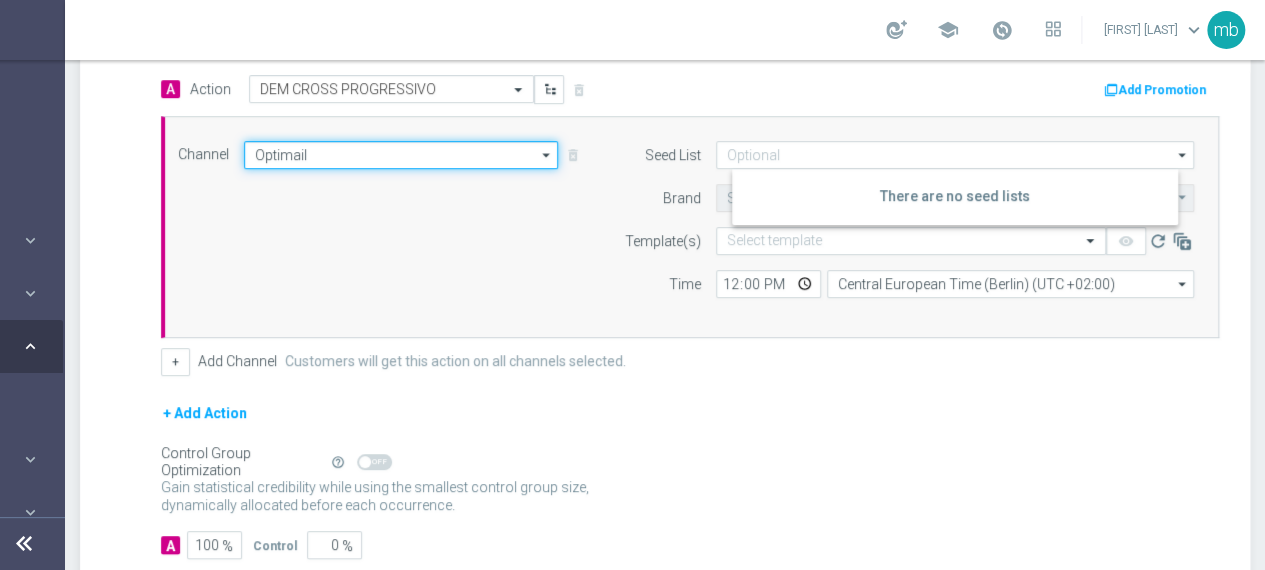 click on "Optimail" 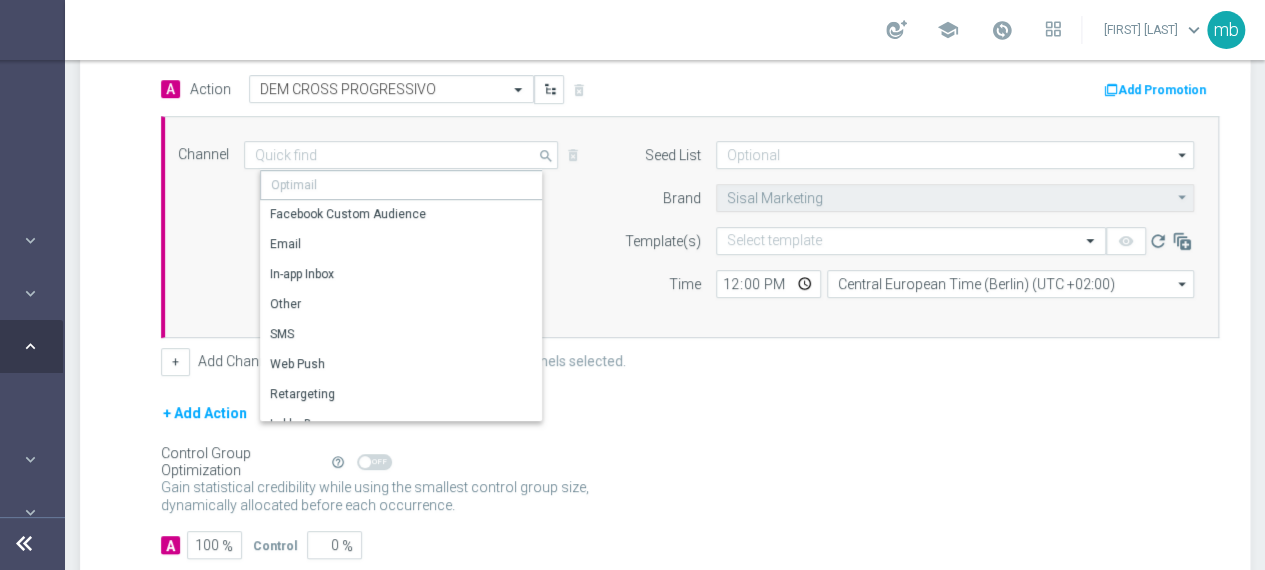click on "Optimail" 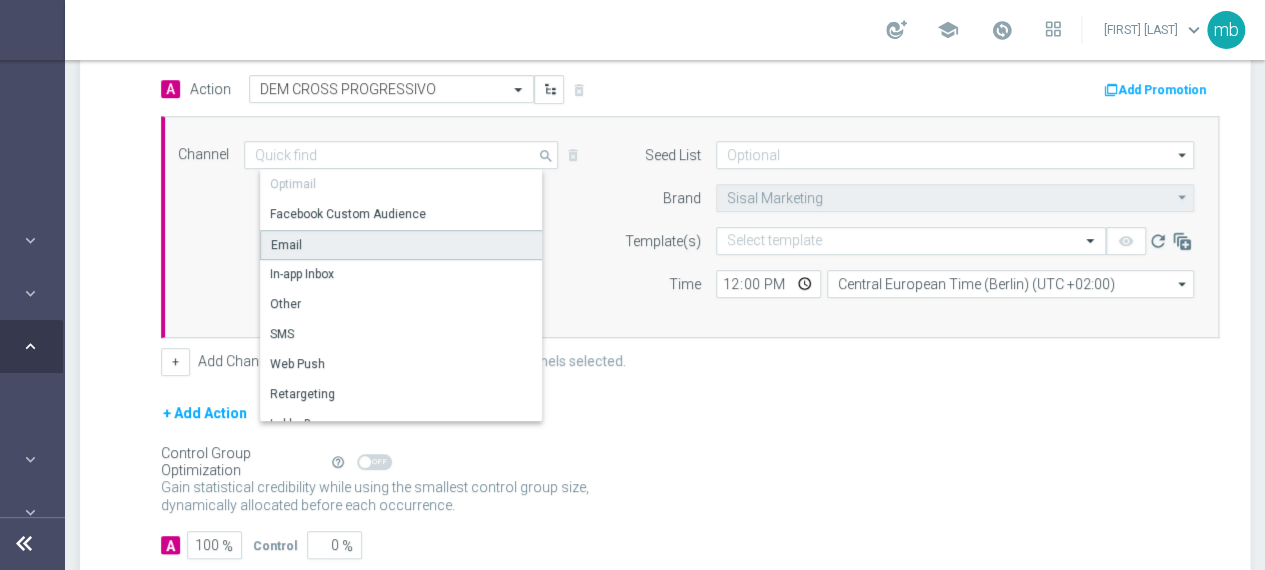 click on "Email" 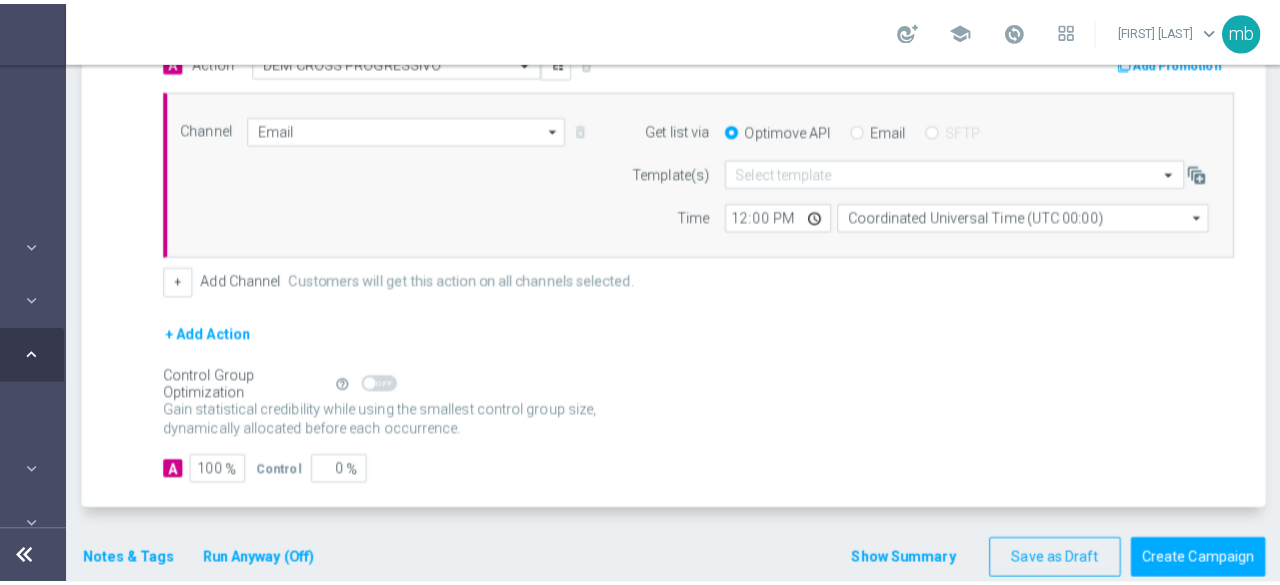 scroll, scrollTop: 529, scrollLeft: 0, axis: vertical 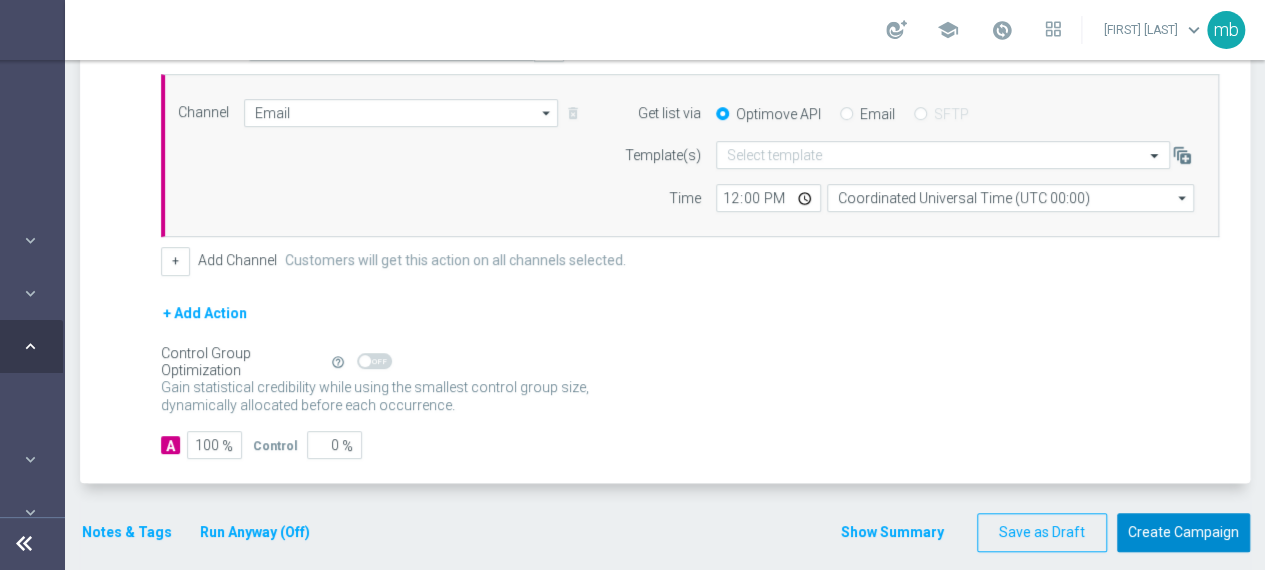 click on "Create Campaign" 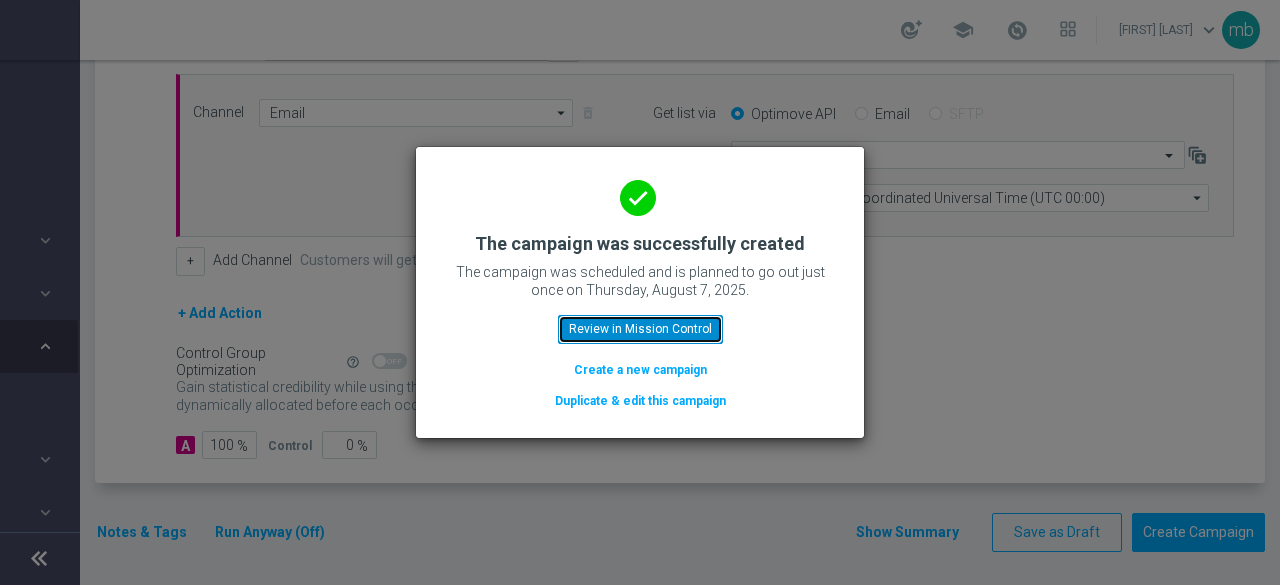 click on "Review in Mission Control" 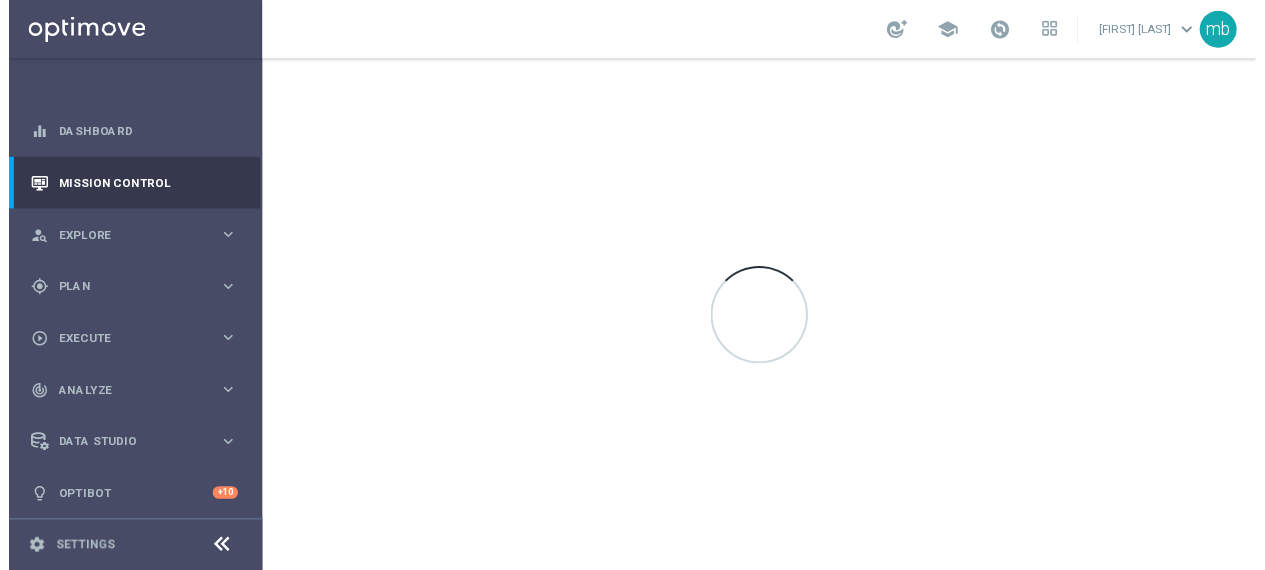scroll, scrollTop: 0, scrollLeft: 0, axis: both 